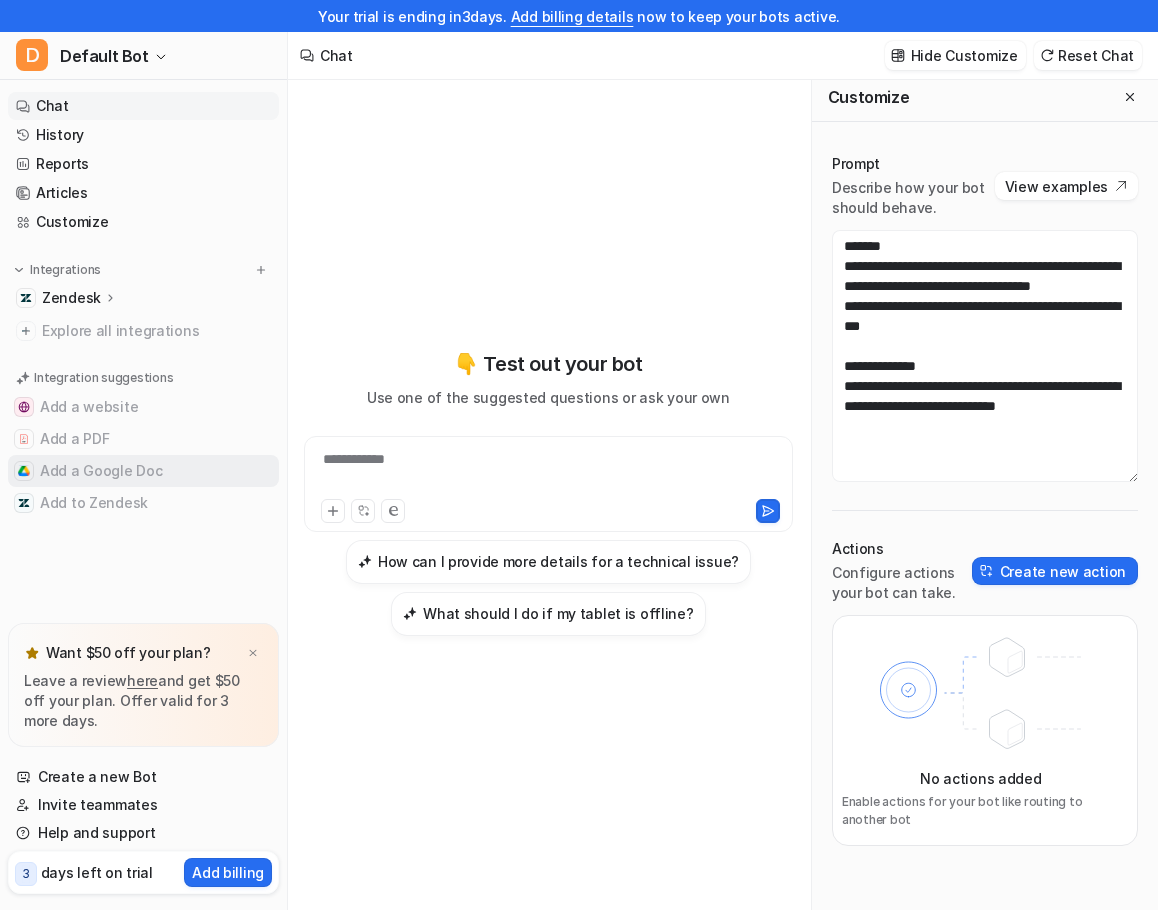 scroll, scrollTop: 0, scrollLeft: 0, axis: both 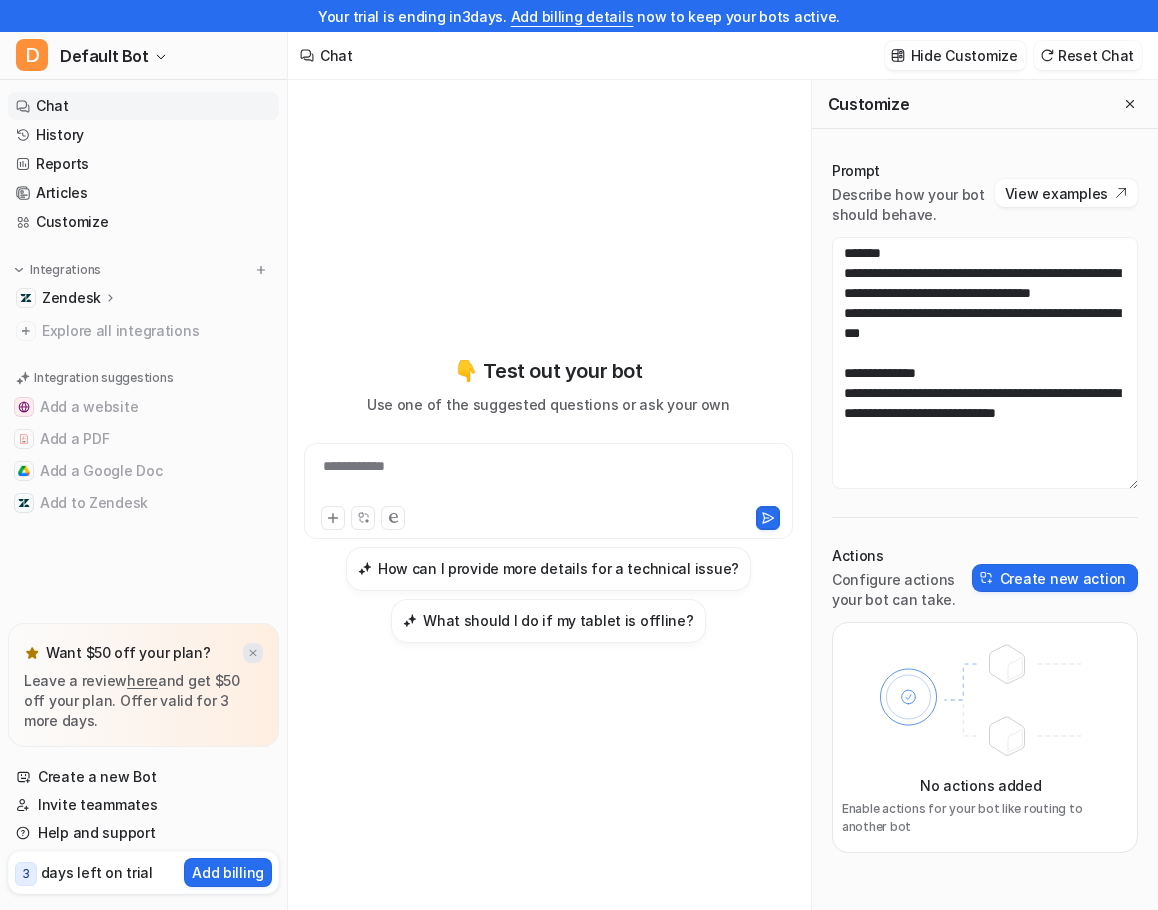 click at bounding box center (253, 653) 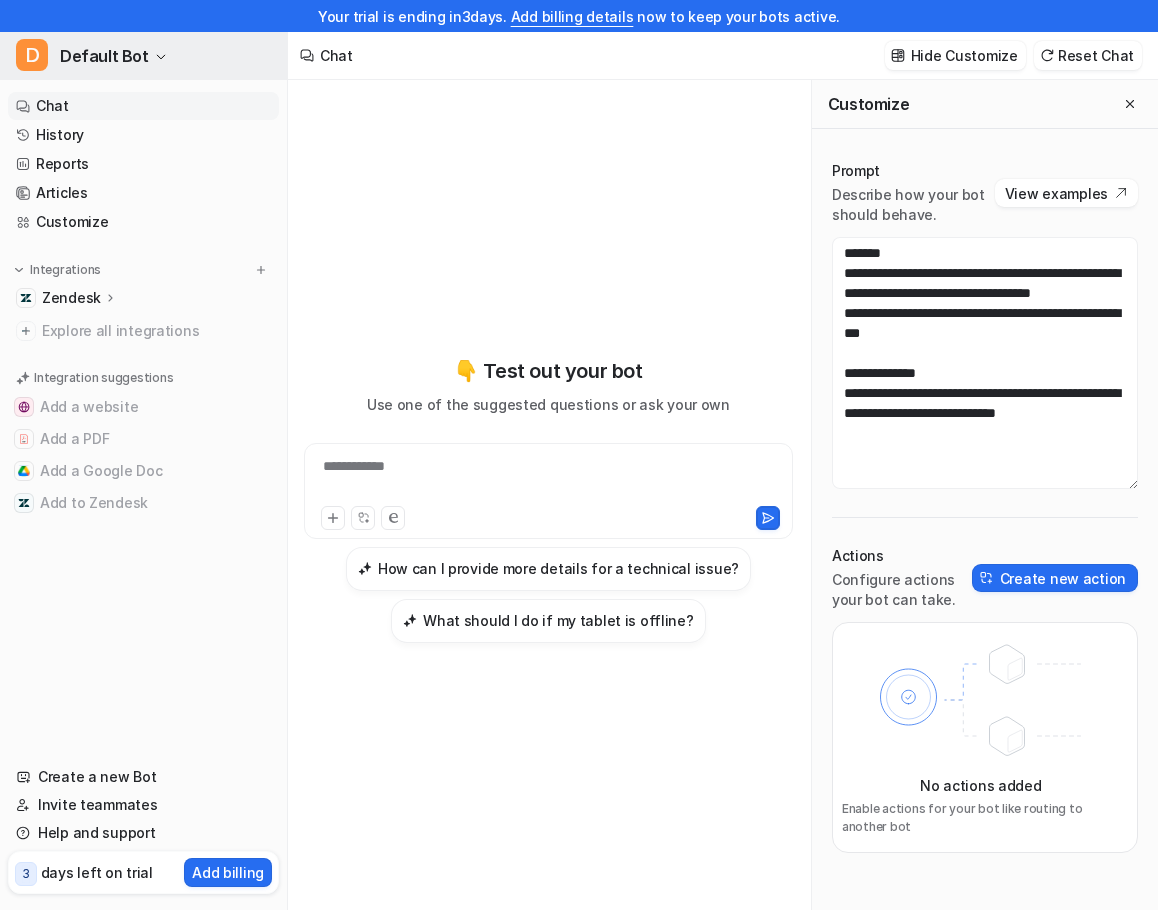 click on "D Default Bot" at bounding box center (143, 56) 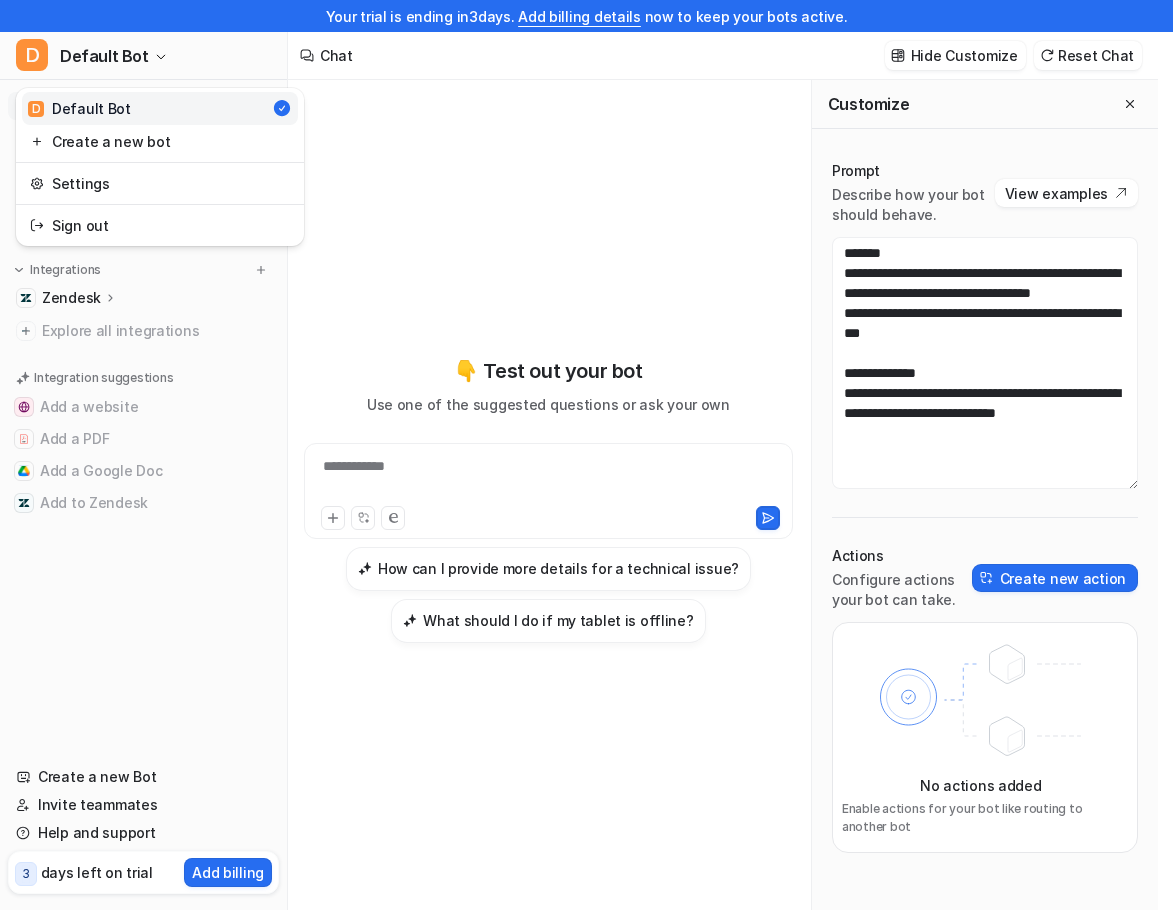 click on "D Default Bot D   Default Bot Create a new bot Settings Sign out Chat History Reports Articles Customize Integrations Zendesk Overview Sources AI Agent AI Copilot Explore all integrations Integration suggestions Add a website Add a PDF Add a Google Doc Add to Zendesk Create a new Bot Invite teammates Help and support 3 days left on trial Add billing Help Chat with us We’re a small team, but make it a priority to chat with every single customer. Watch a 5 min demo A quick walkthrough our app and everything you can do with it. Visit Help Center Read through our docs - or AI chat." at bounding box center (144, 471) 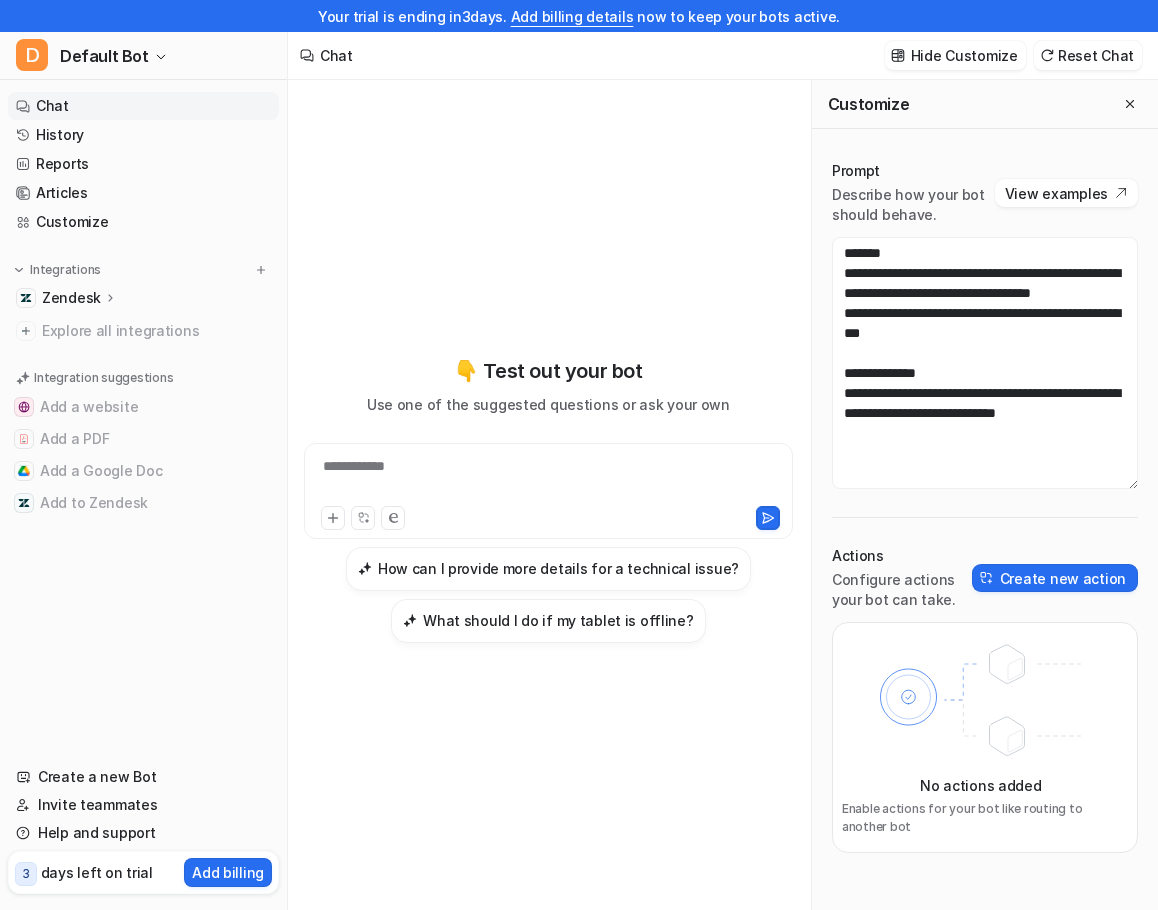 click on "Zendesk" at bounding box center (71, 298) 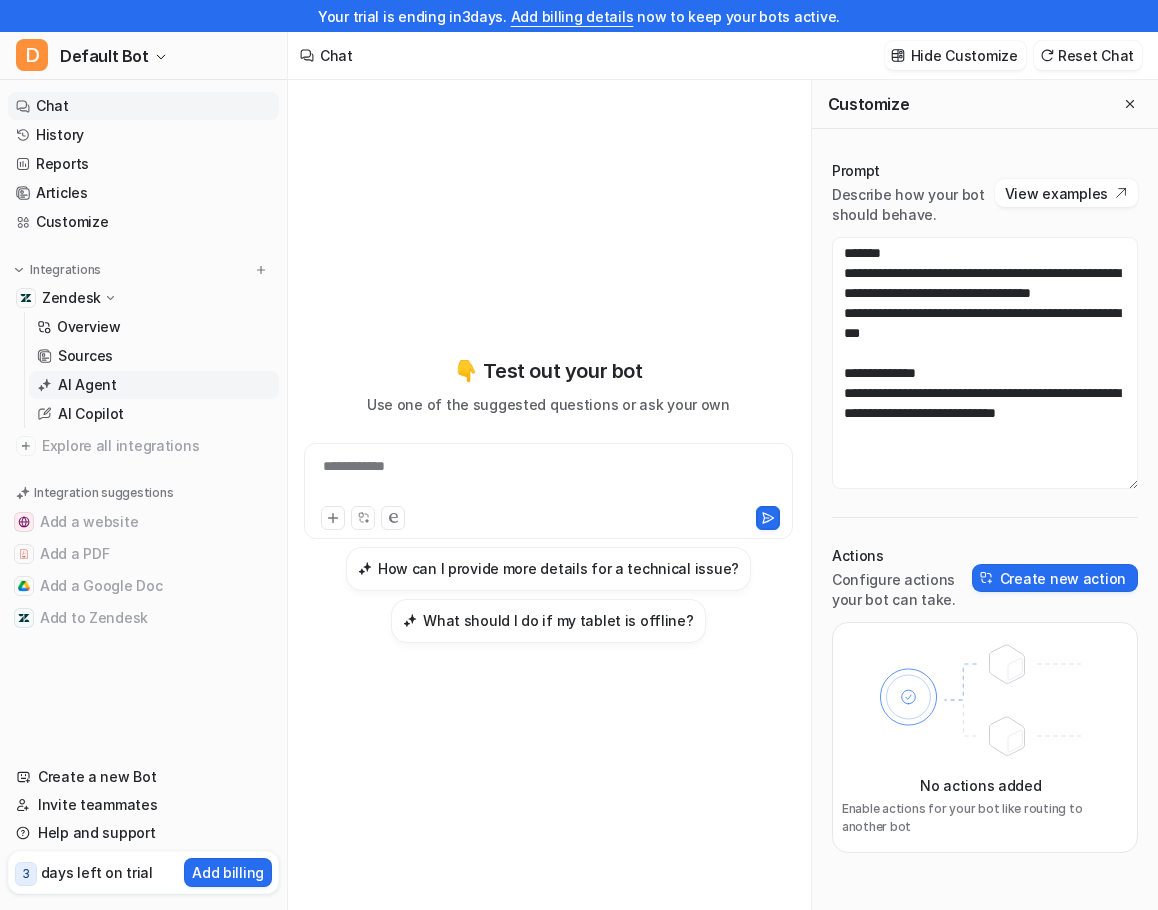 click on "AI Agent" at bounding box center (87, 385) 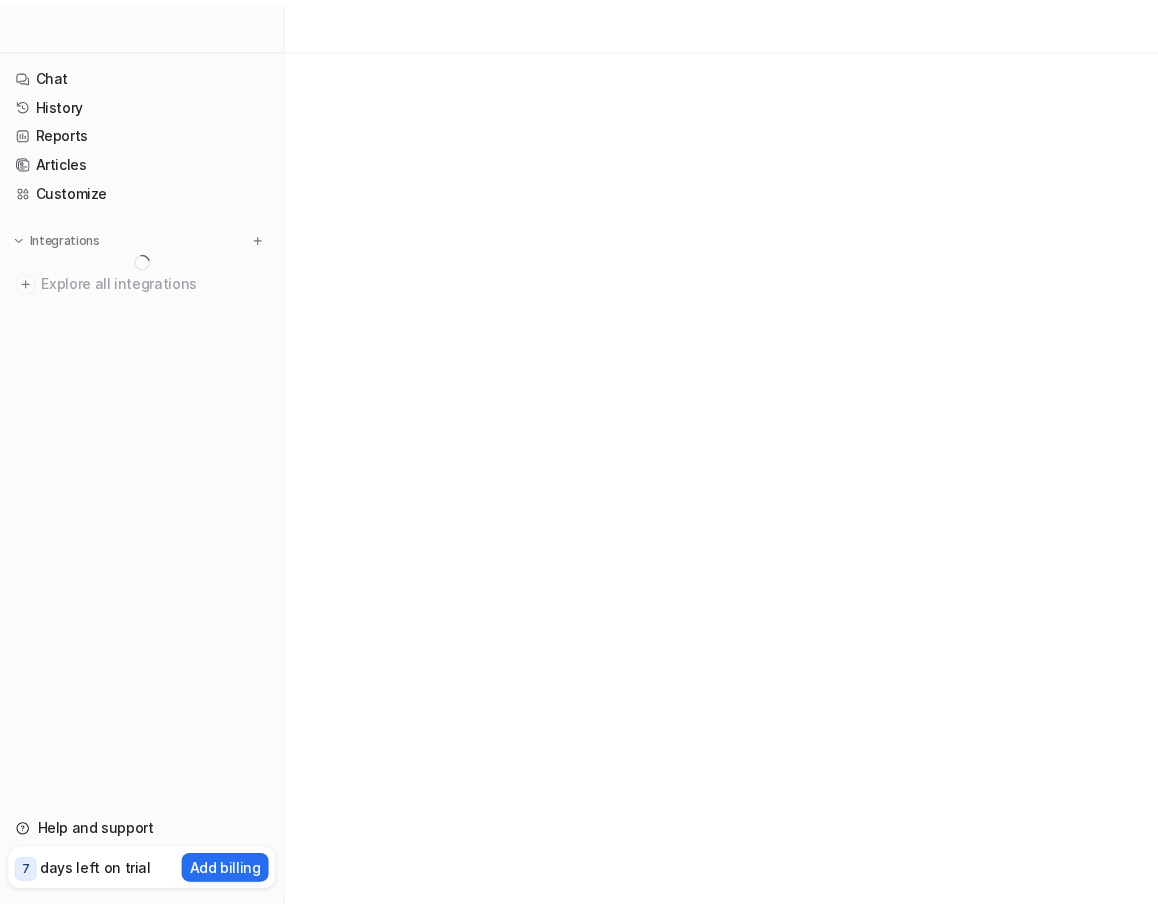 scroll, scrollTop: 0, scrollLeft: 0, axis: both 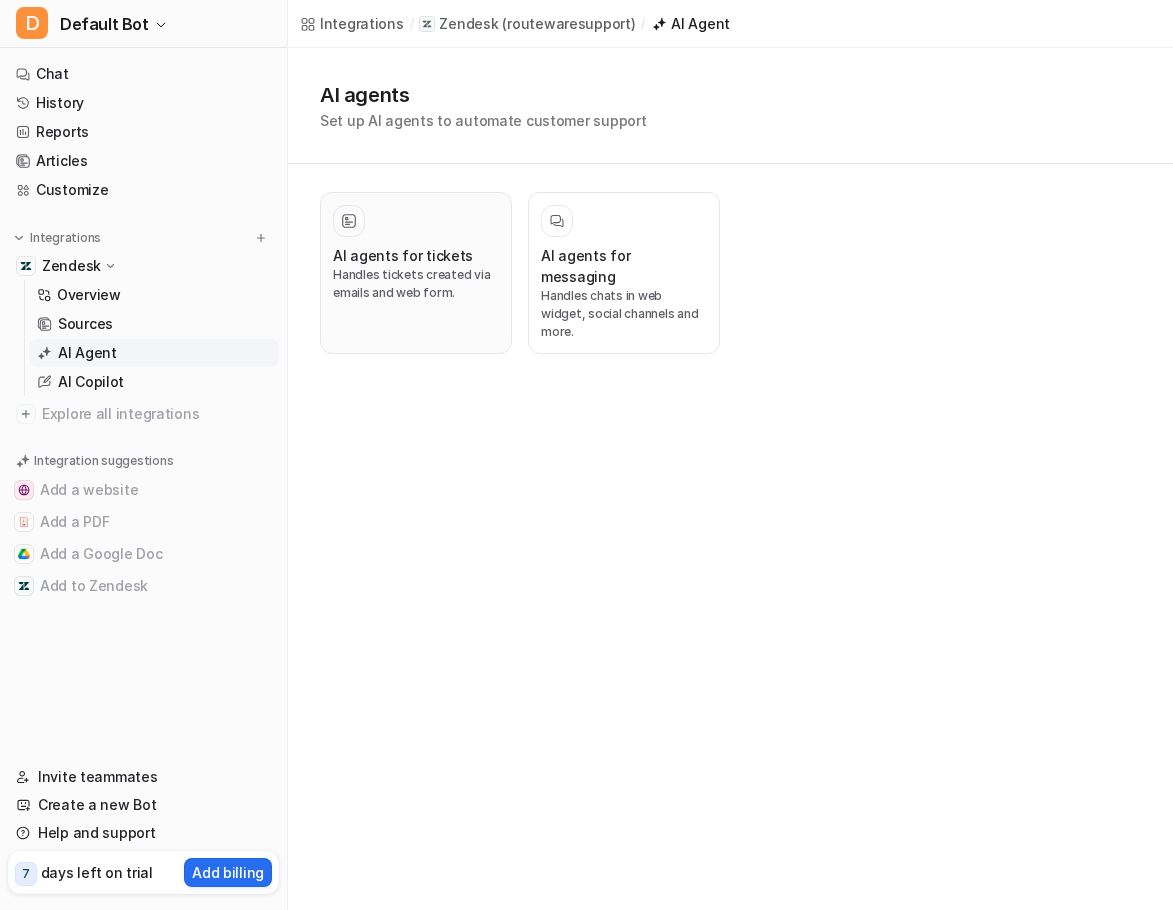 click on "AI agents for tickets" at bounding box center (403, 255) 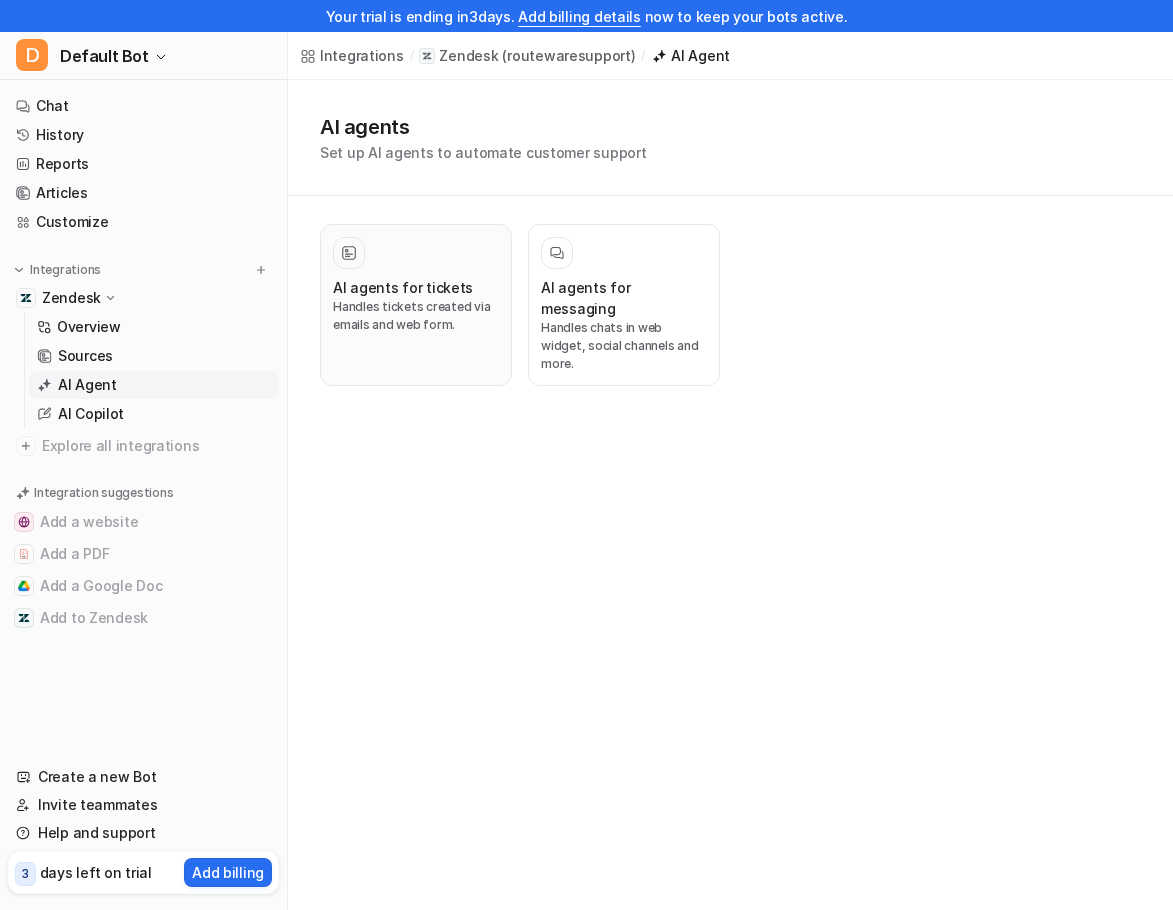 click on "AI agents for tickets" at bounding box center (403, 287) 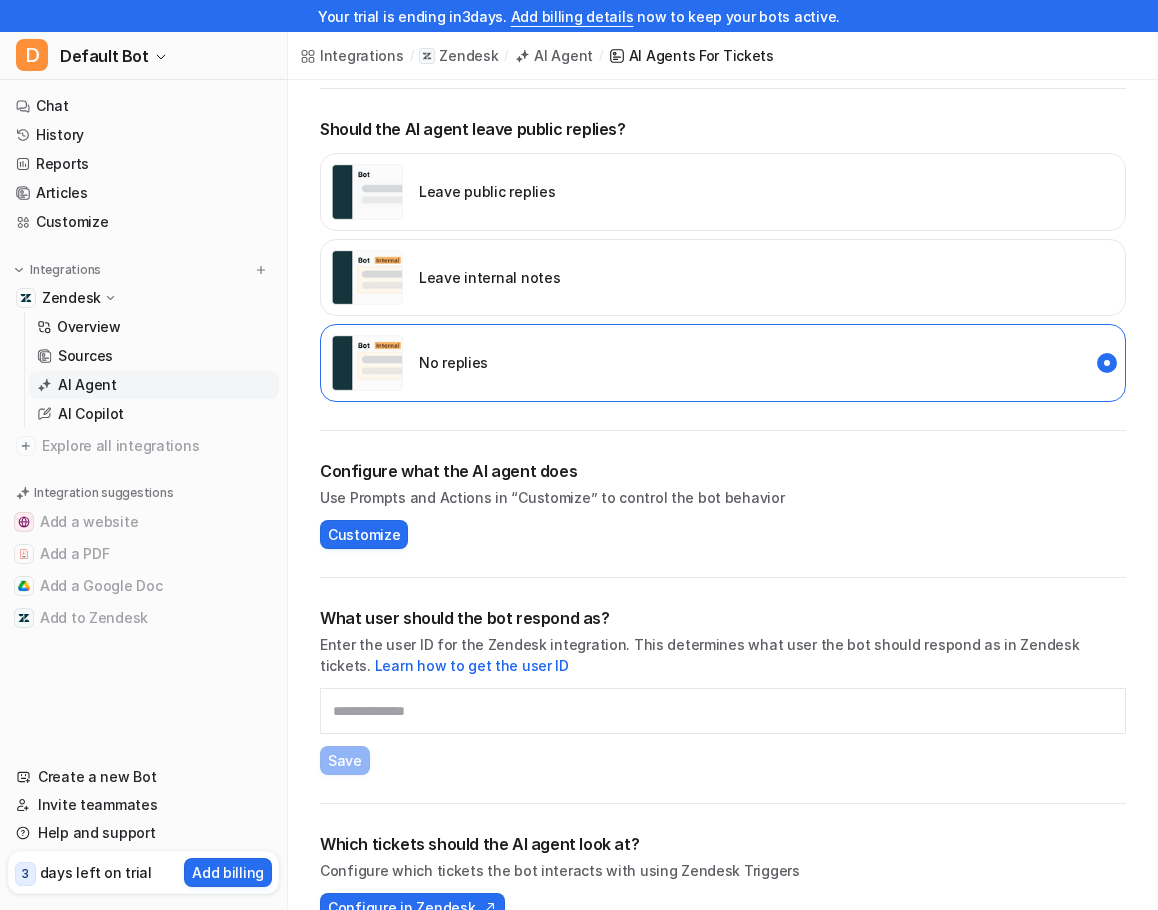 scroll, scrollTop: 440, scrollLeft: 0, axis: vertical 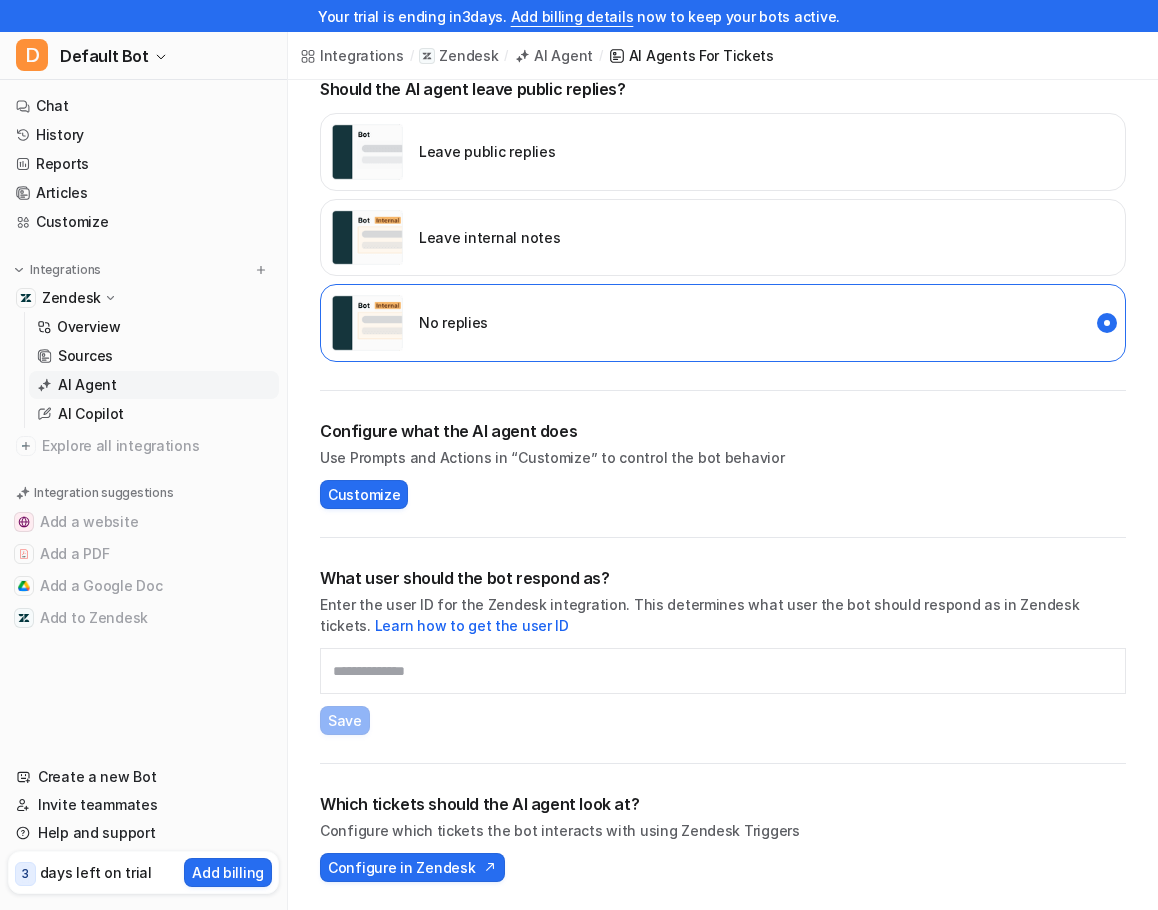 click on "Enter the user ID for the Zendesk integration. This determines what user the bot should respond as in Zendesk tickets. Learn how to get the user ID" at bounding box center (723, 615) 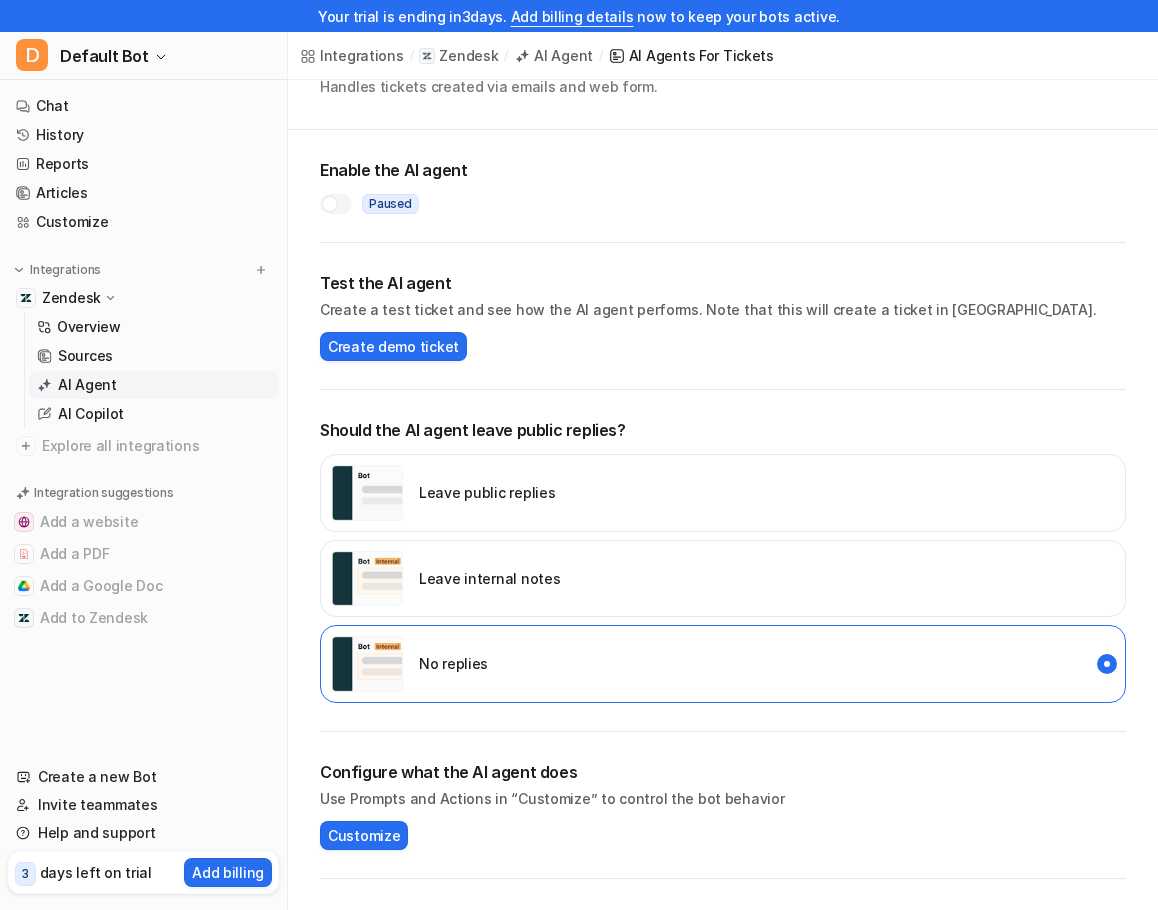 scroll, scrollTop: 0, scrollLeft: 0, axis: both 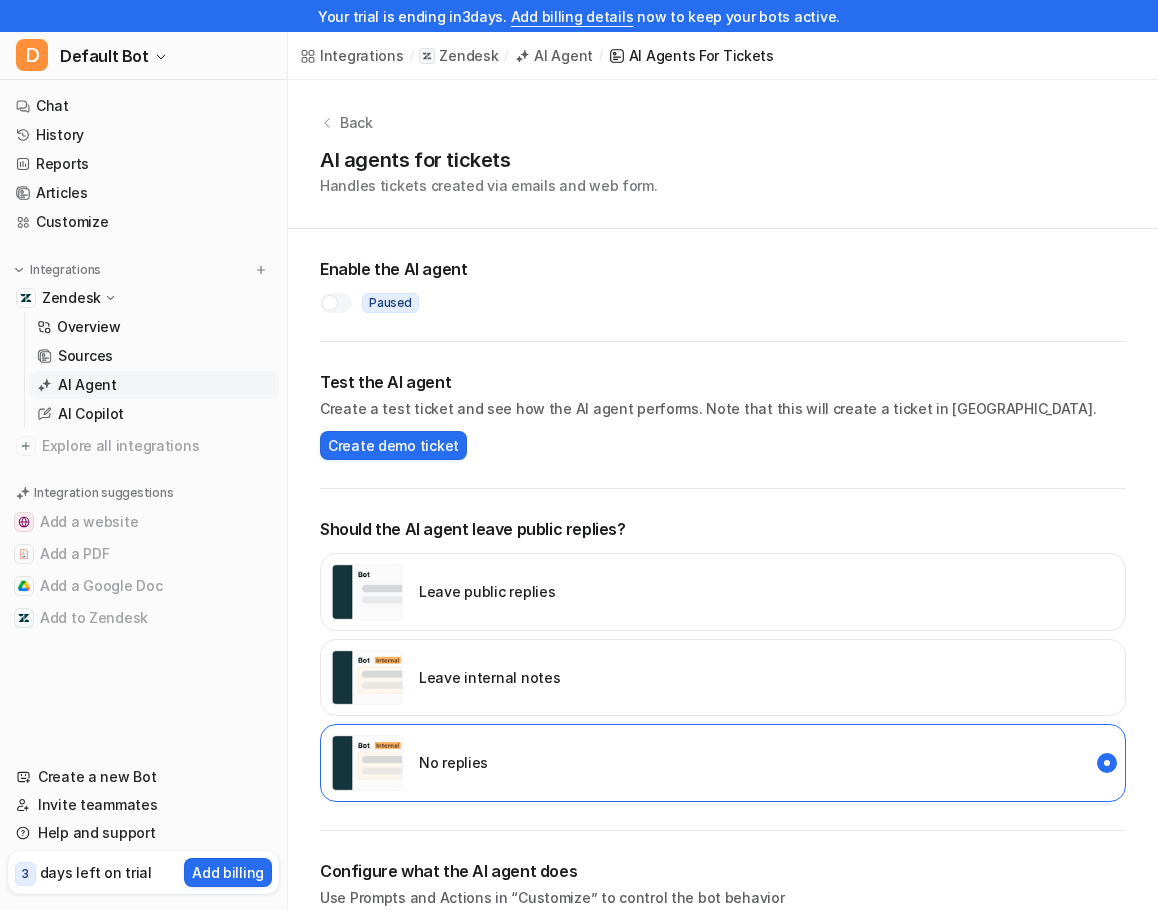 click on "Create demo ticket" at bounding box center [723, 439] 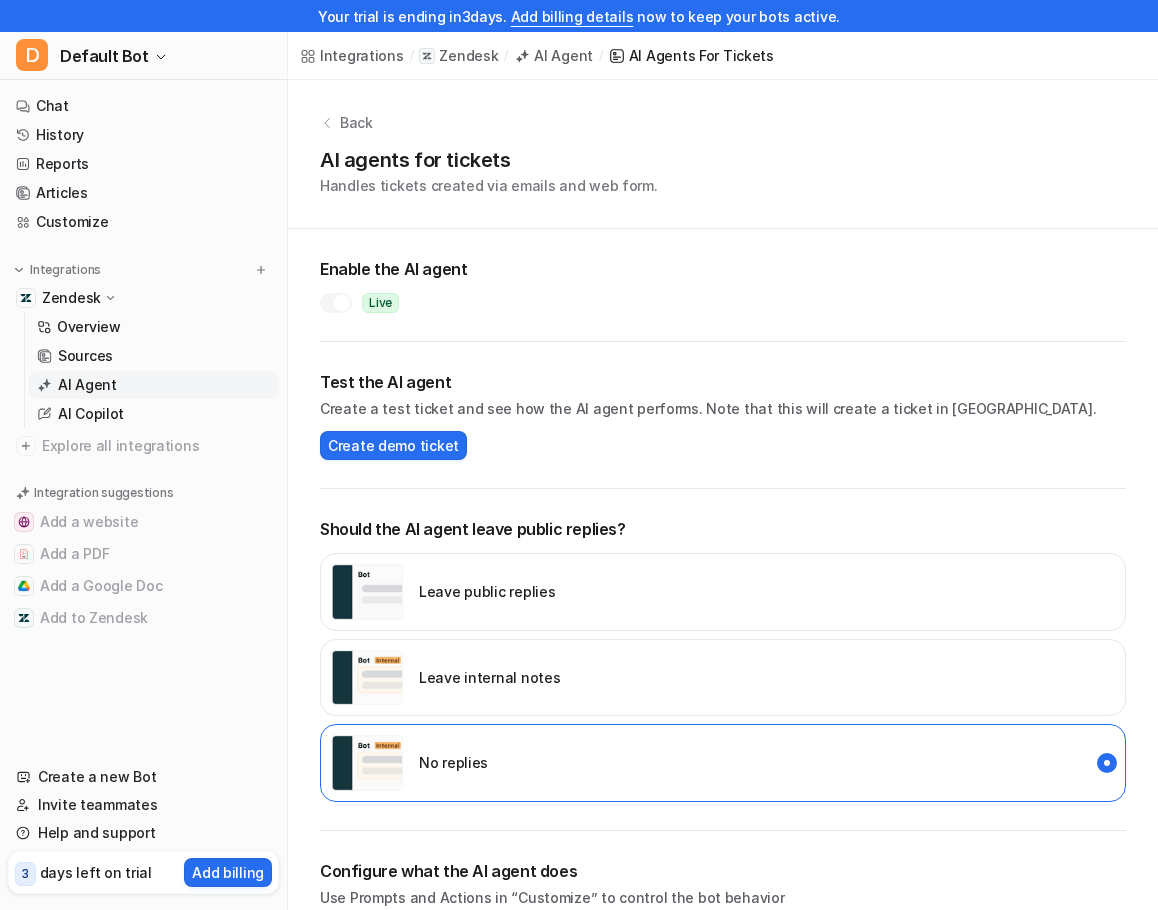 click at bounding box center [336, 303] 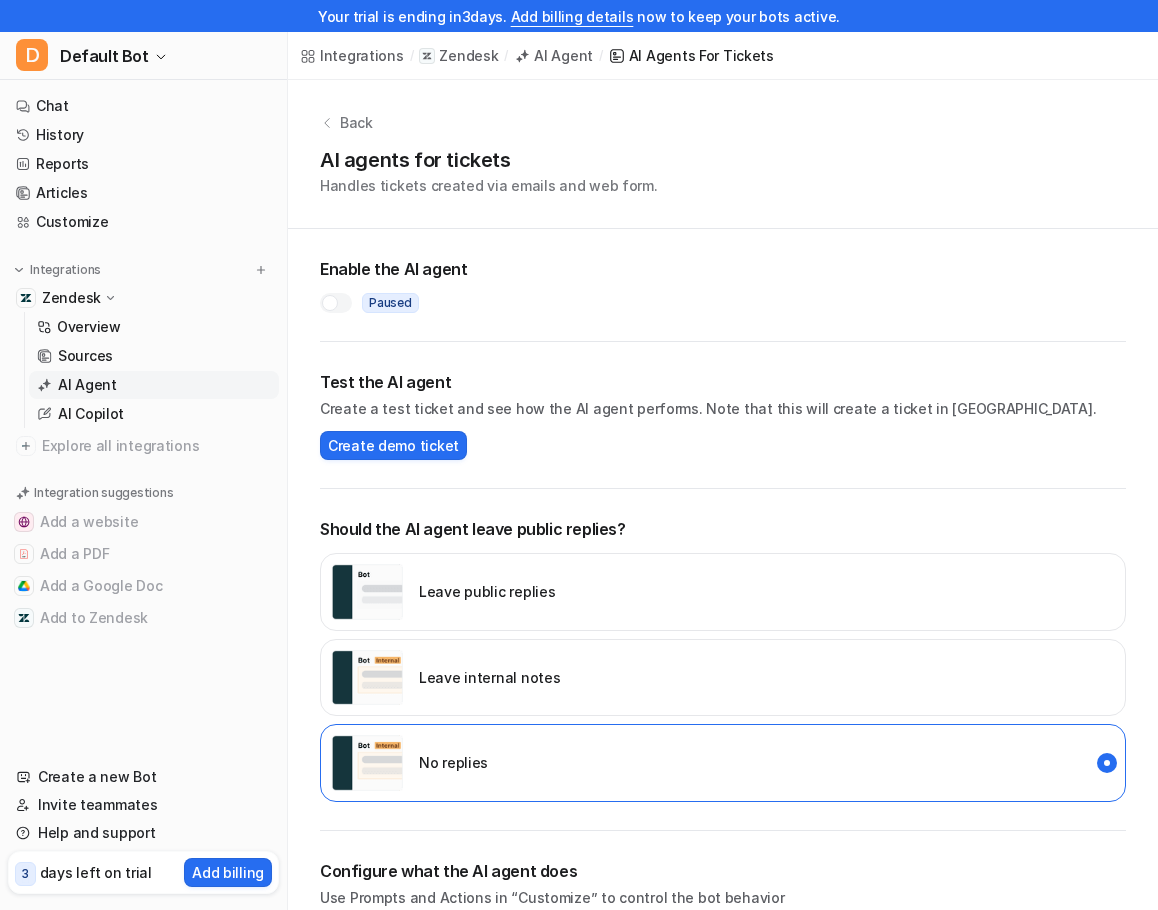 click on "Test the AI agent" at bounding box center (723, 382) 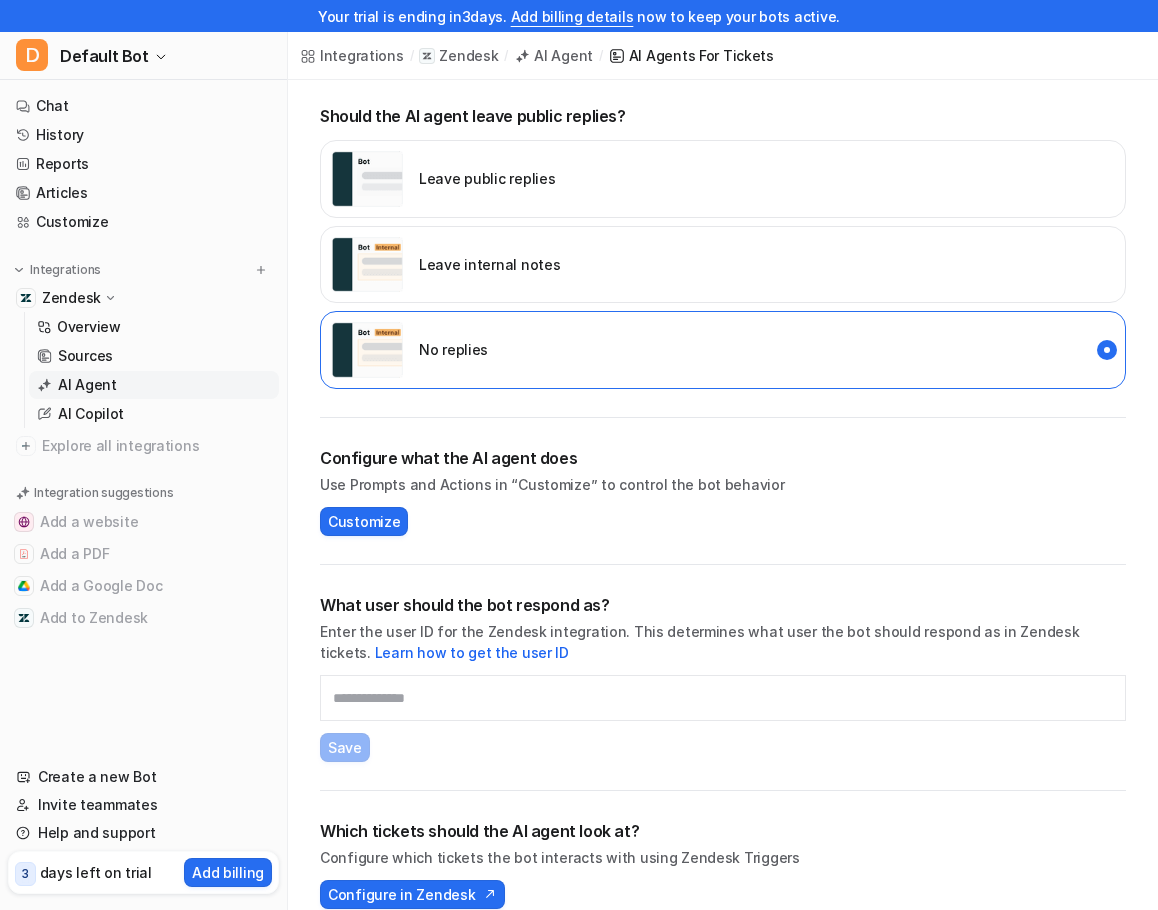 scroll, scrollTop: 440, scrollLeft: 0, axis: vertical 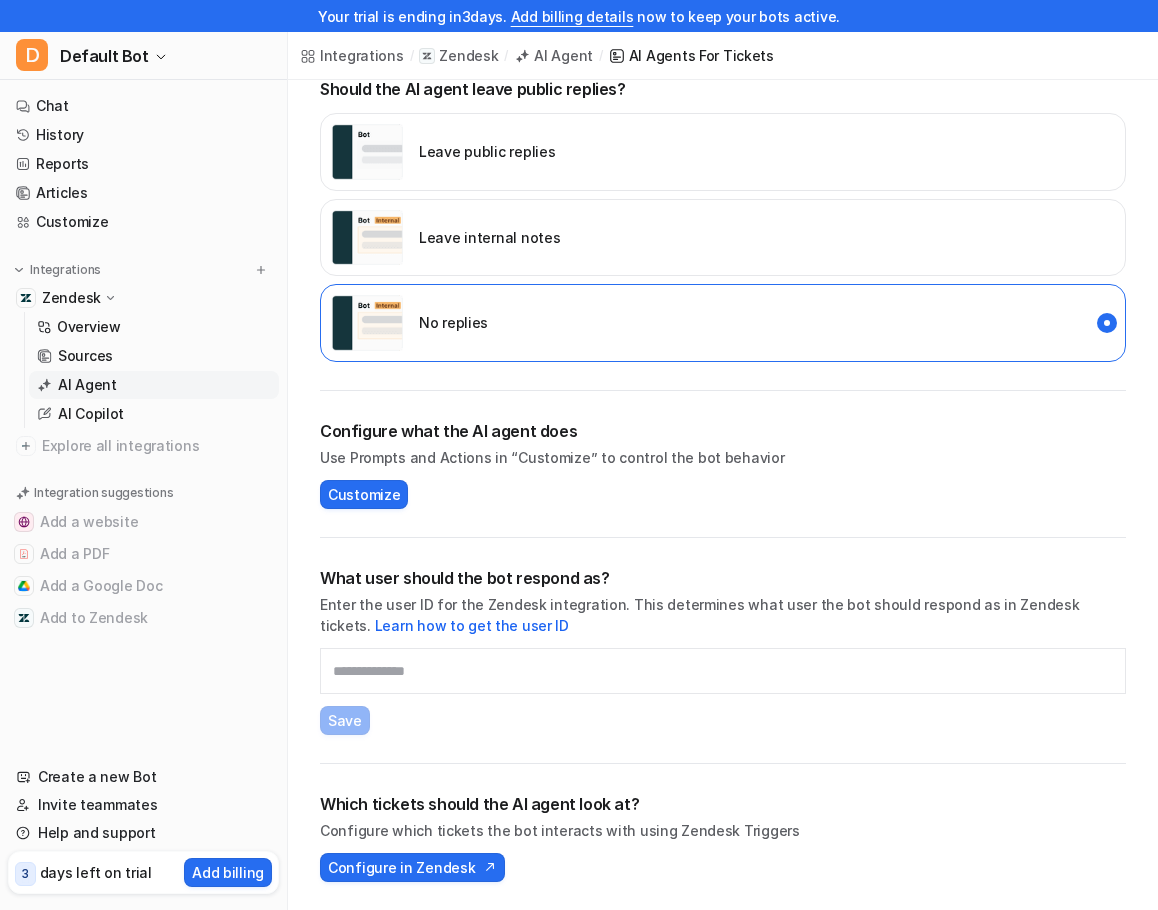 click on "What user should the bot respond as? Enter the user ID for the Zendesk integration. This determines what user the bot should respond as in Zendesk tickets. Learn how to get the user ID Save" at bounding box center [723, 650] 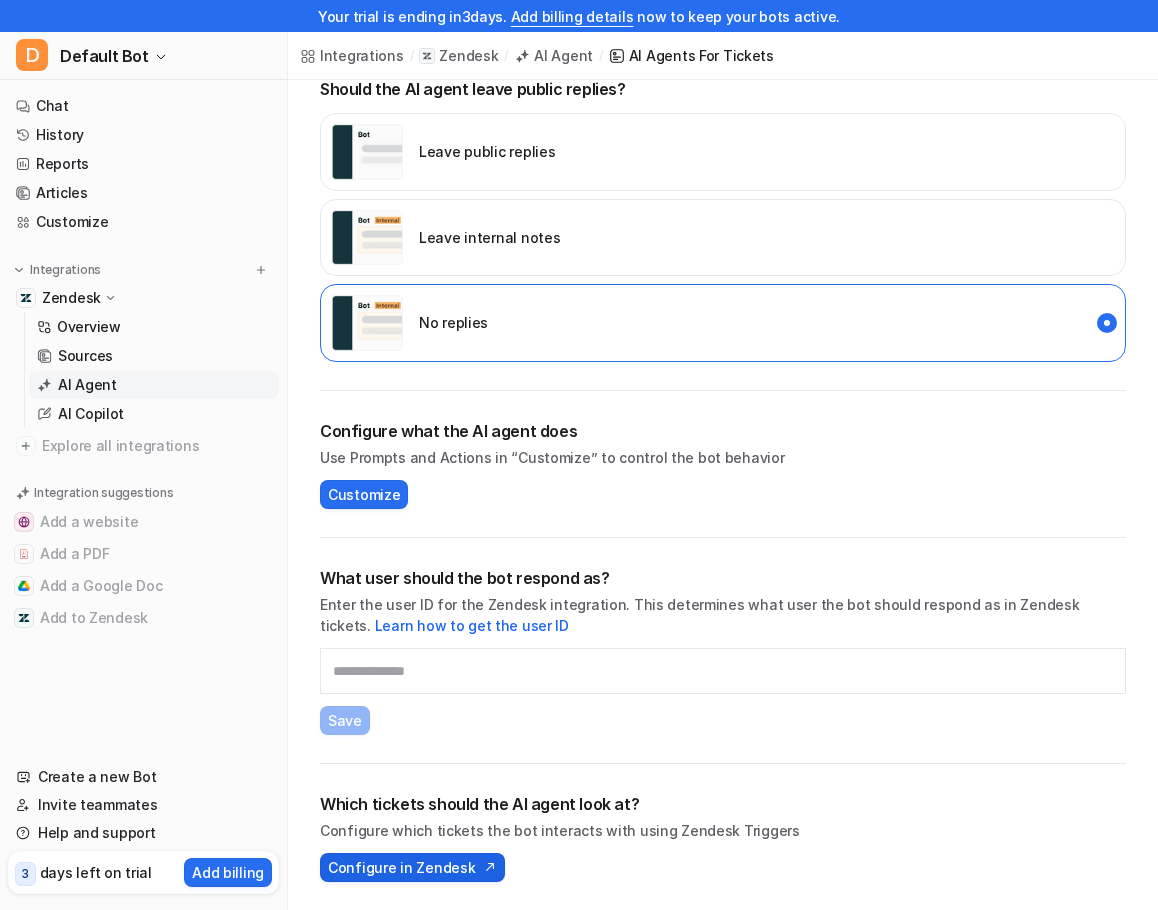 click on "Configure in Zendesk" at bounding box center (412, 867) 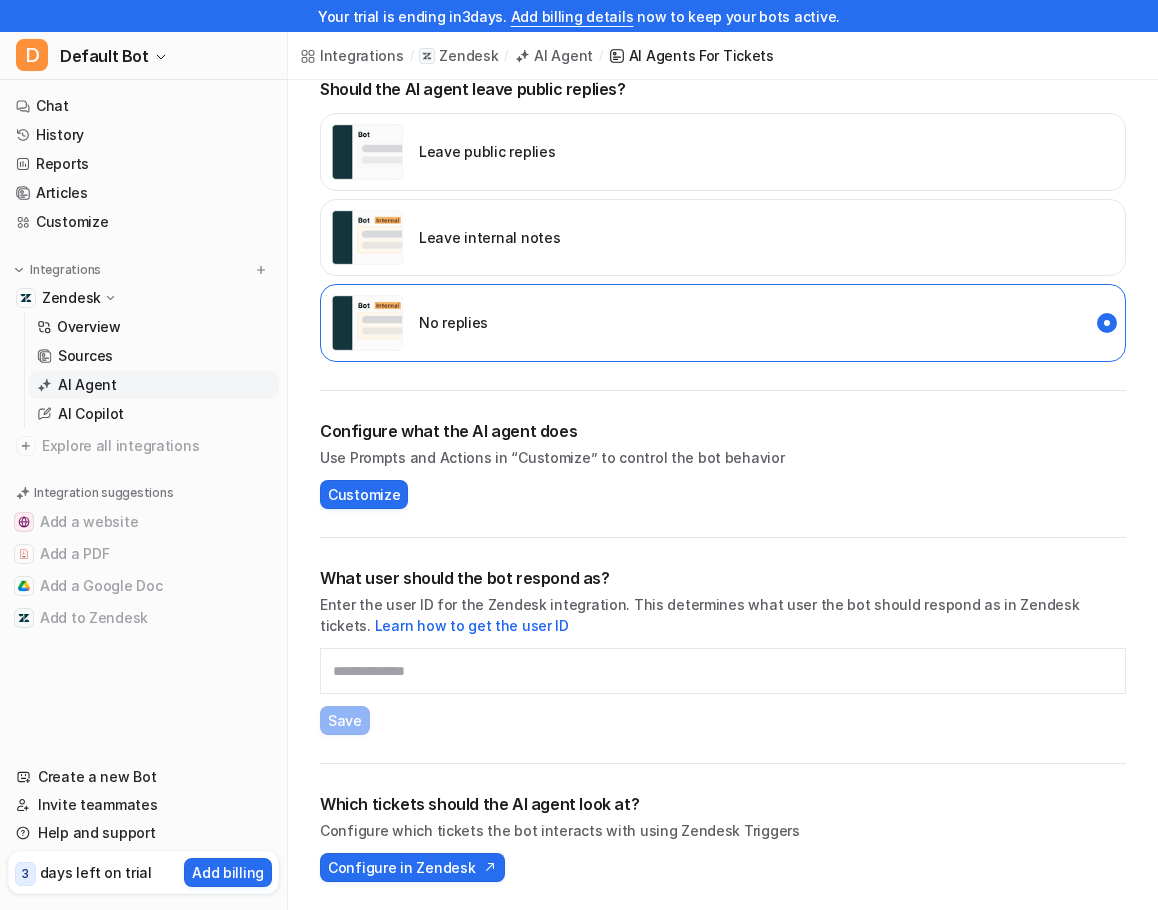 click on "What user should the bot respond as? Enter the user ID for the Zendesk integration. This determines what user the bot should respond as in Zendesk tickets. Learn how to get the user ID Save" at bounding box center [723, 651] 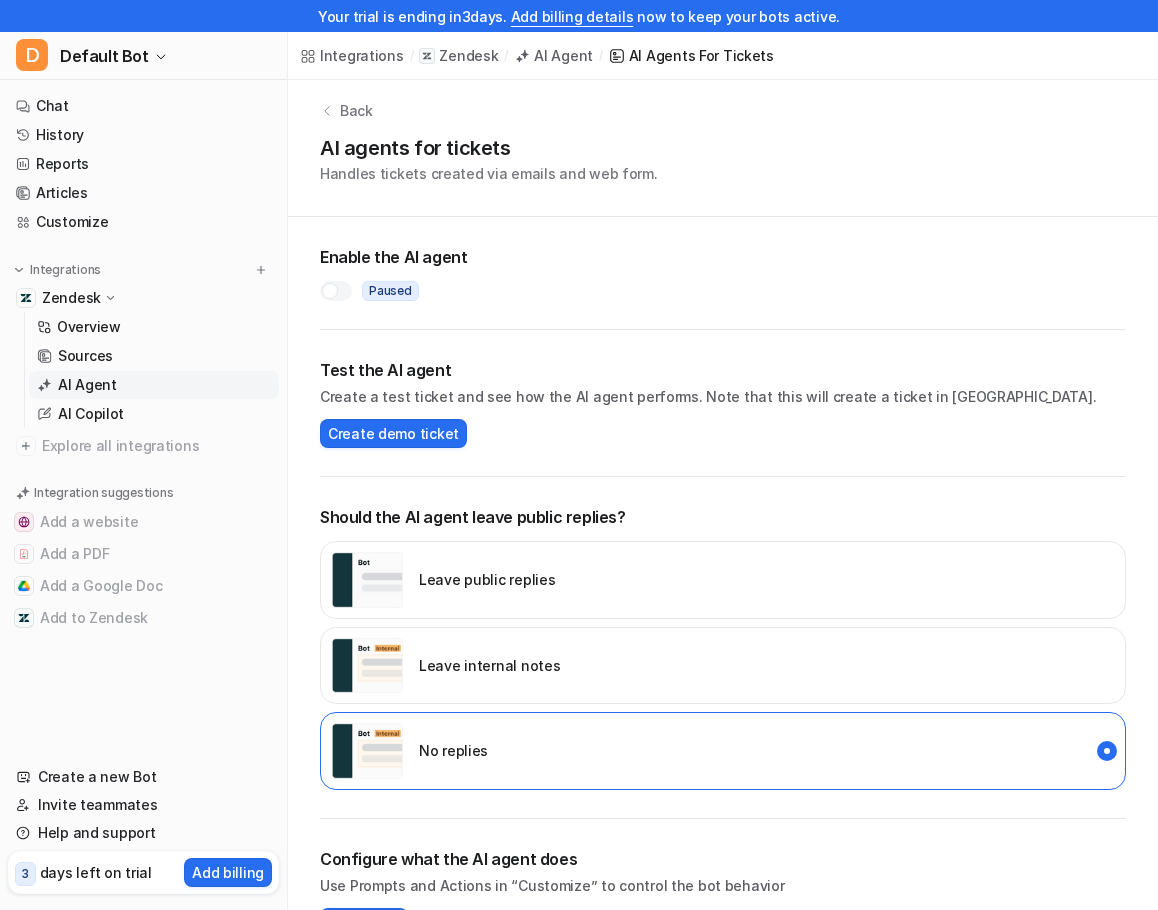 scroll, scrollTop: 0, scrollLeft: 0, axis: both 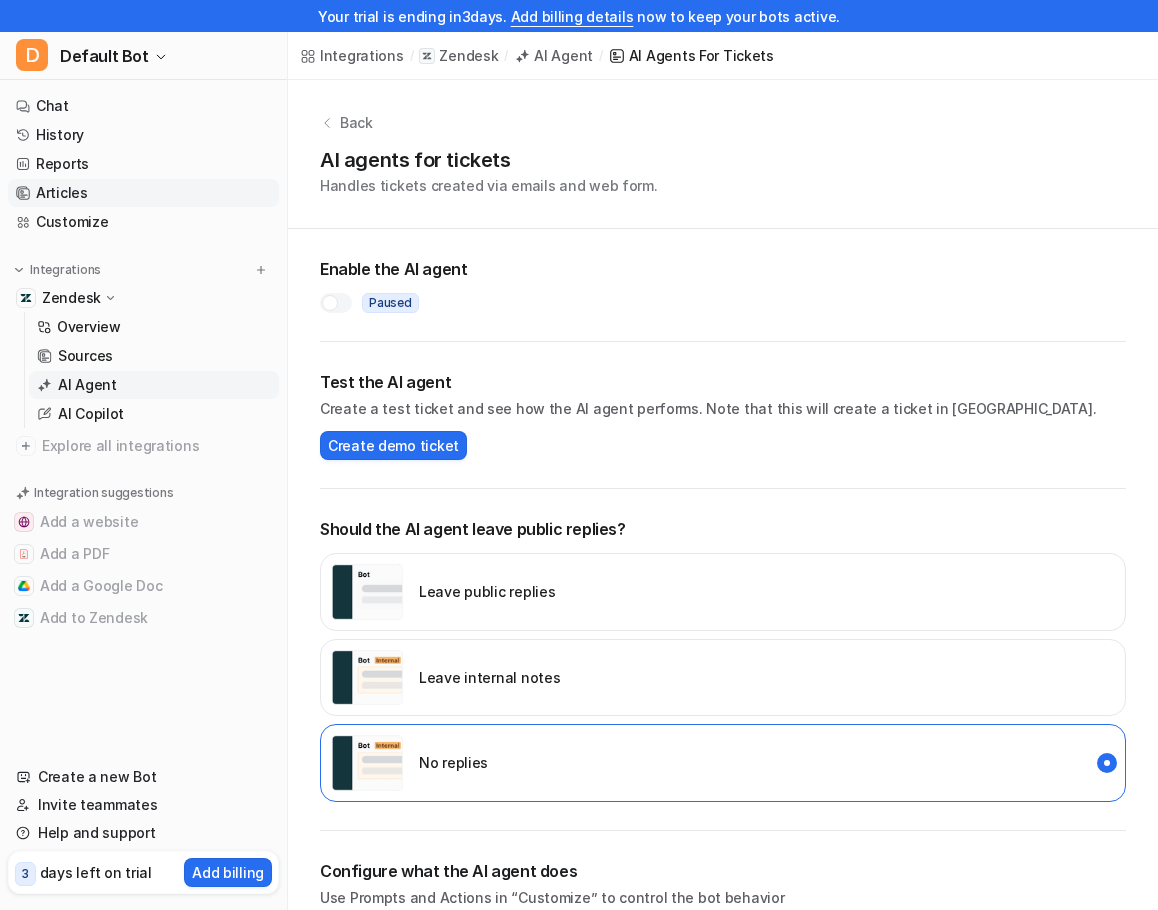 click on "Articles" at bounding box center [143, 193] 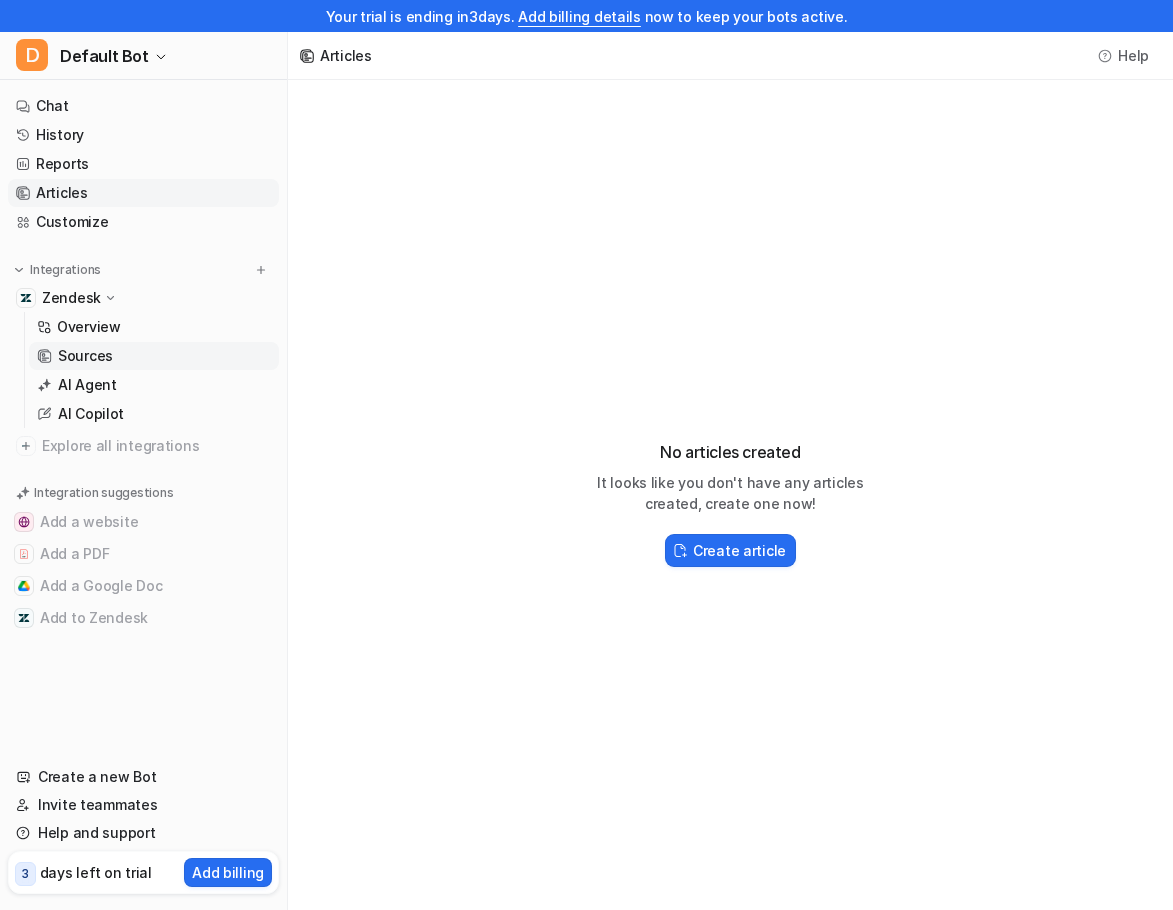 click on "Sources" at bounding box center (154, 356) 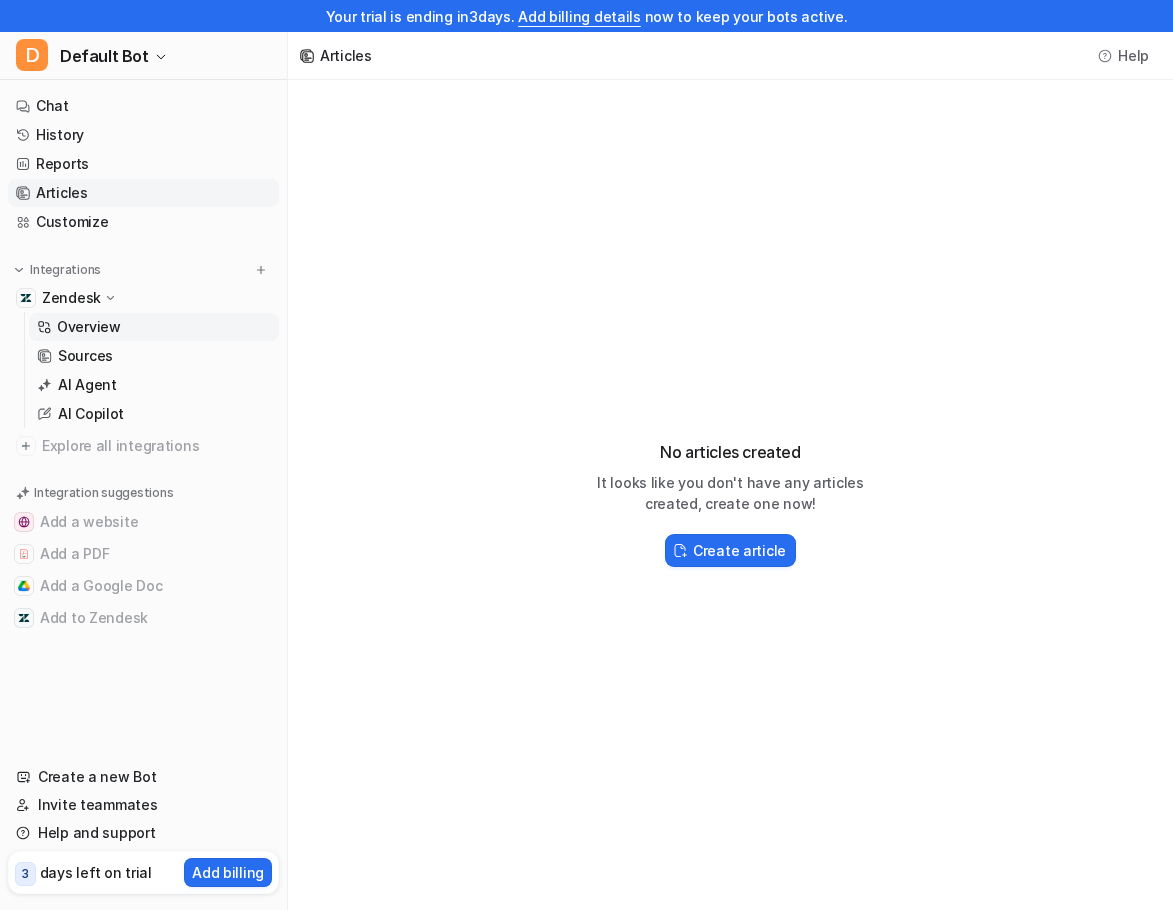 click on "Overview" at bounding box center (89, 327) 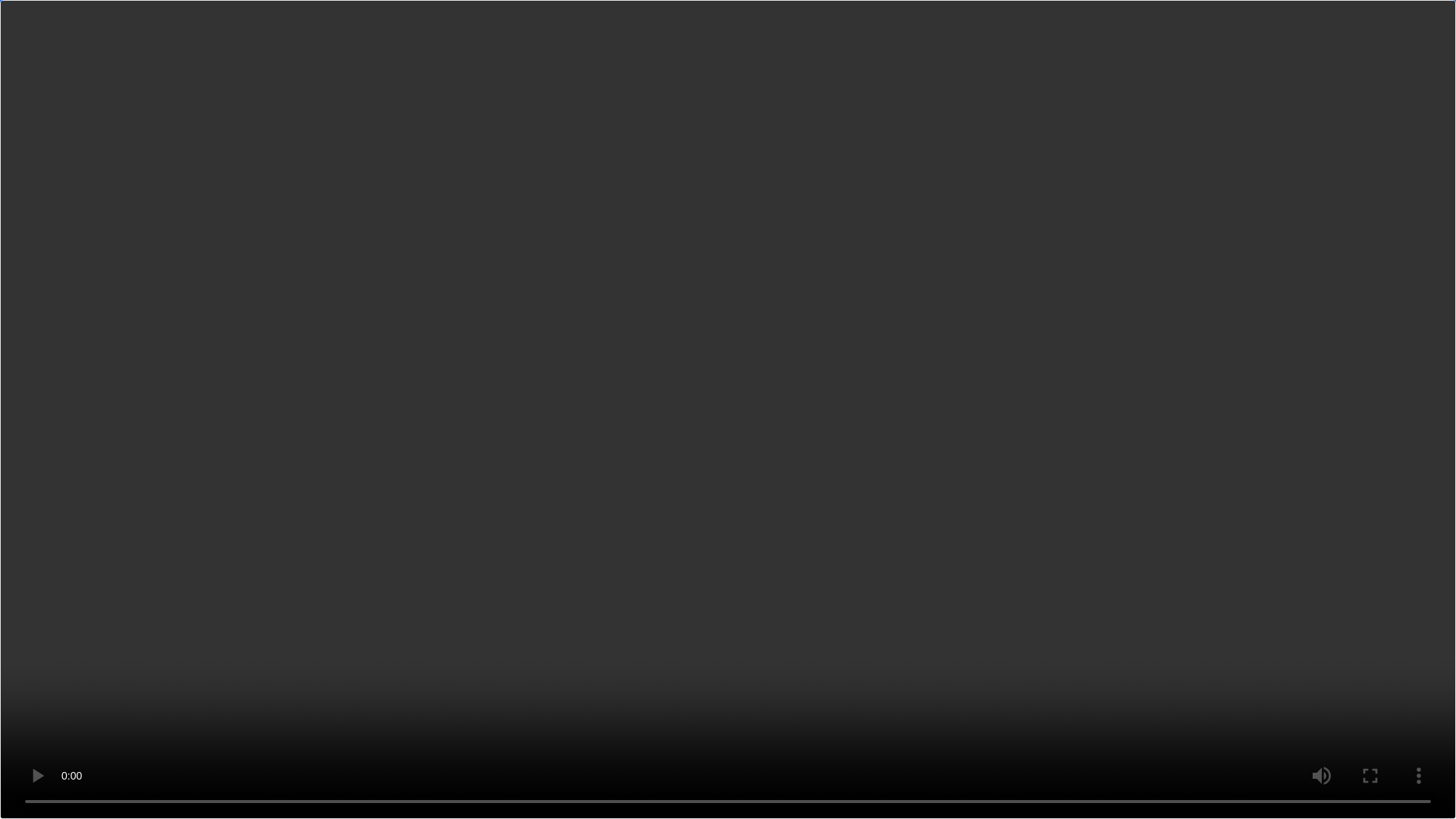 click on "Your browser does not support the video tag." at bounding box center (728, 410) 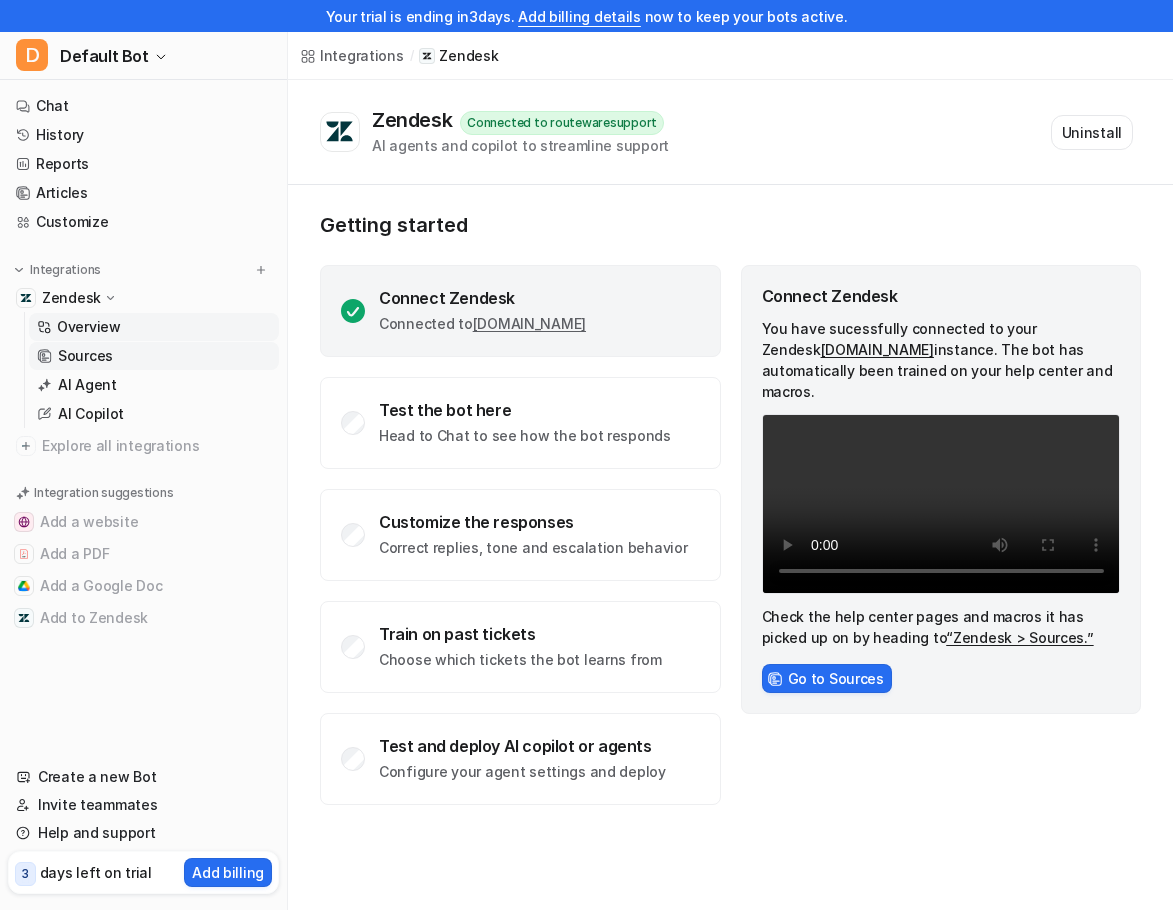 click on "Sources" at bounding box center [154, 356] 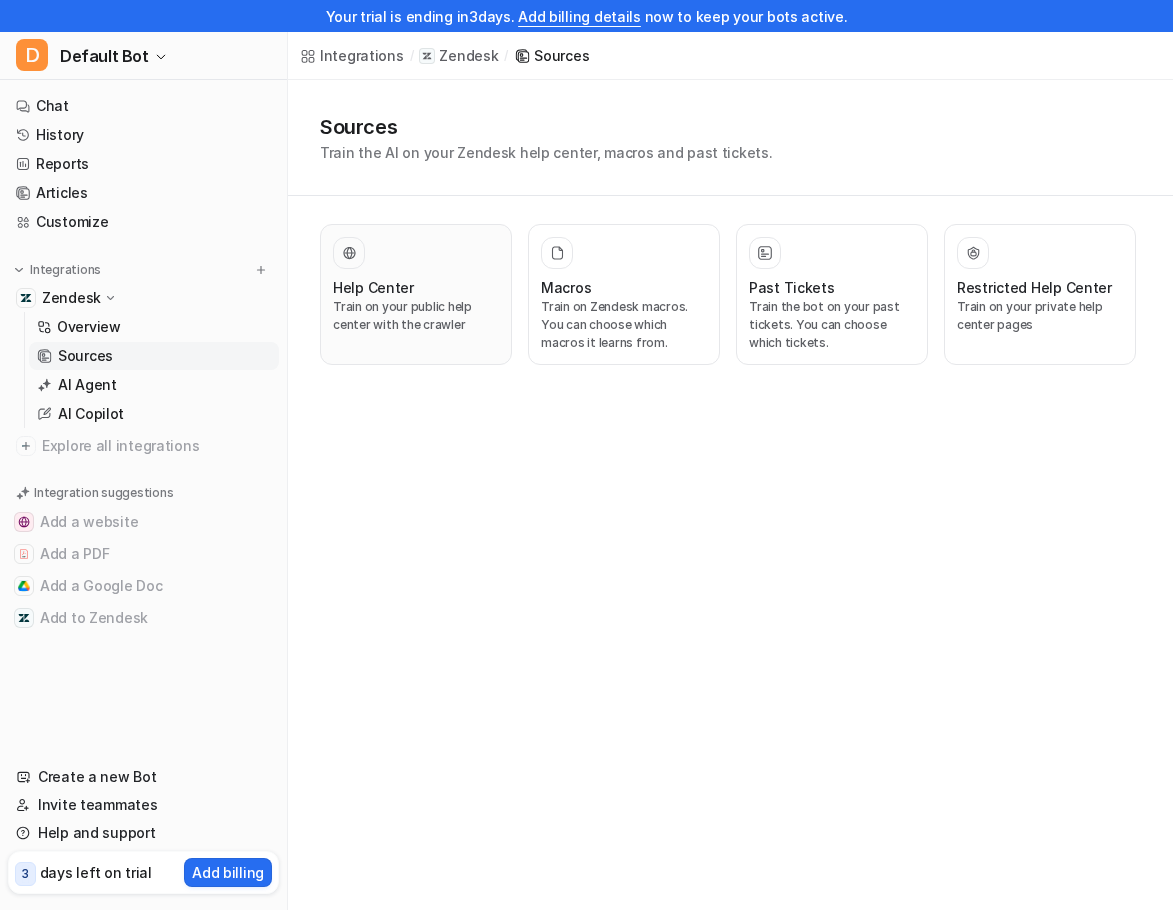 click on "Help Center Train on your public help center with the crawler" at bounding box center [416, 294] 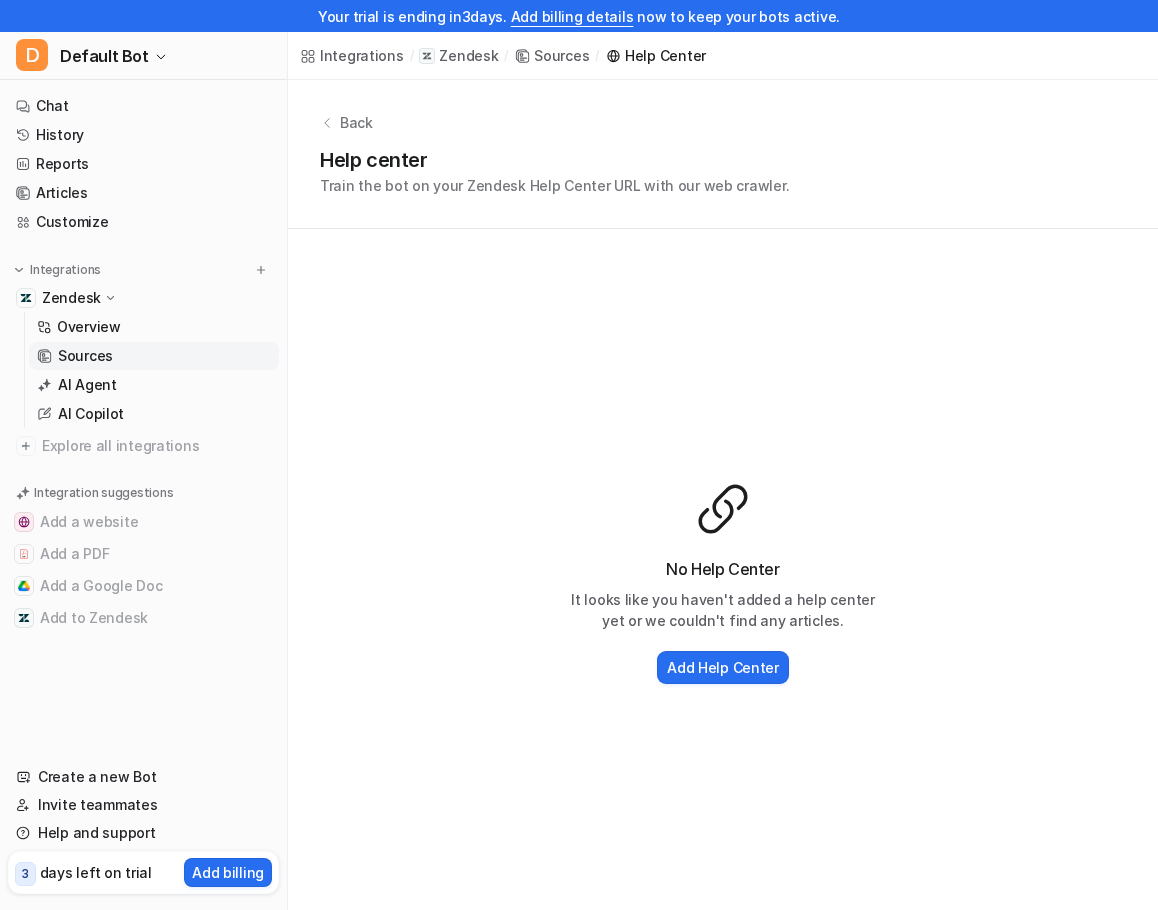 click on "No Help Center It looks like you haven't added a help center yet or we couldn't find any articles. Add Help Center" at bounding box center [723, 584] 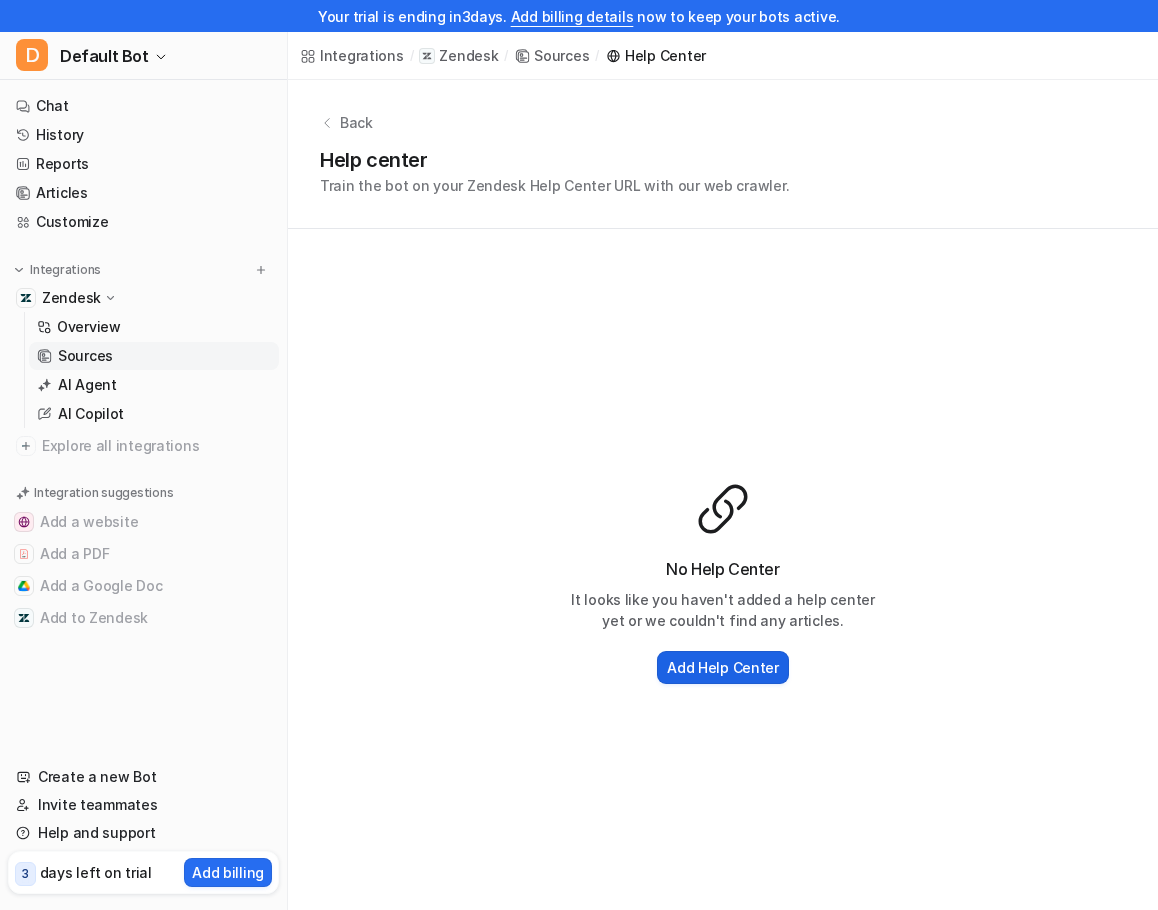 click on "Add Help Center" at bounding box center [723, 667] 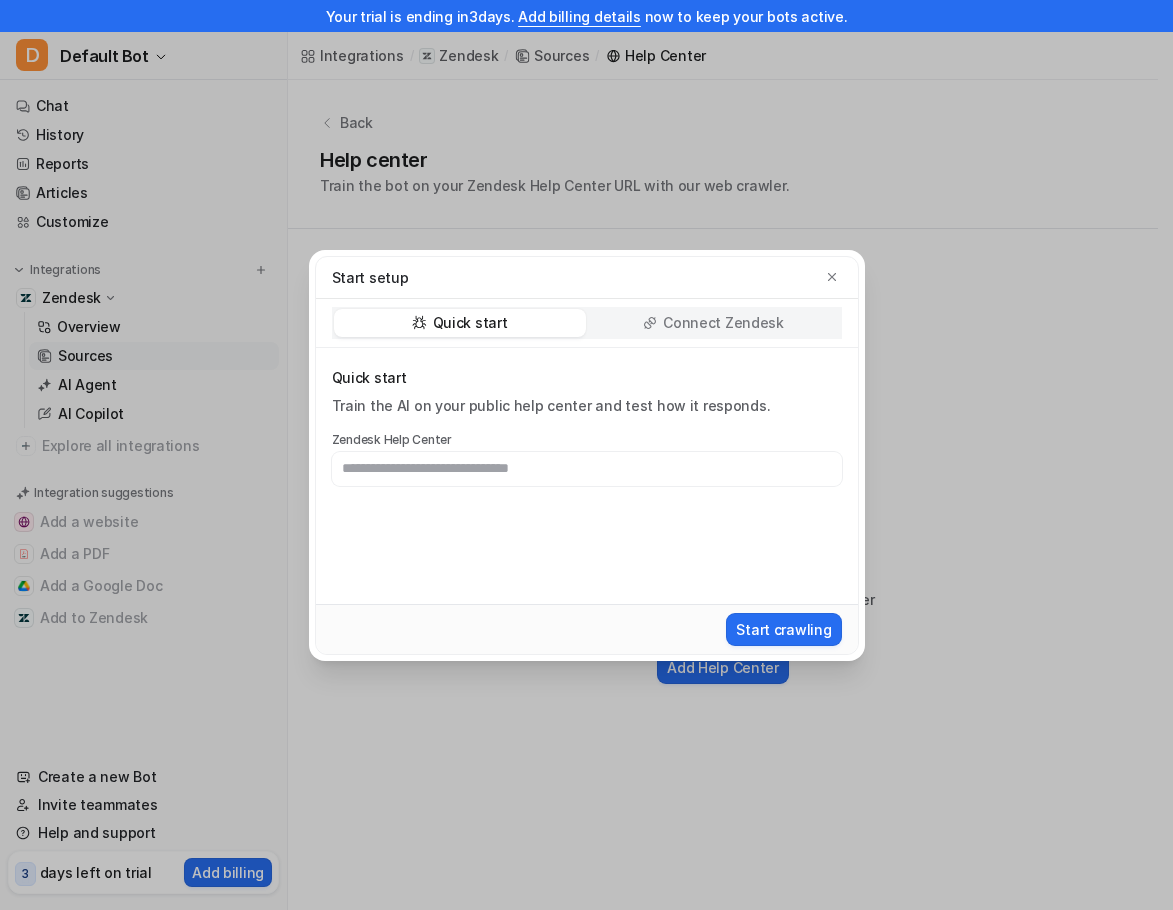 click on "Connect Zendesk" at bounding box center [723, 323] 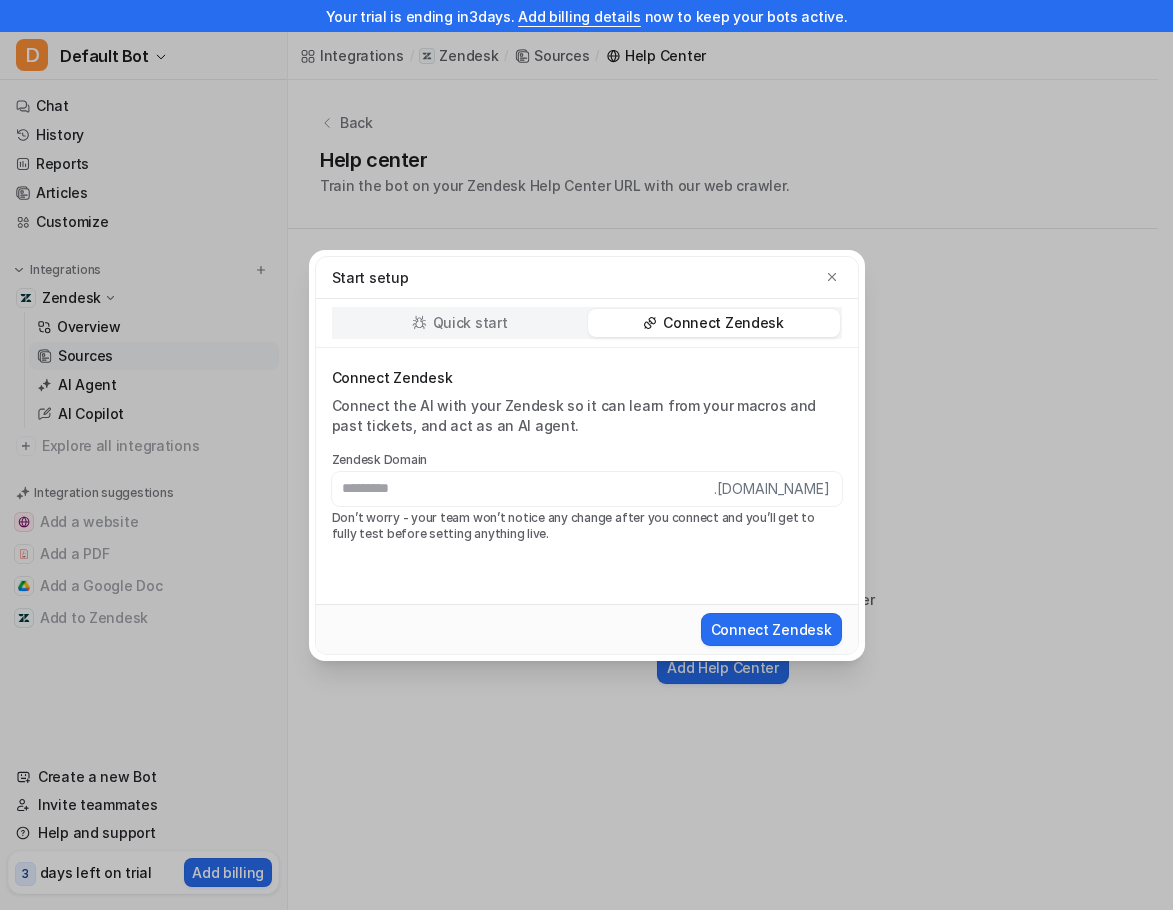 click on "Quick start" at bounding box center (460, 323) 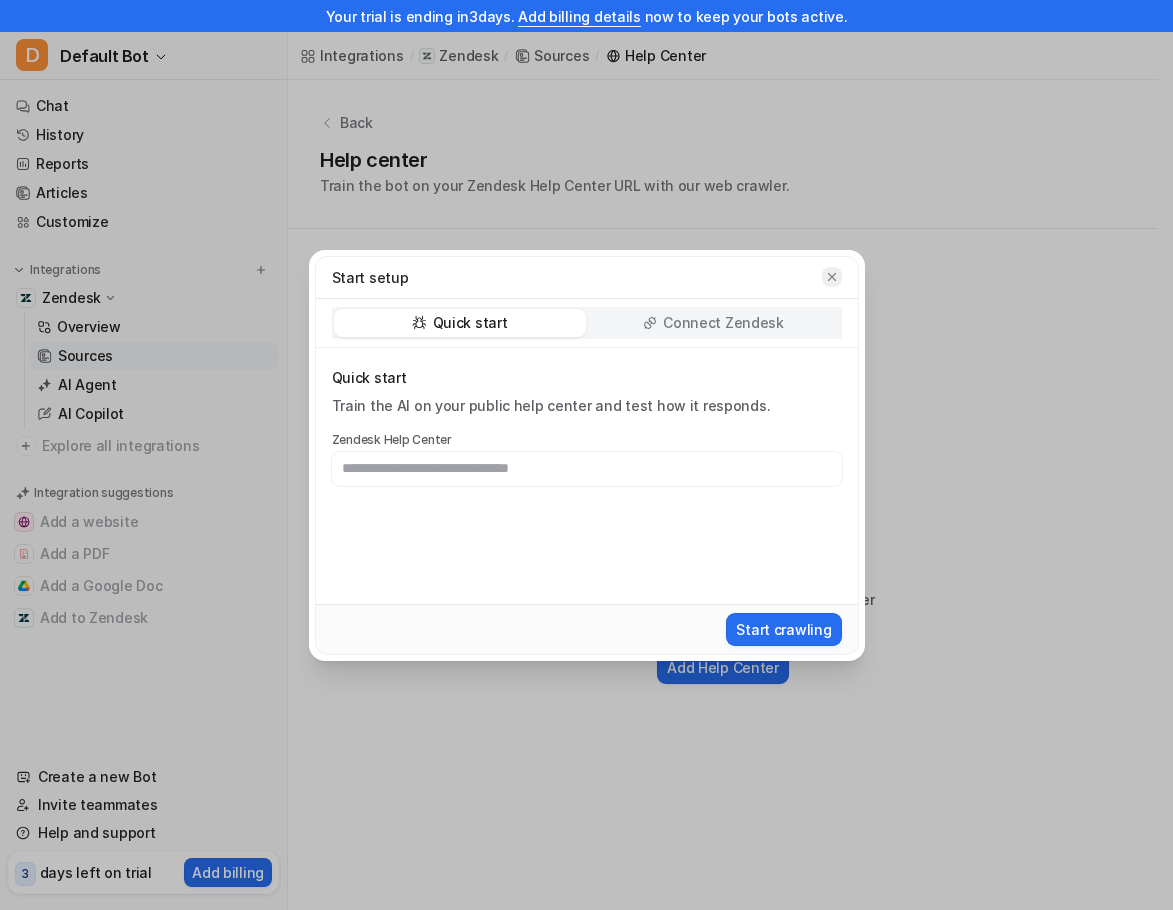 click 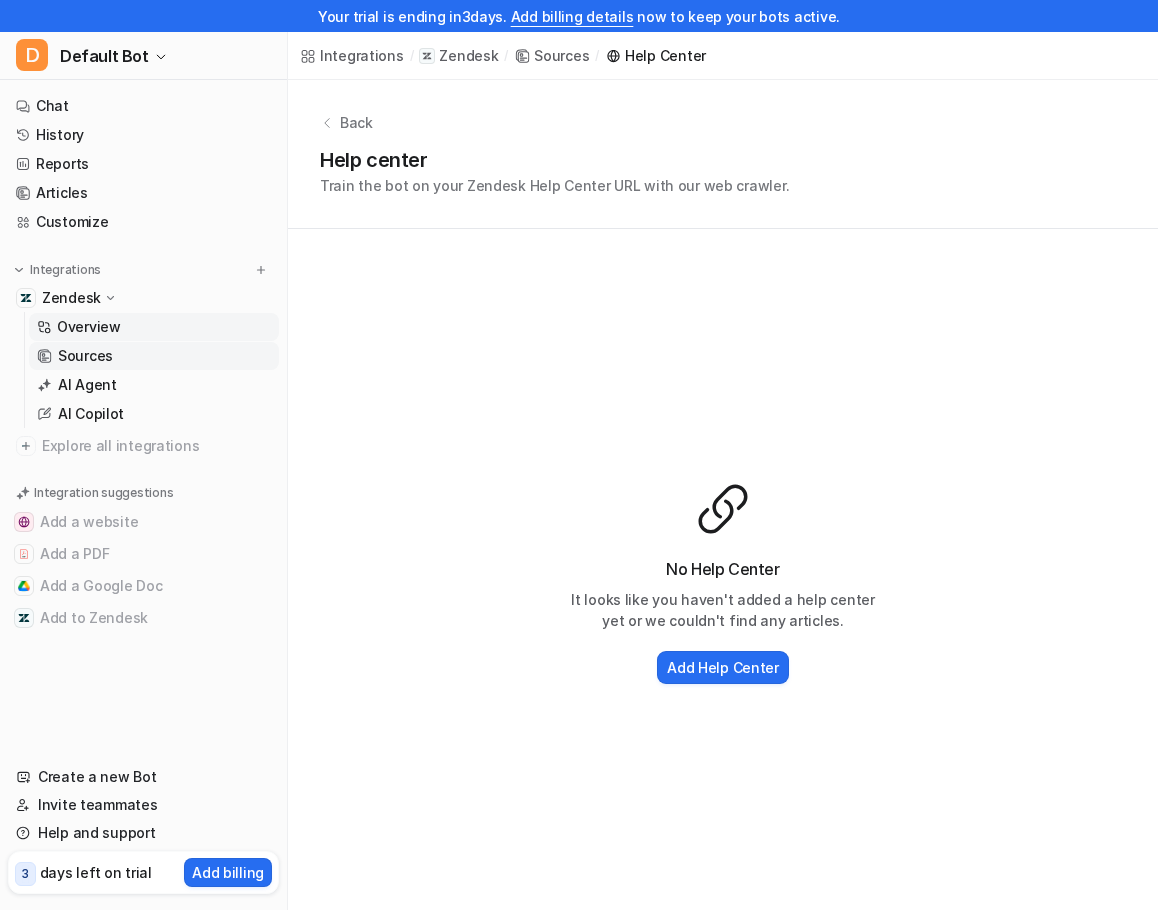 click on "Overview" at bounding box center (154, 327) 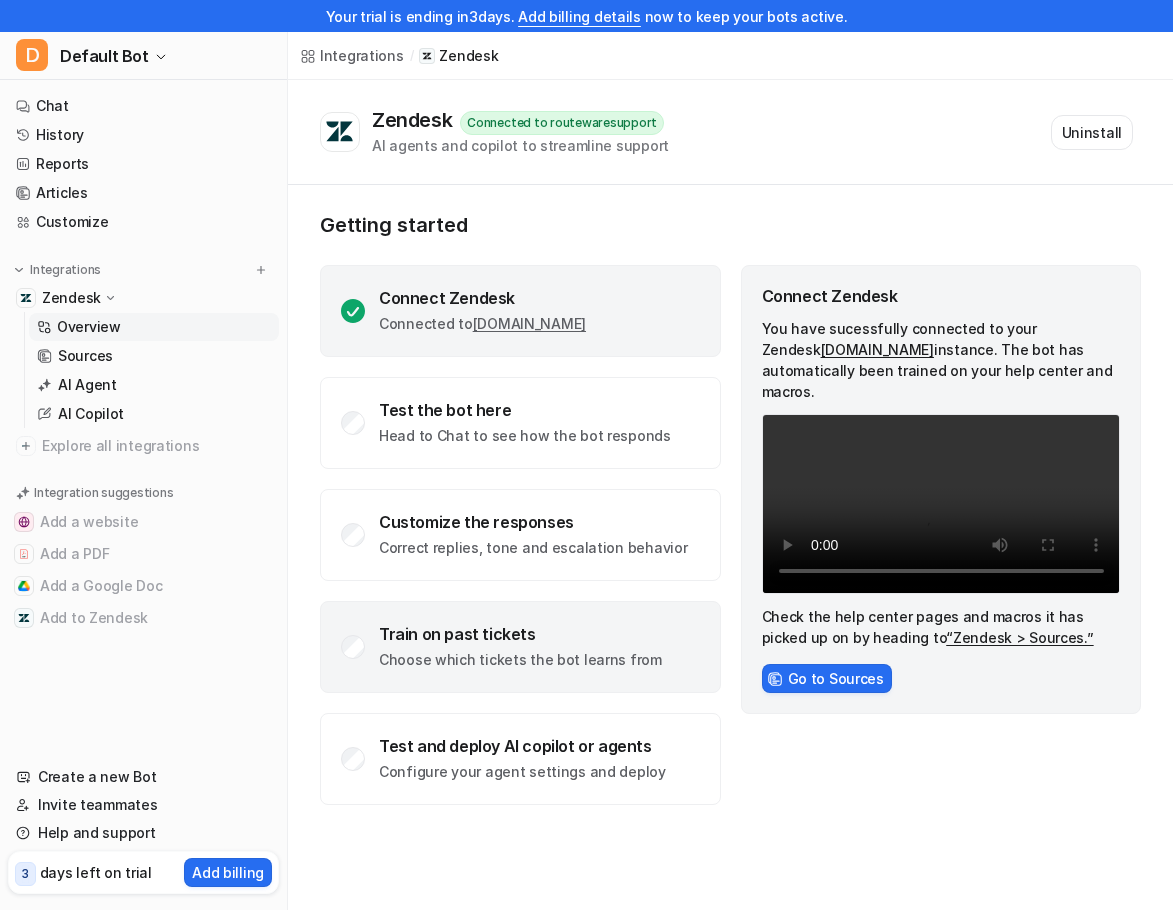 click on "Choose which tickets the bot learns from" 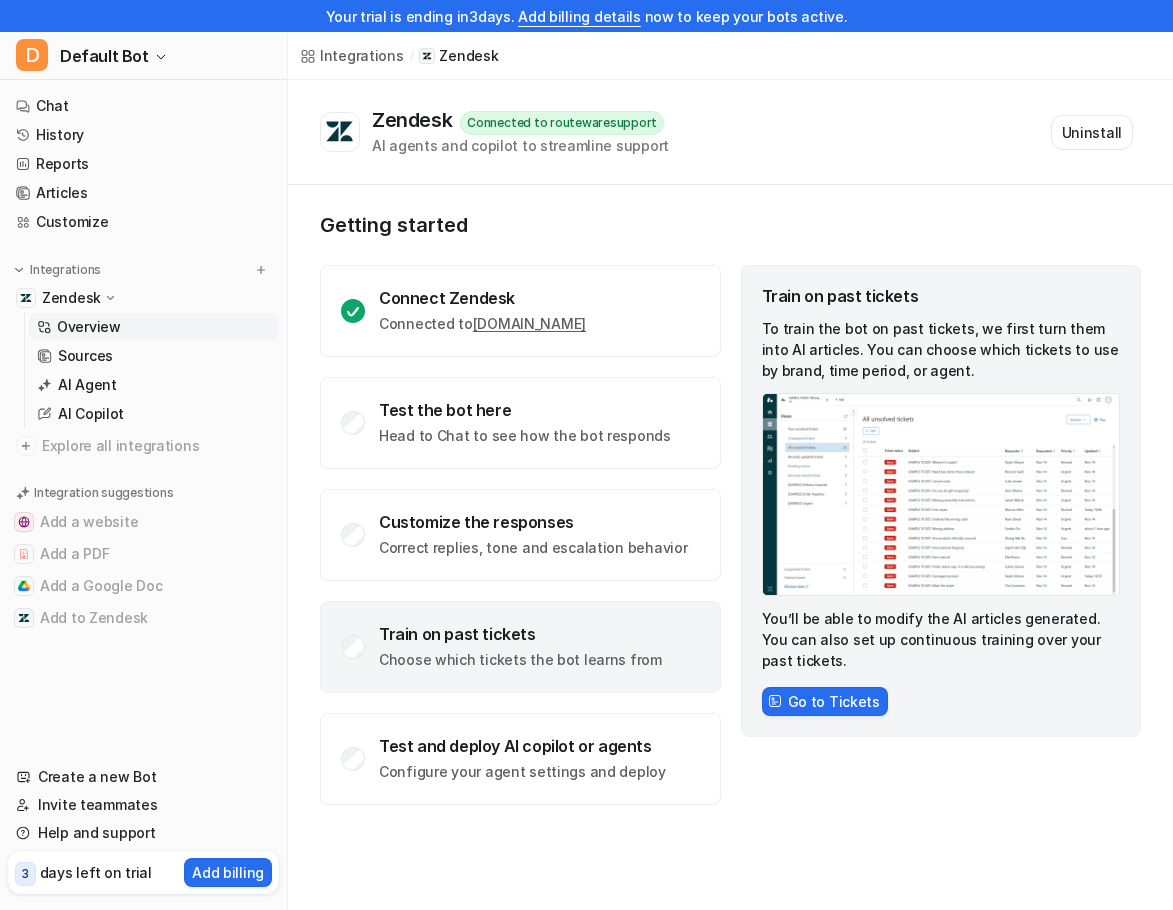 click on "Train on past tickets Choose which tickets the bot learns from" 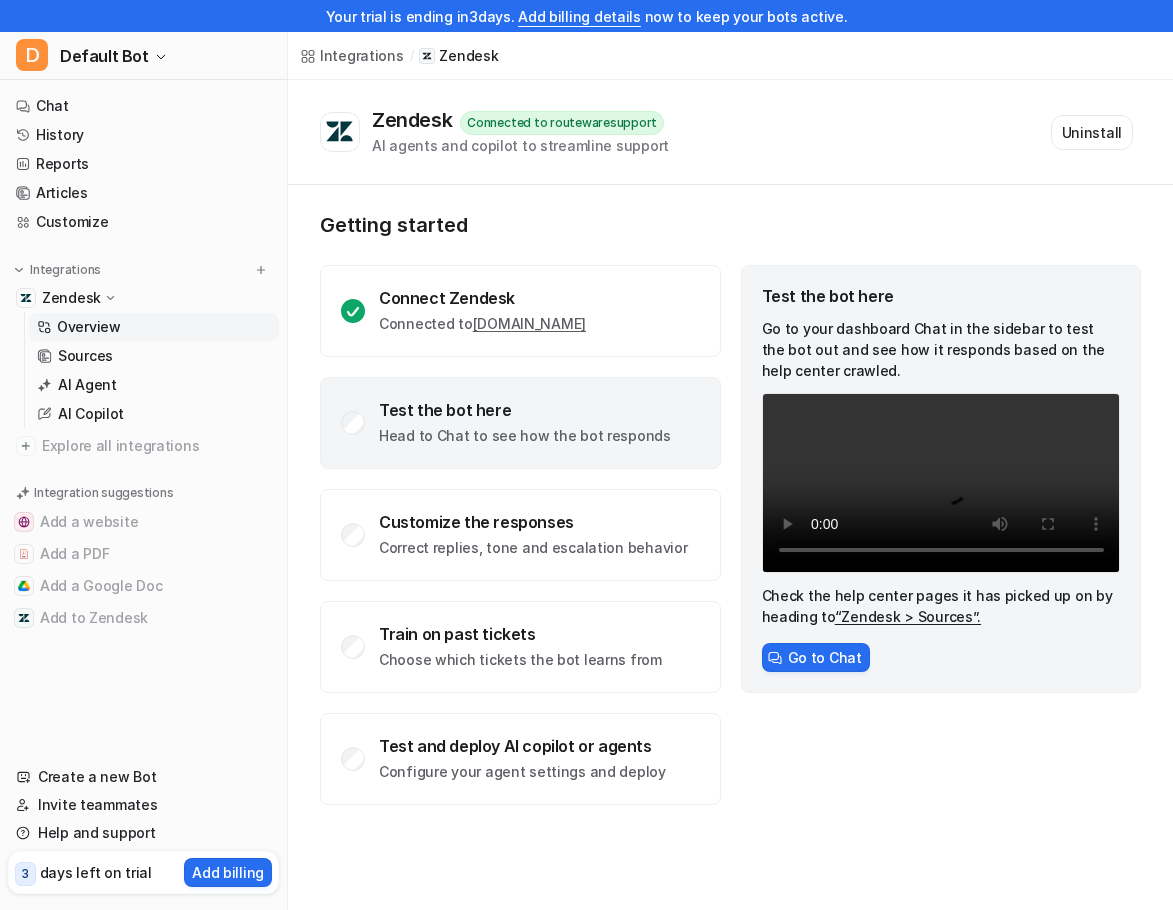 click on "Test the bot here Head to Chat to see how the bot responds" 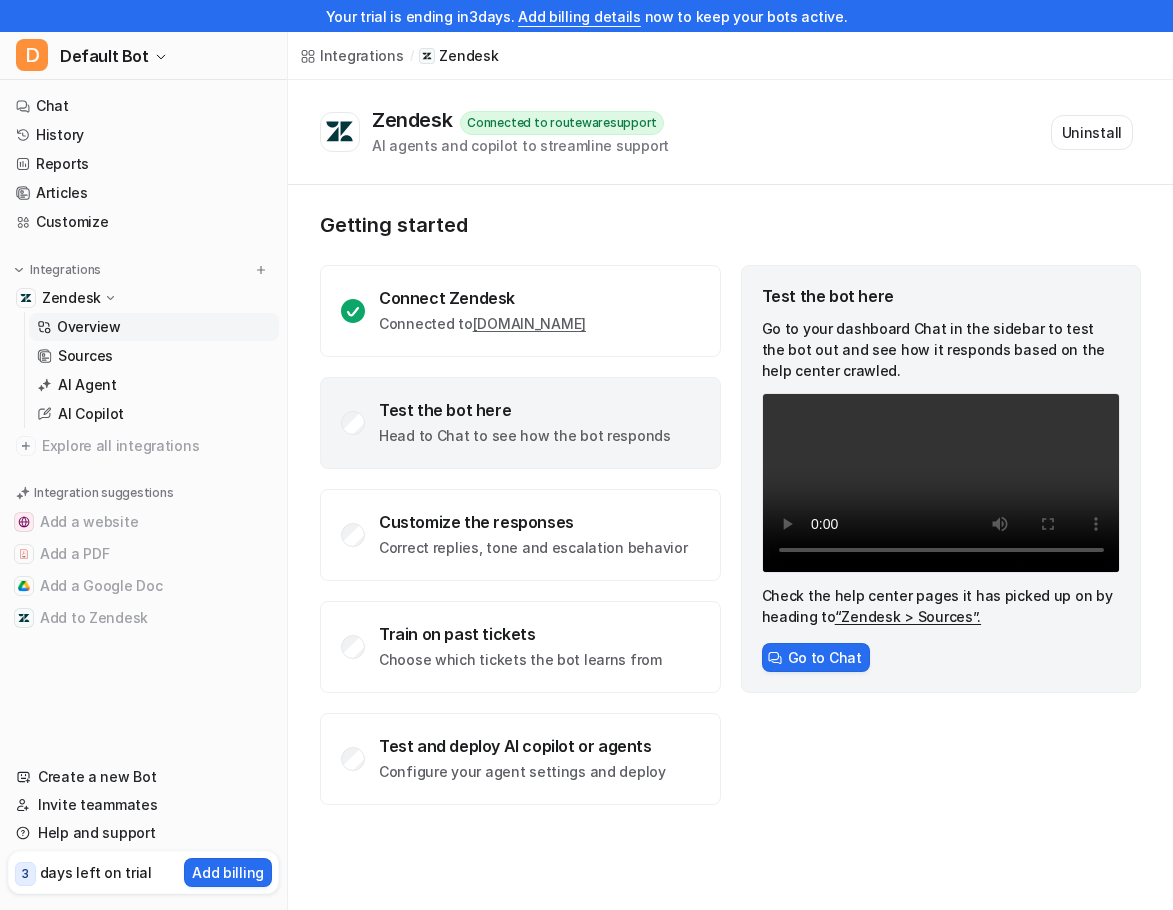 click on "Head to Chat to see how the bot responds" 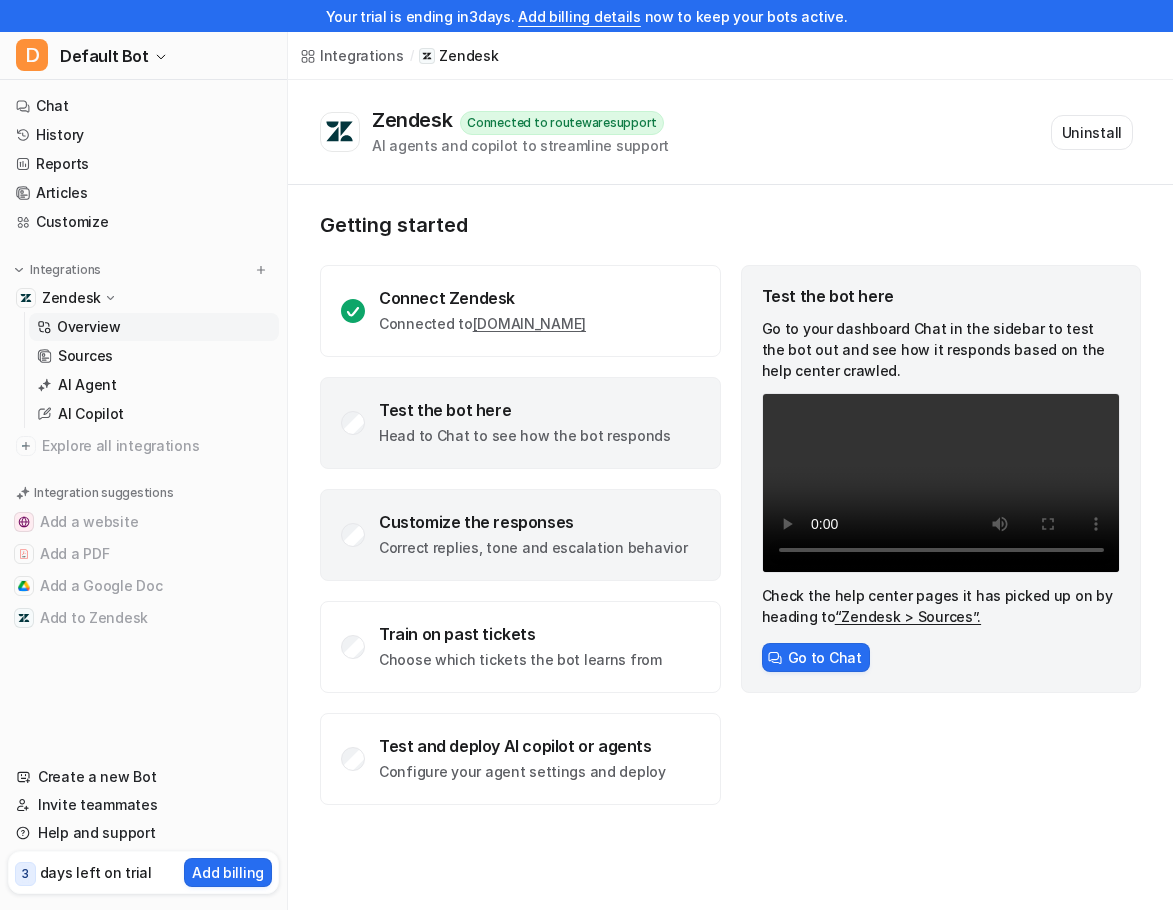 click on "Customize the responses Correct replies, tone and escalation behavior" 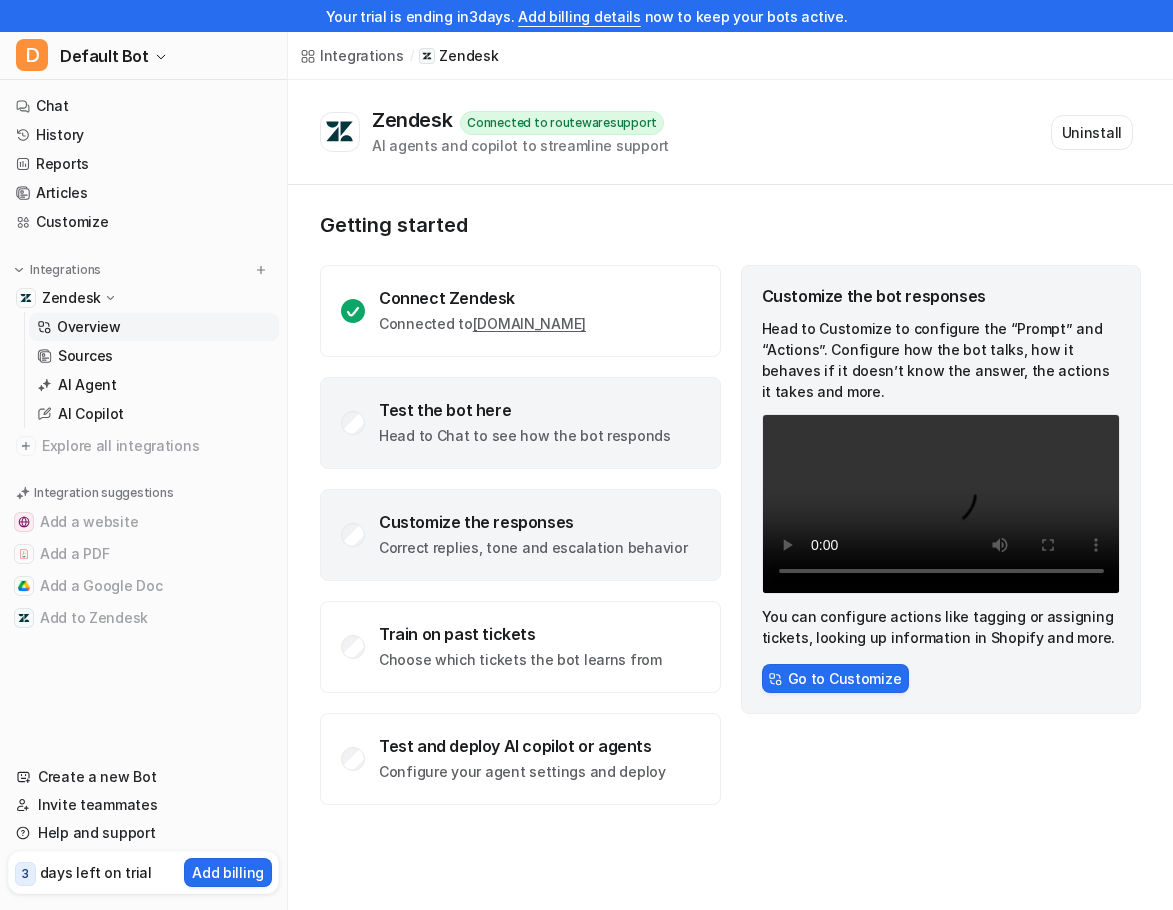 click on "Test the bot here Head to Chat to see how the bot responds" 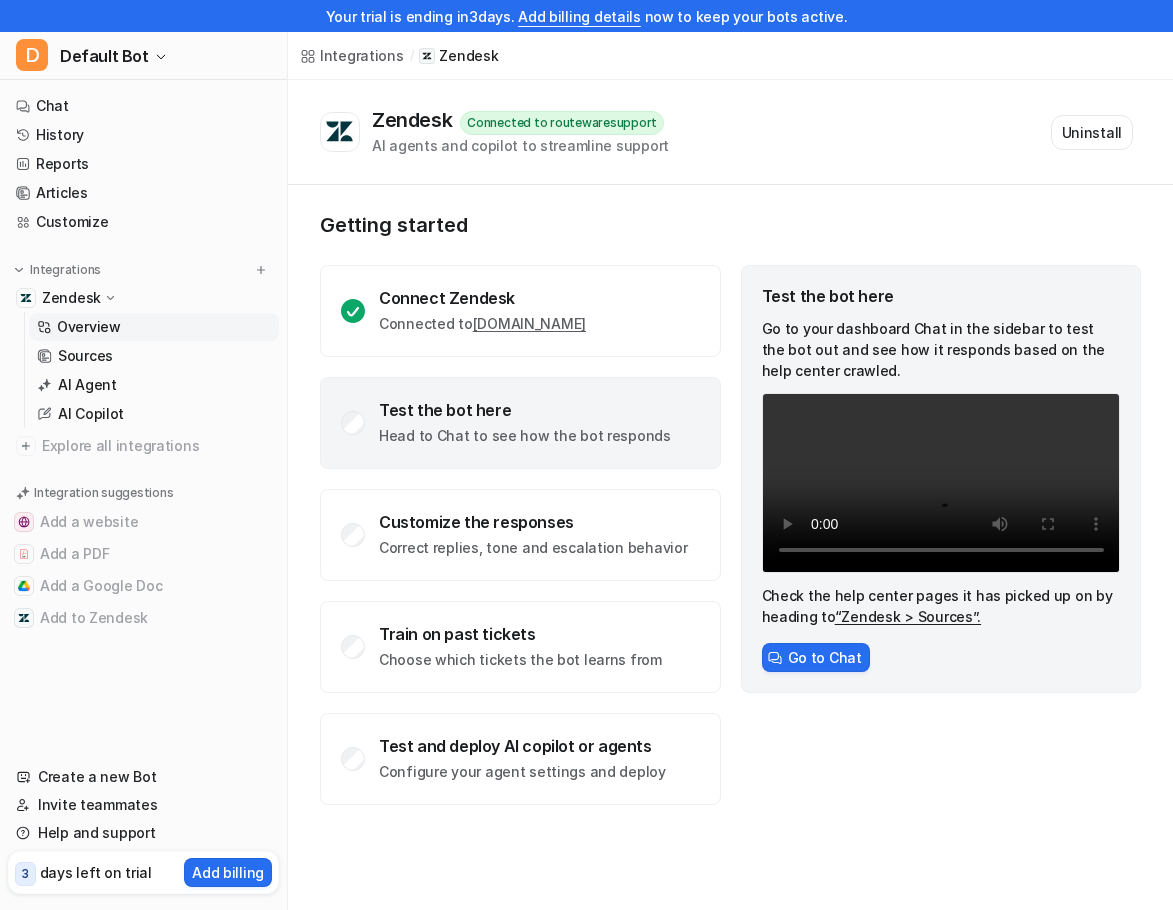 click on "Test the bot here Go to your dashboard Chat in the sidebar to test the bot out and see how it responds based on the help center crawled. Your browser does not support the video tag. Check the help center pages it has picked up on by heading to  “Zendesk > Sources”. Go to Chat" at bounding box center (941, 535) 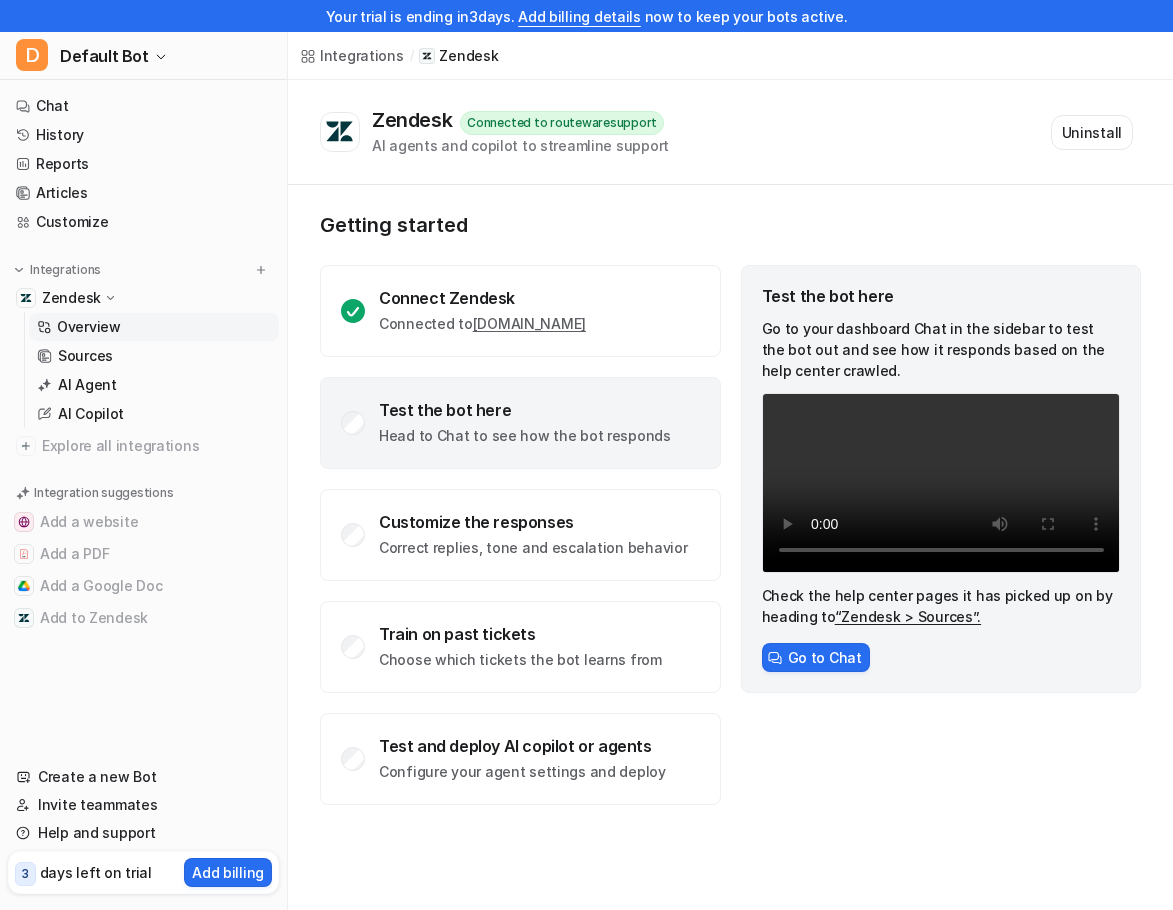 click on "Test the bot here Go to your dashboard Chat in the sidebar to test the bot out and see how it responds based on the help center crawled. Your browser does not support the video tag. Check the help center pages it has picked up on by heading to  “Zendesk > Sources”. Go to Chat" at bounding box center (941, 535) 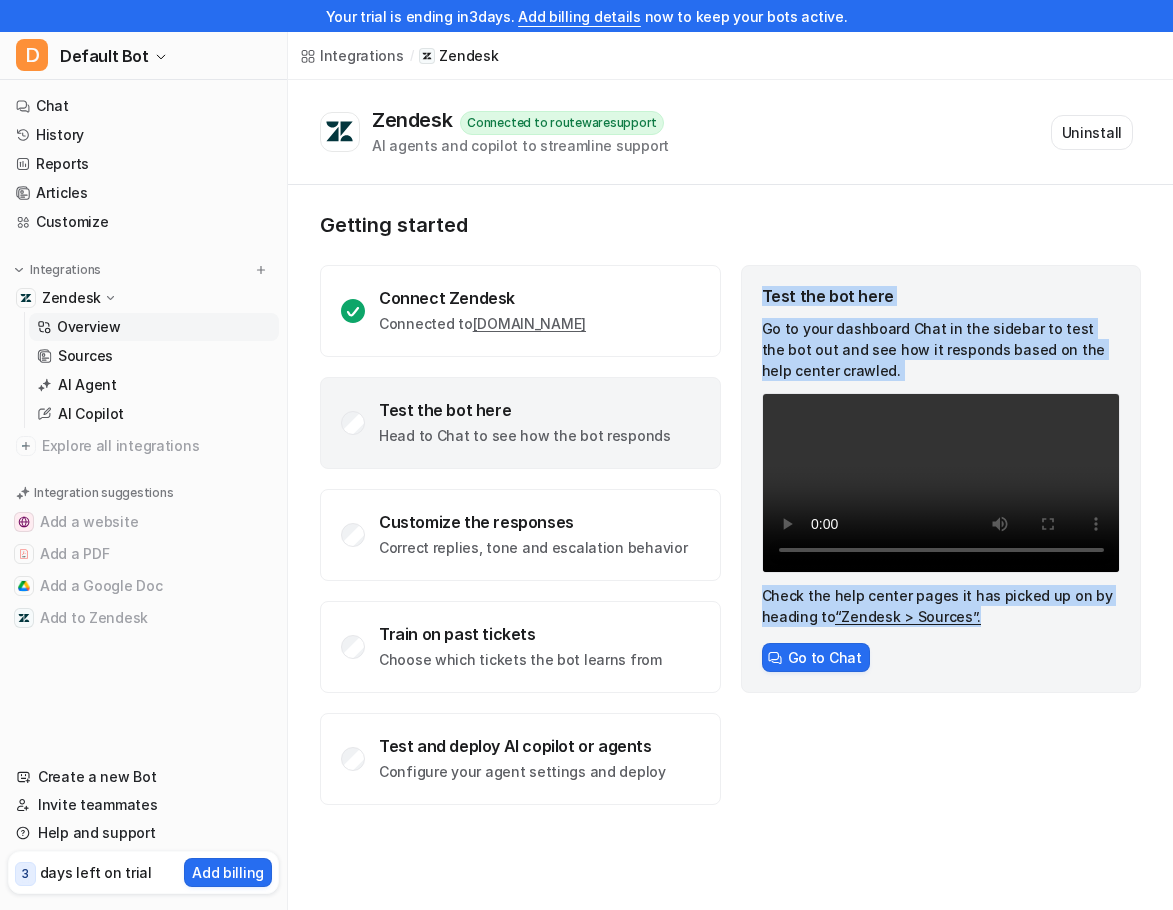 drag, startPoint x: 983, startPoint y: 621, endPoint x: 745, endPoint y: 291, distance: 406.87097 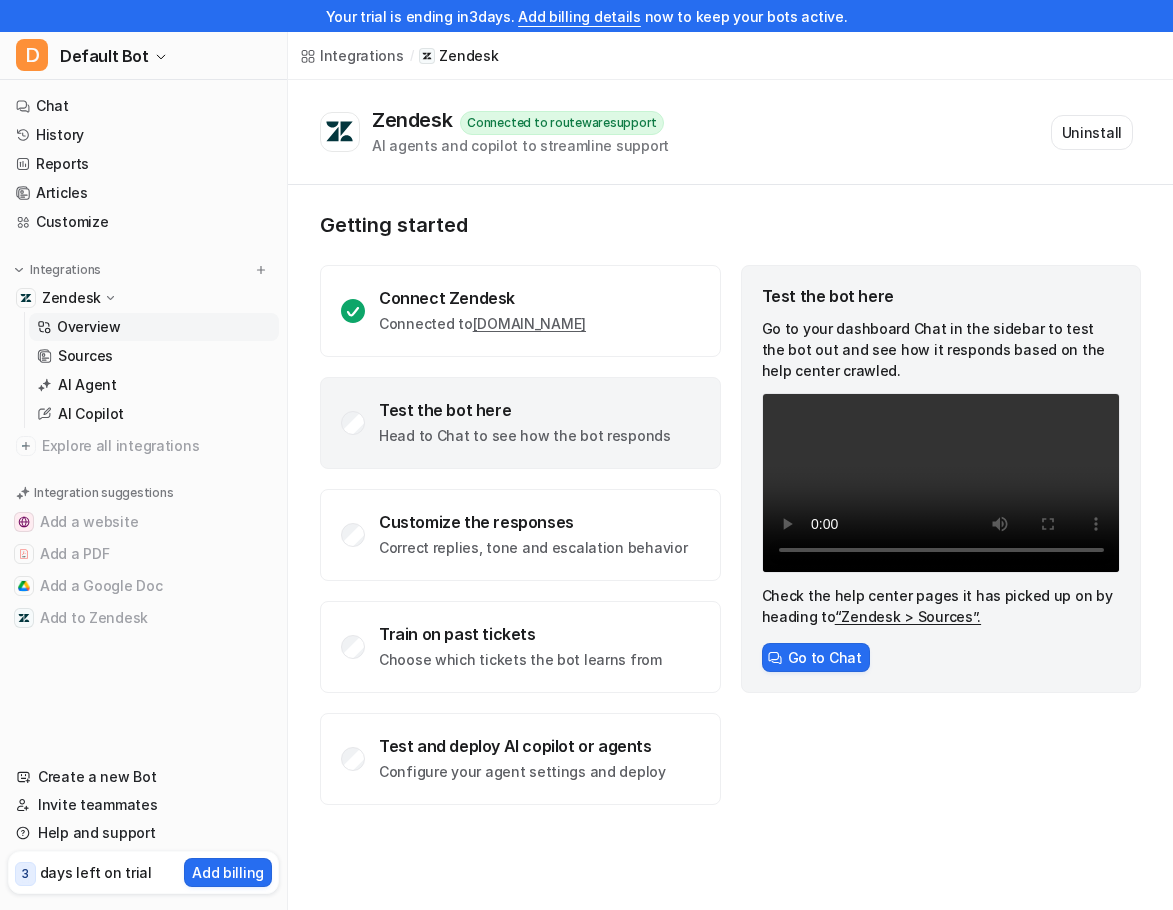 click on "Go to Chat" at bounding box center (941, 657) 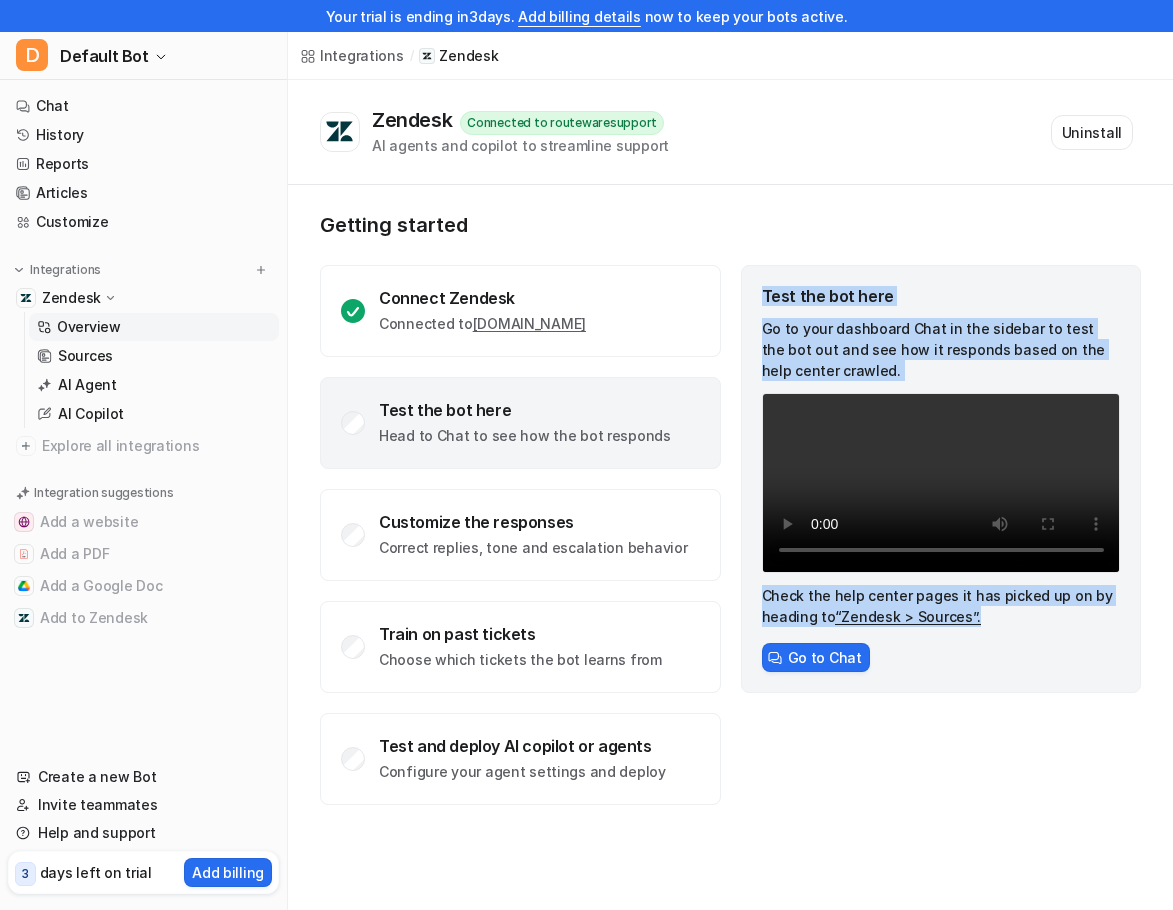 drag, startPoint x: 1000, startPoint y: 641, endPoint x: 741, endPoint y: 292, distance: 434.60556 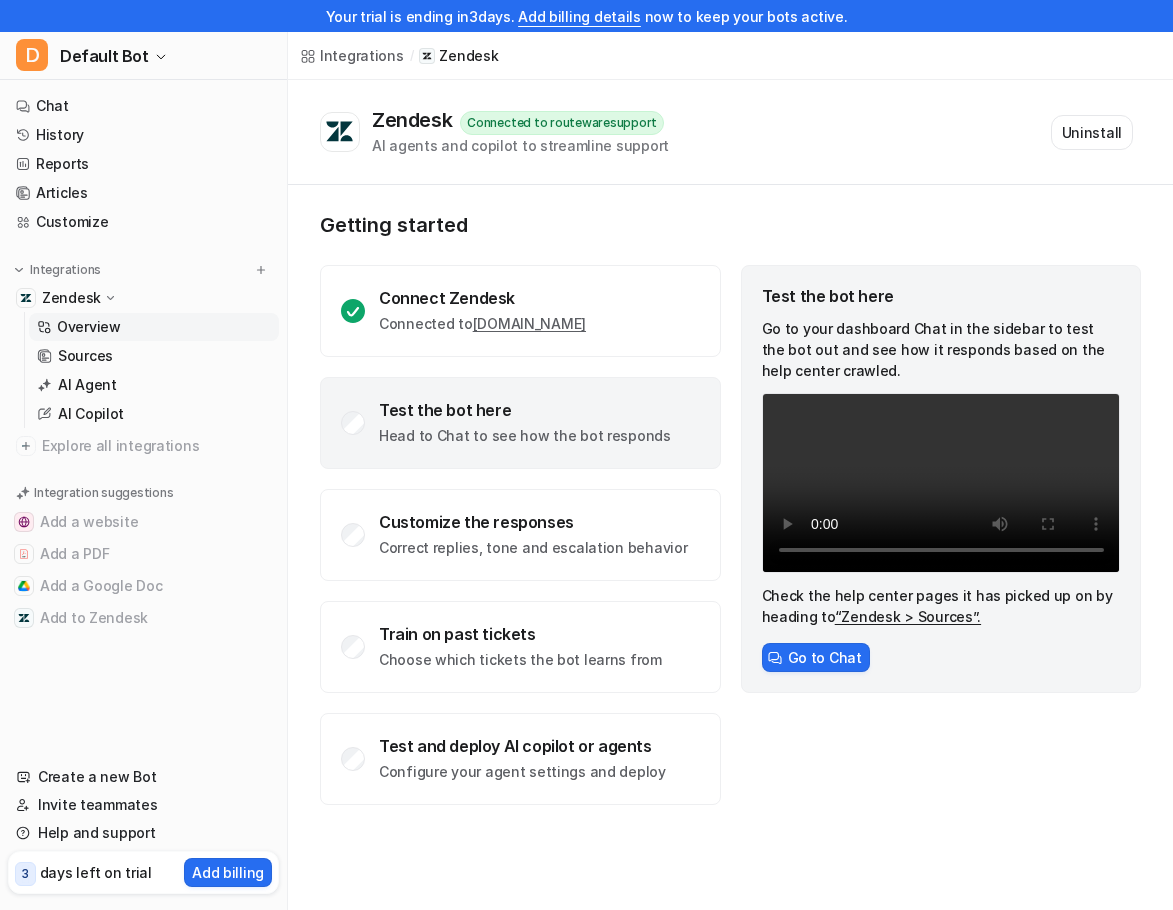 click on "Test the bot here Go to your dashboard Chat in the sidebar to test the bot out and see how it responds based on the help center crawled. Your browser does not support the video tag. Check the help center pages it has picked up on by heading to  “Zendesk > Sources”. Go to Chat" at bounding box center [941, 479] 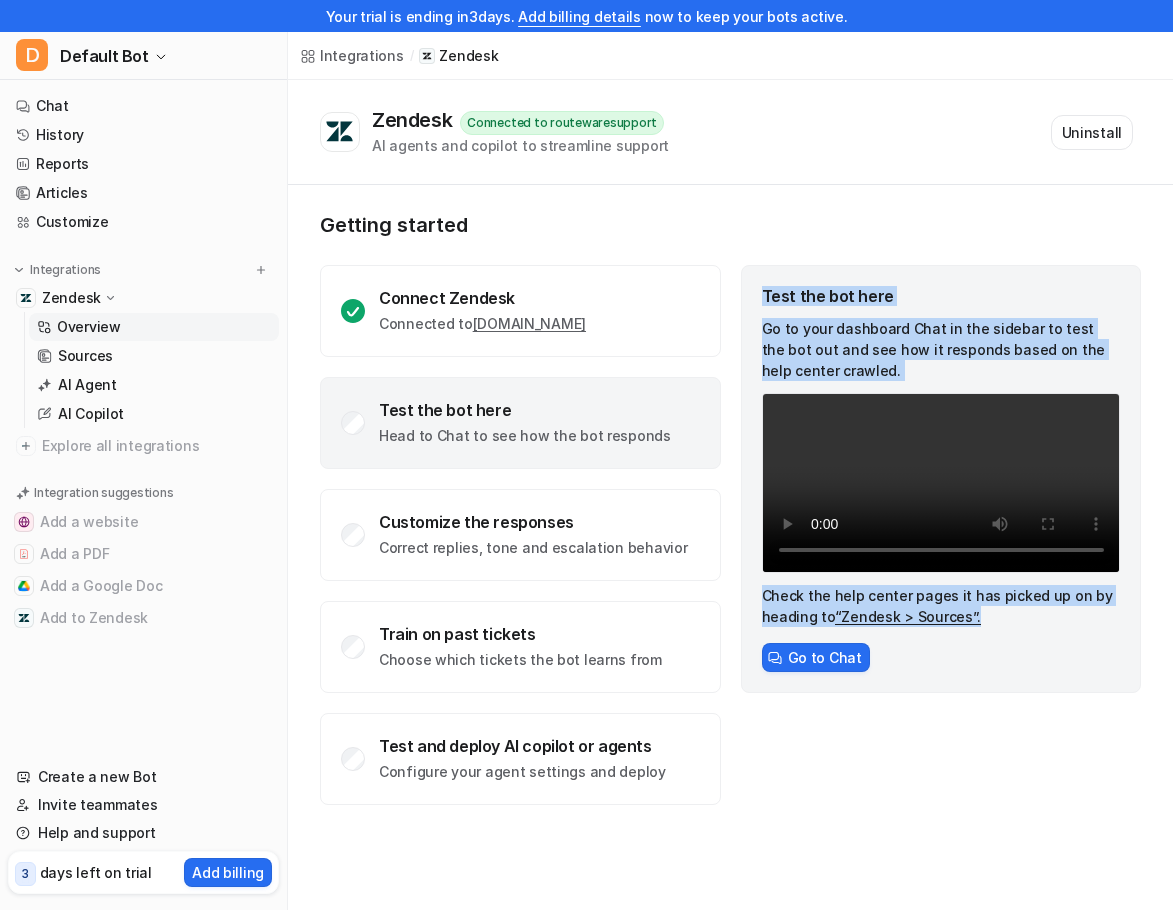 drag, startPoint x: 1006, startPoint y: 642, endPoint x: 733, endPoint y: 280, distance: 453.40158 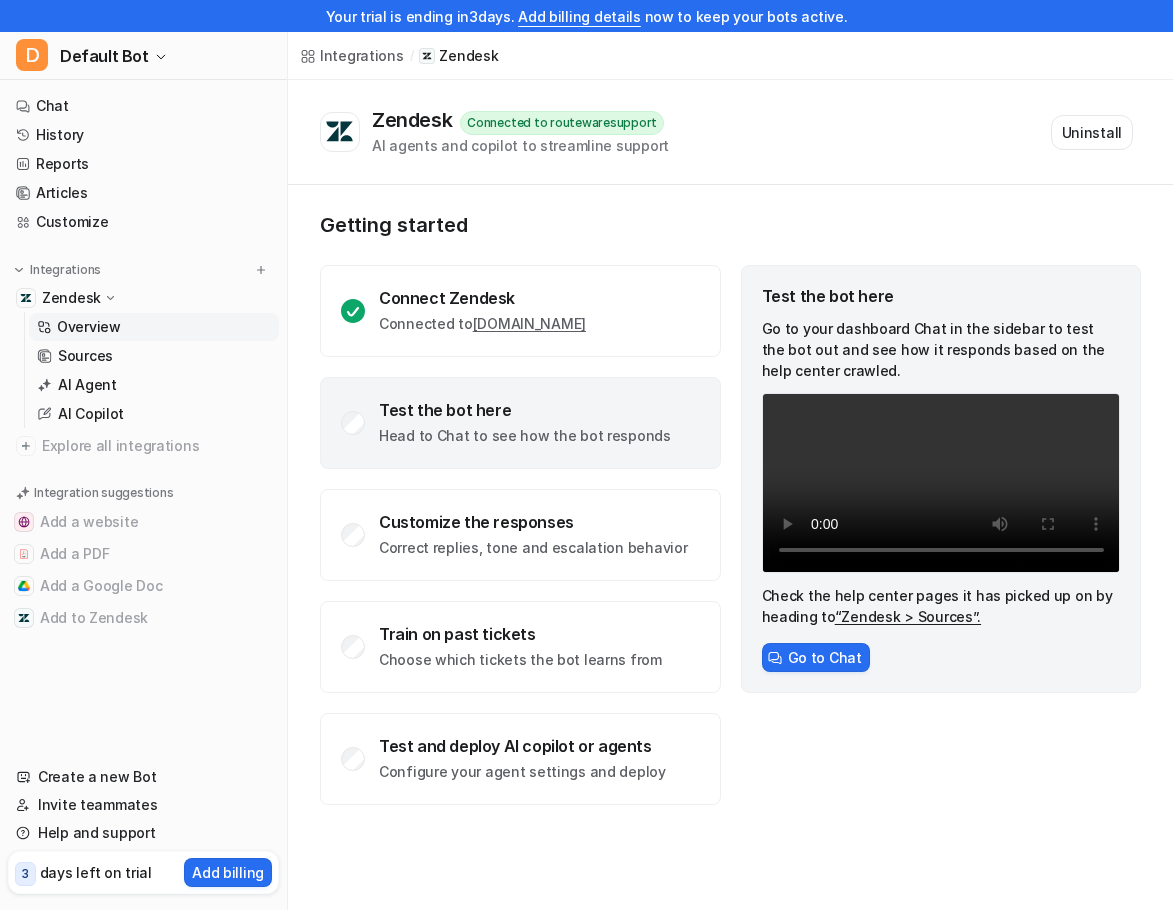click on "Test the bot here Go to your dashboard Chat in the sidebar to test the bot out and see how it responds based on the help center crawled. Your browser does not support the video tag. Check the help center pages it has picked up on by heading to  “Zendesk > Sources”. Go to Chat" at bounding box center [941, 479] 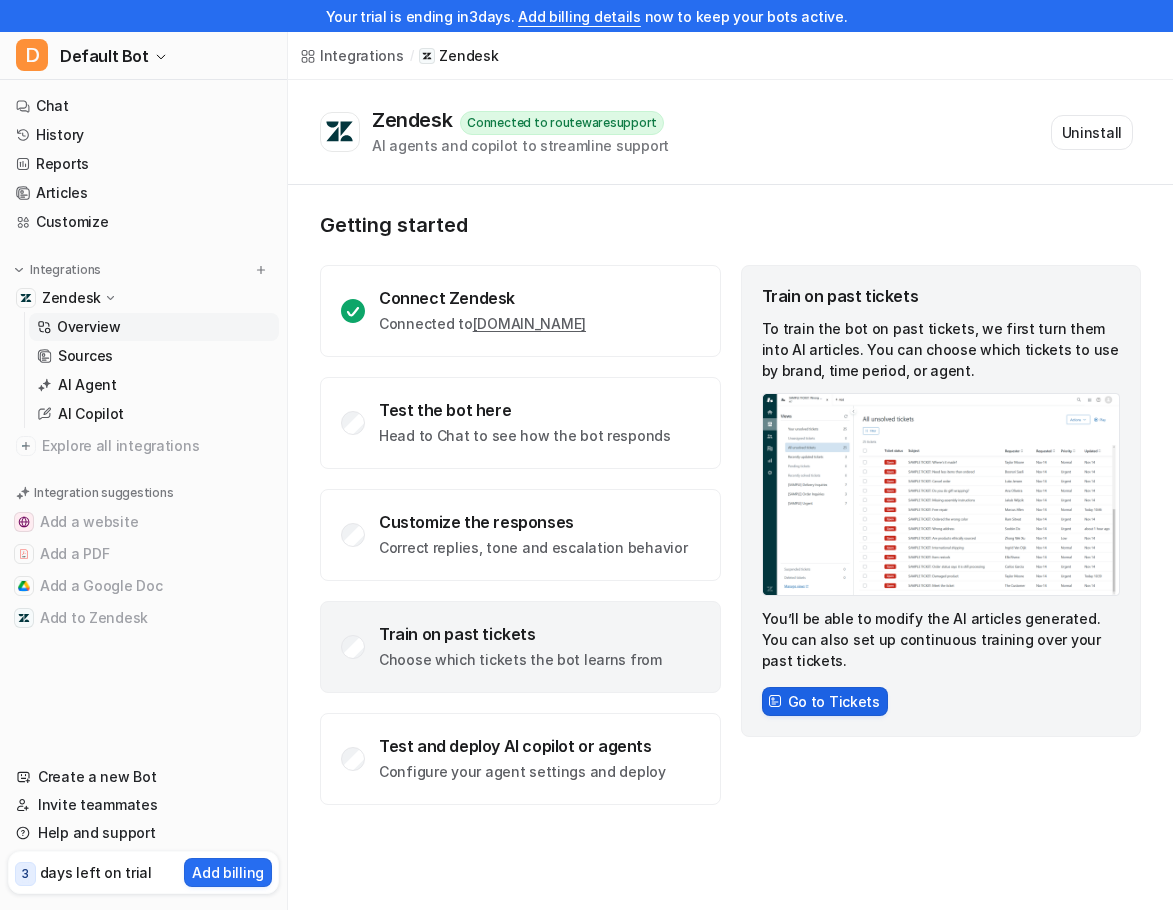 click on "Go to Tickets" at bounding box center (825, 701) 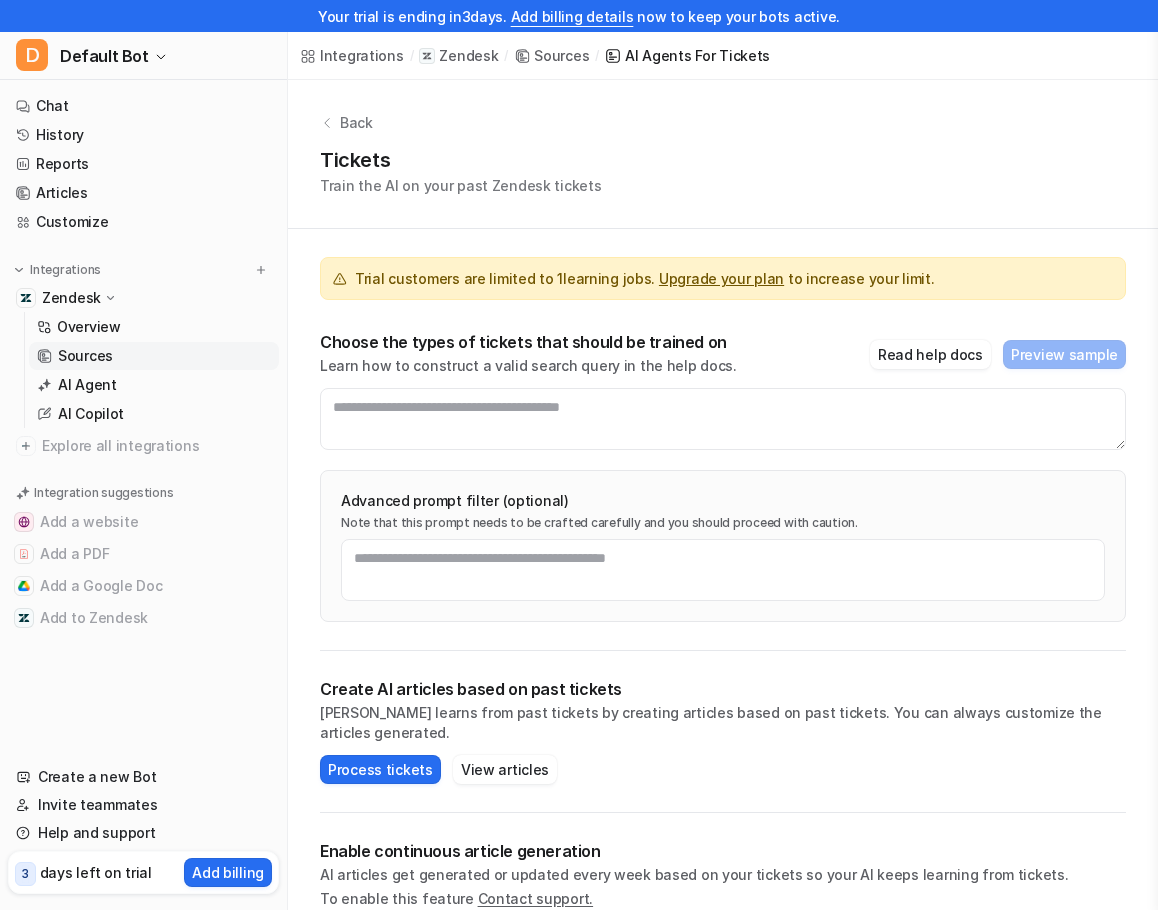 click on "Trial customers are limited to   1  learning jobs.   Upgrade your plan   to increase your limit. Choose the types of tickets that should be trained on Learn how to construct a valid search query in the help docs. Read help docs Preview sample Advanced prompt filter (optional) Note that this prompt needs to be crafted carefully and you should proceed with caution." at bounding box center (723, 440) 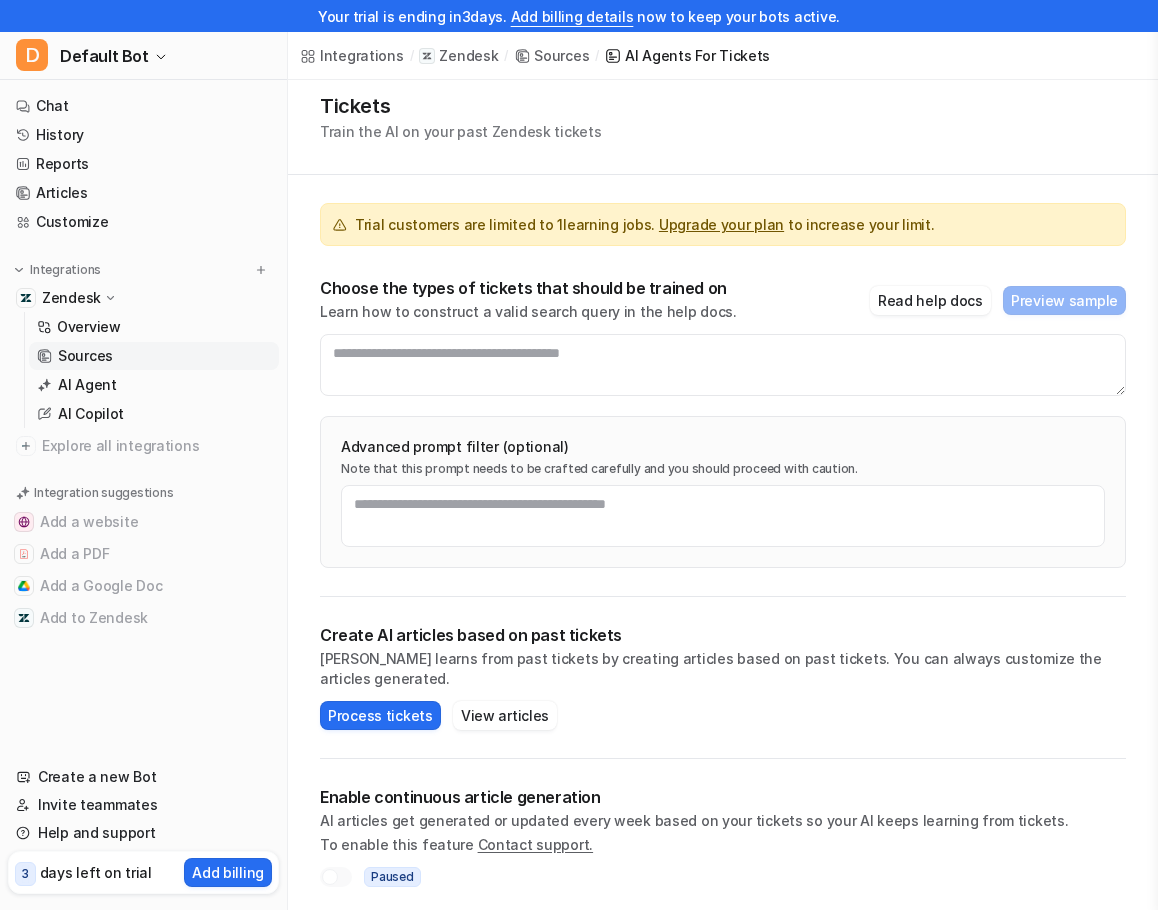 scroll, scrollTop: 100, scrollLeft: 0, axis: vertical 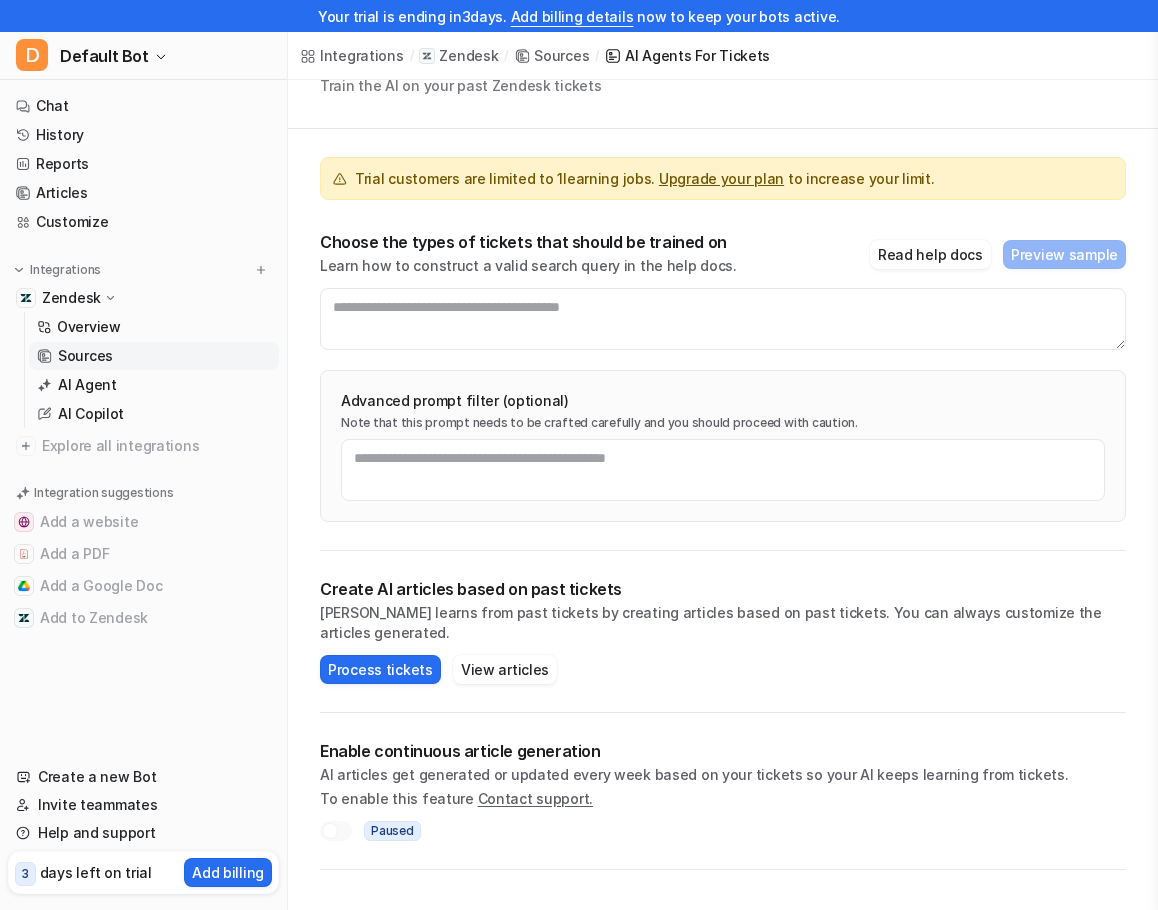 click on "Choose the types of tickets that should be trained on Learn how to construct a valid search query in the help docs. Read help docs Preview sample" at bounding box center [723, 254] 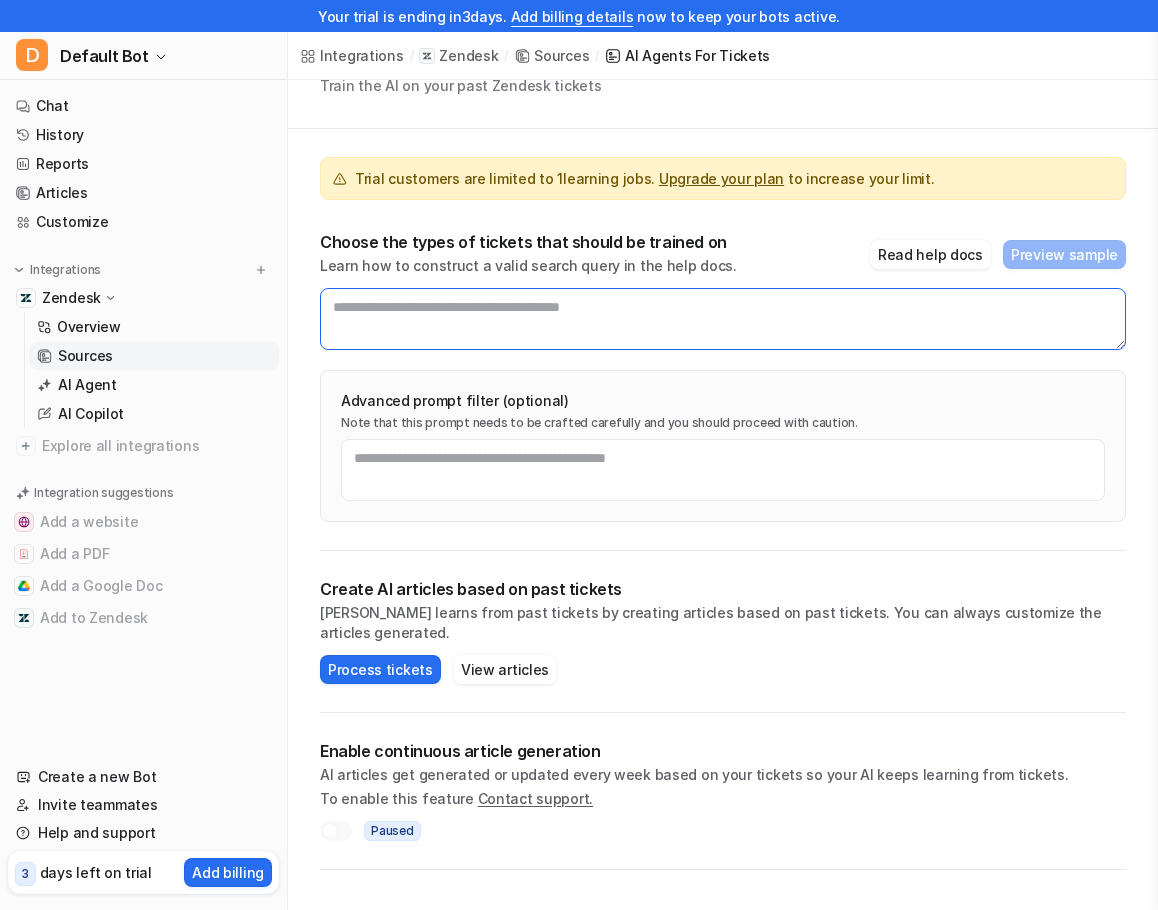 click at bounding box center (723, 319) 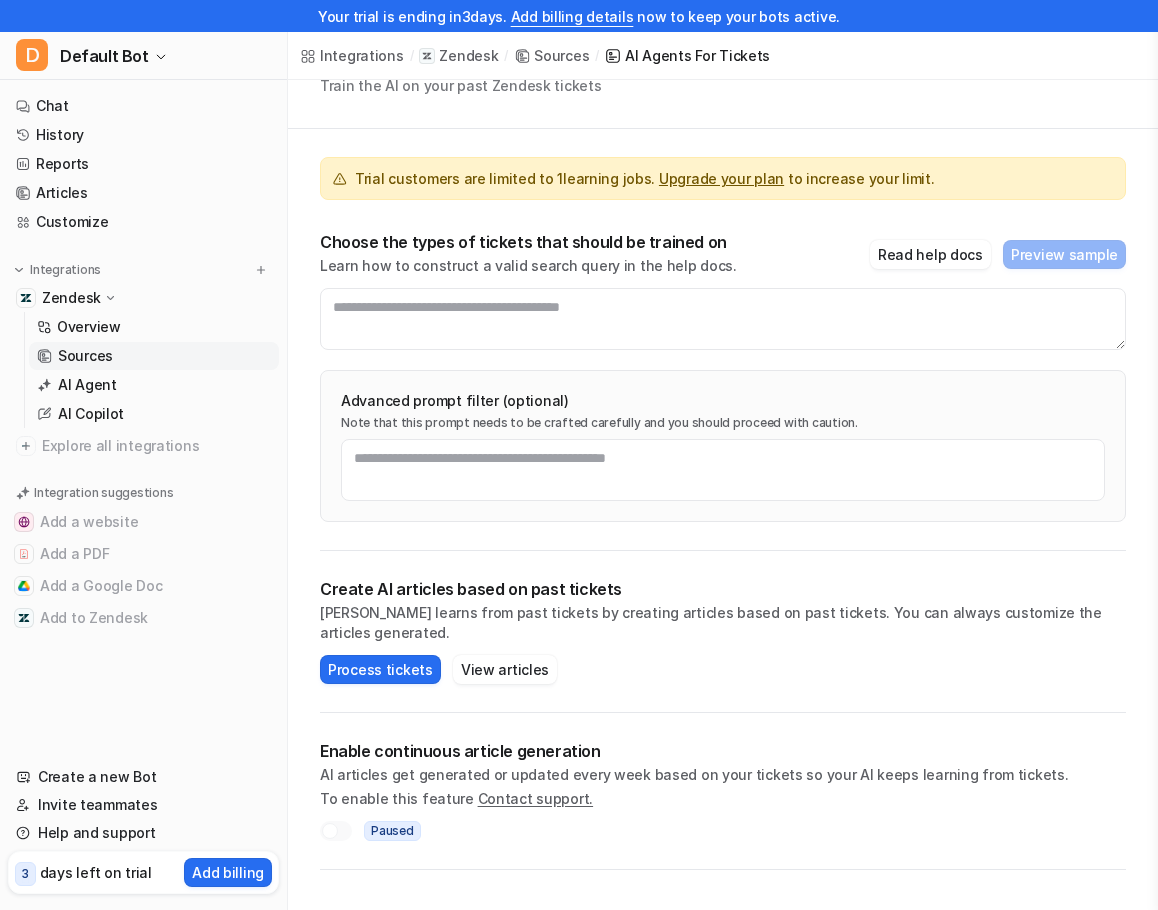 click on "Choose the types of tickets that should be trained on Learn how to construct a valid search query in the help docs. Read help docs Preview sample" at bounding box center [723, 254] 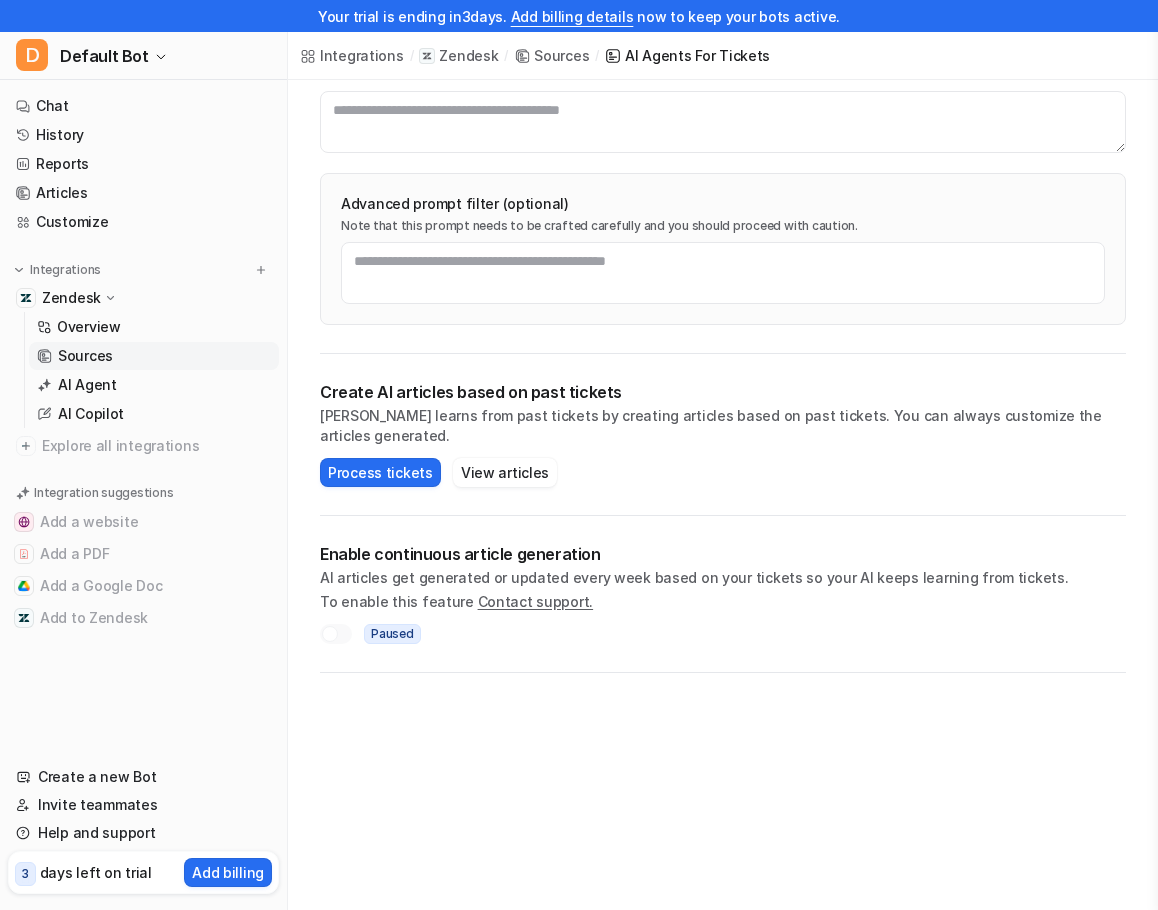 scroll, scrollTop: 300, scrollLeft: 0, axis: vertical 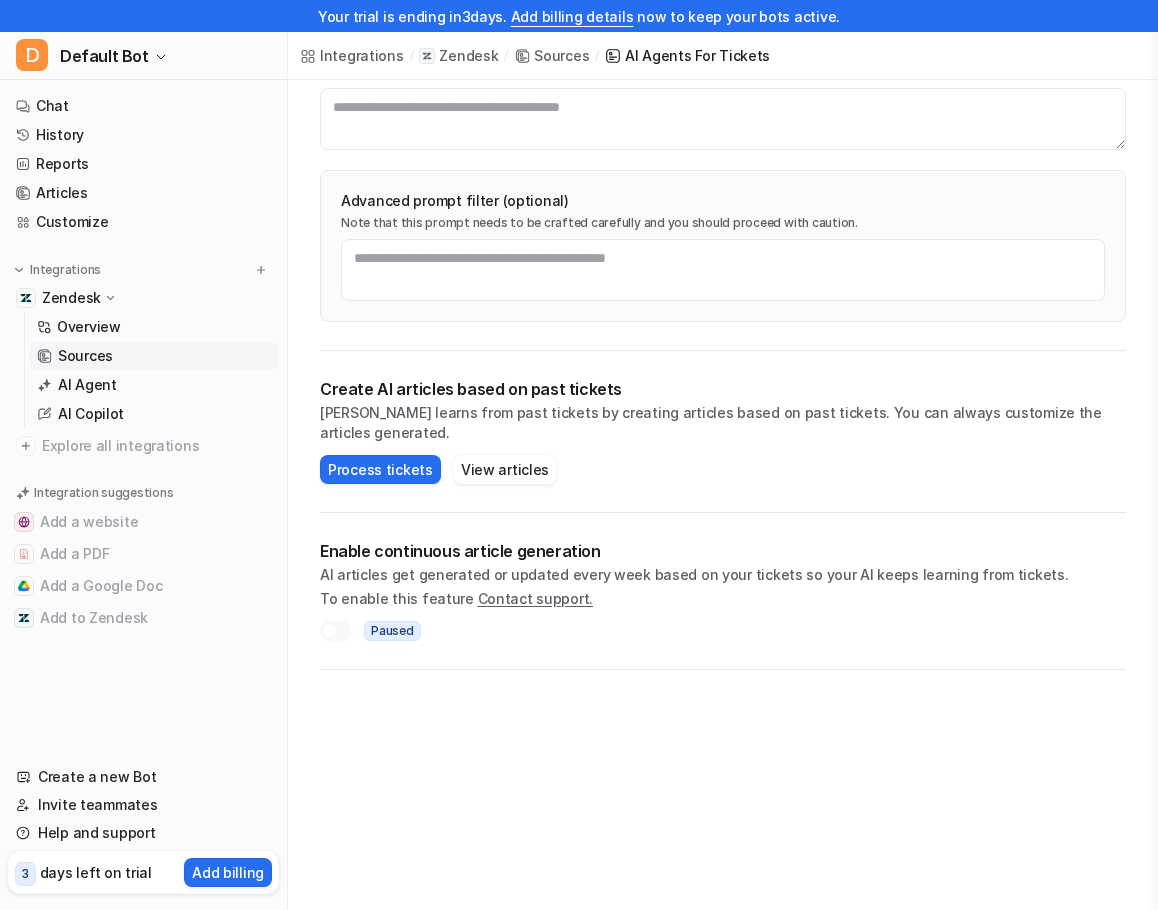 click on "To enable this feature   Contact support." at bounding box center [723, 599] 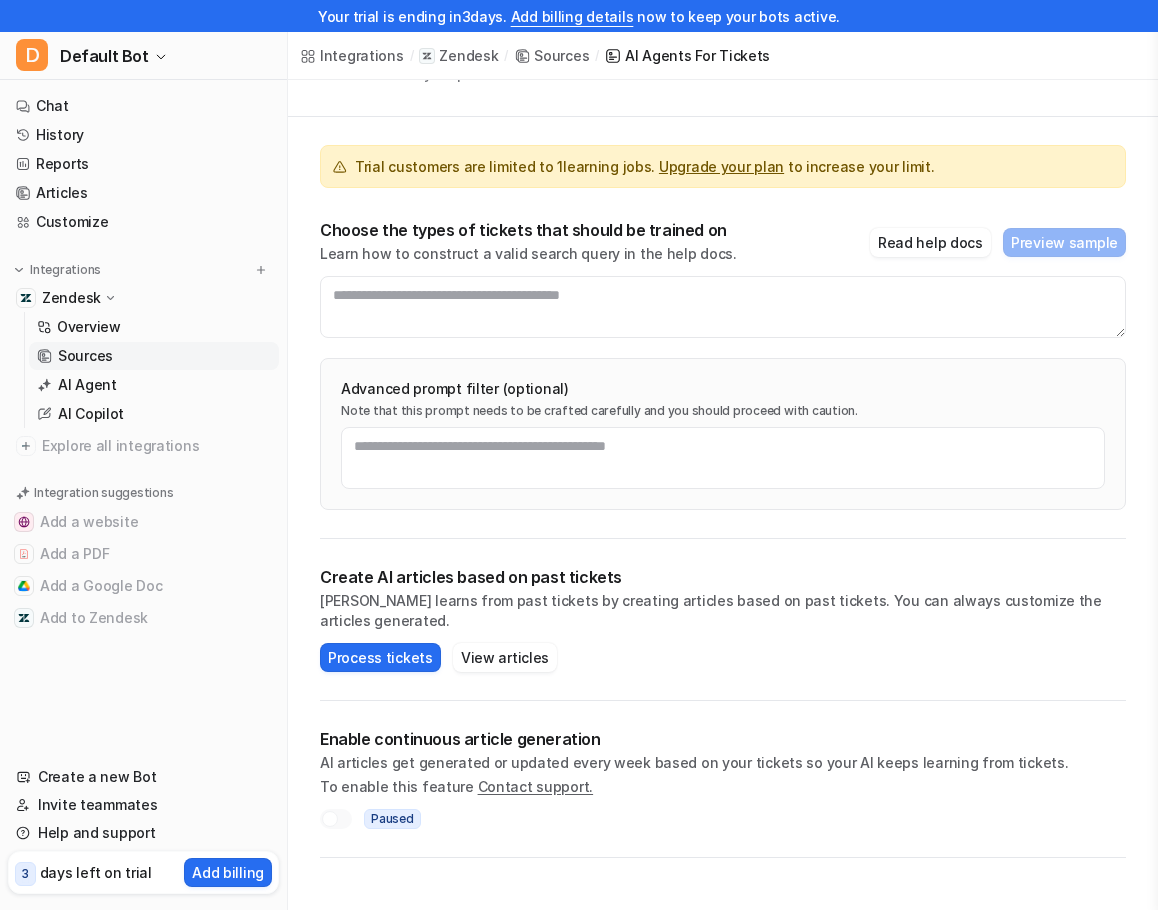 scroll, scrollTop: 0, scrollLeft: 0, axis: both 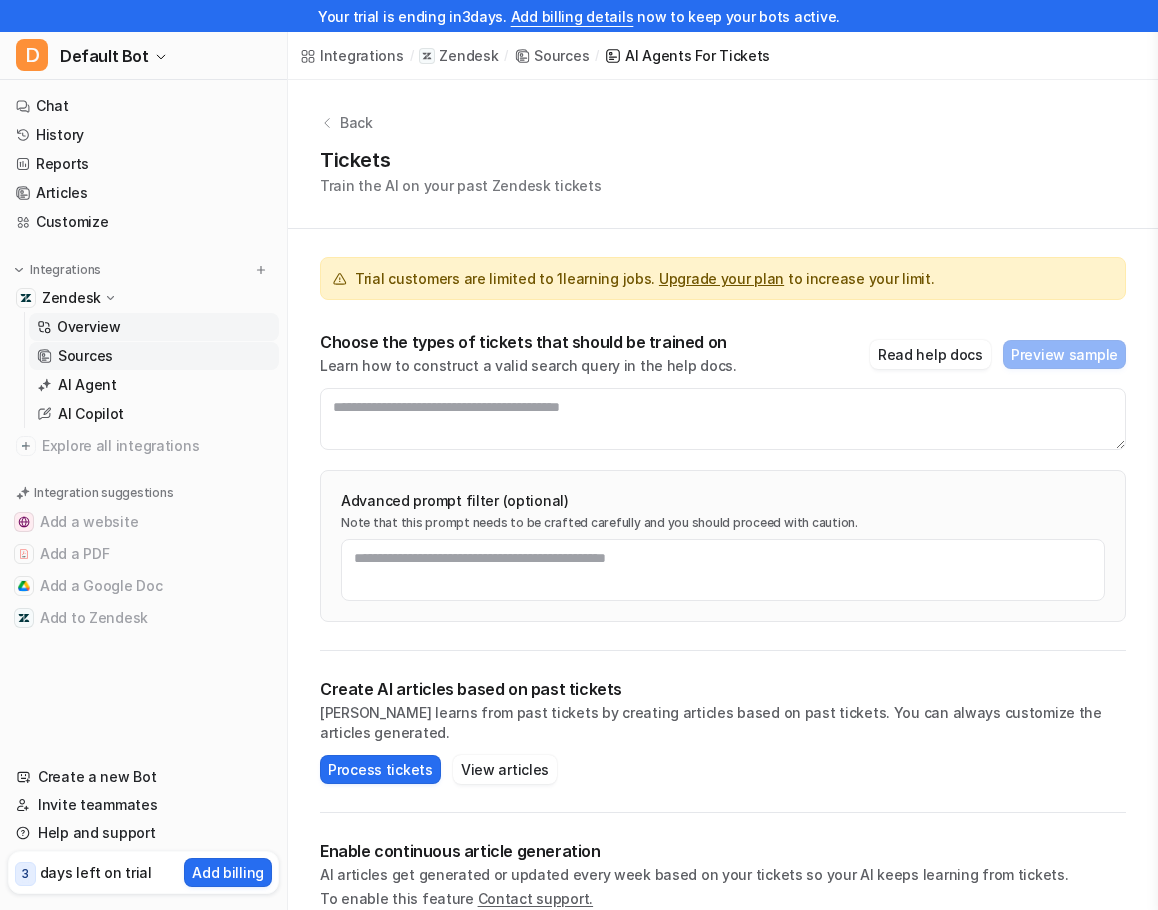 click on "Overview" at bounding box center [154, 327] 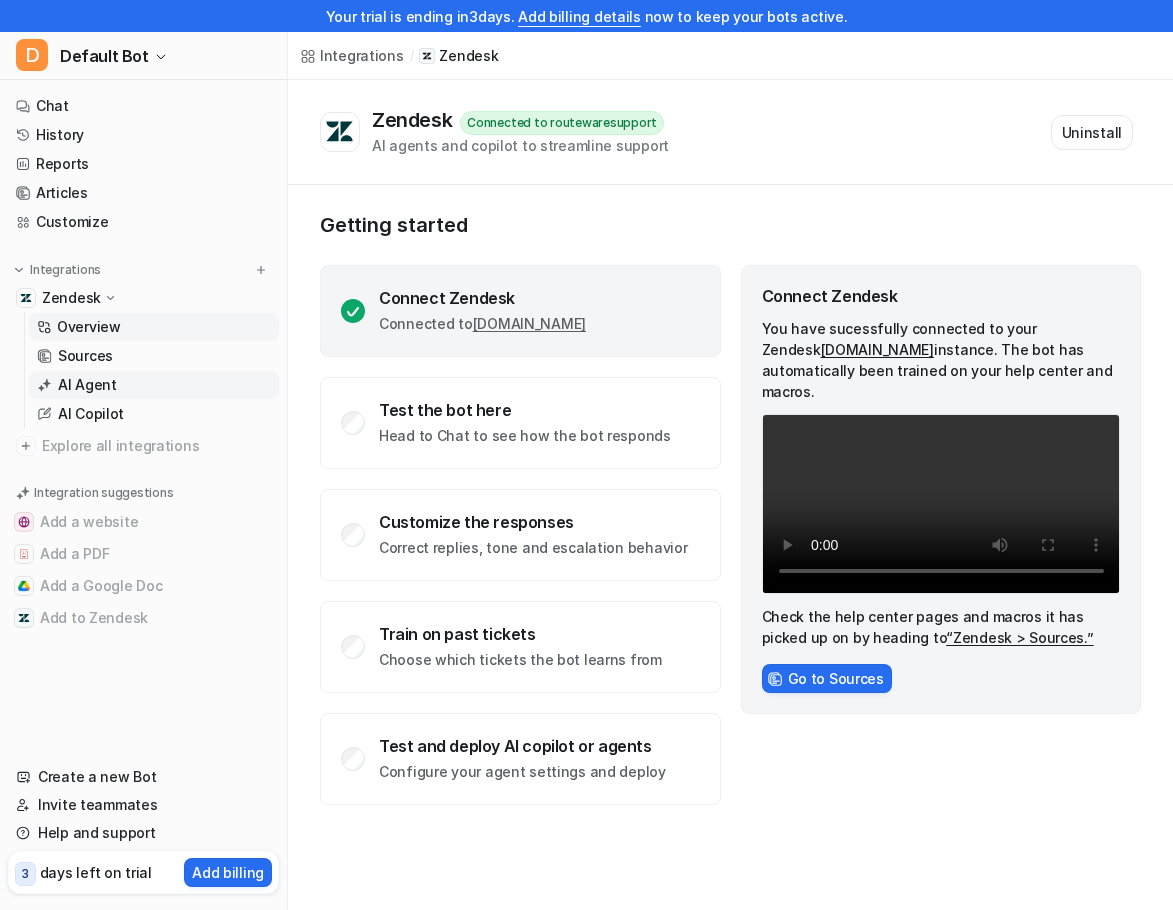 click on "AI Agent" at bounding box center (154, 385) 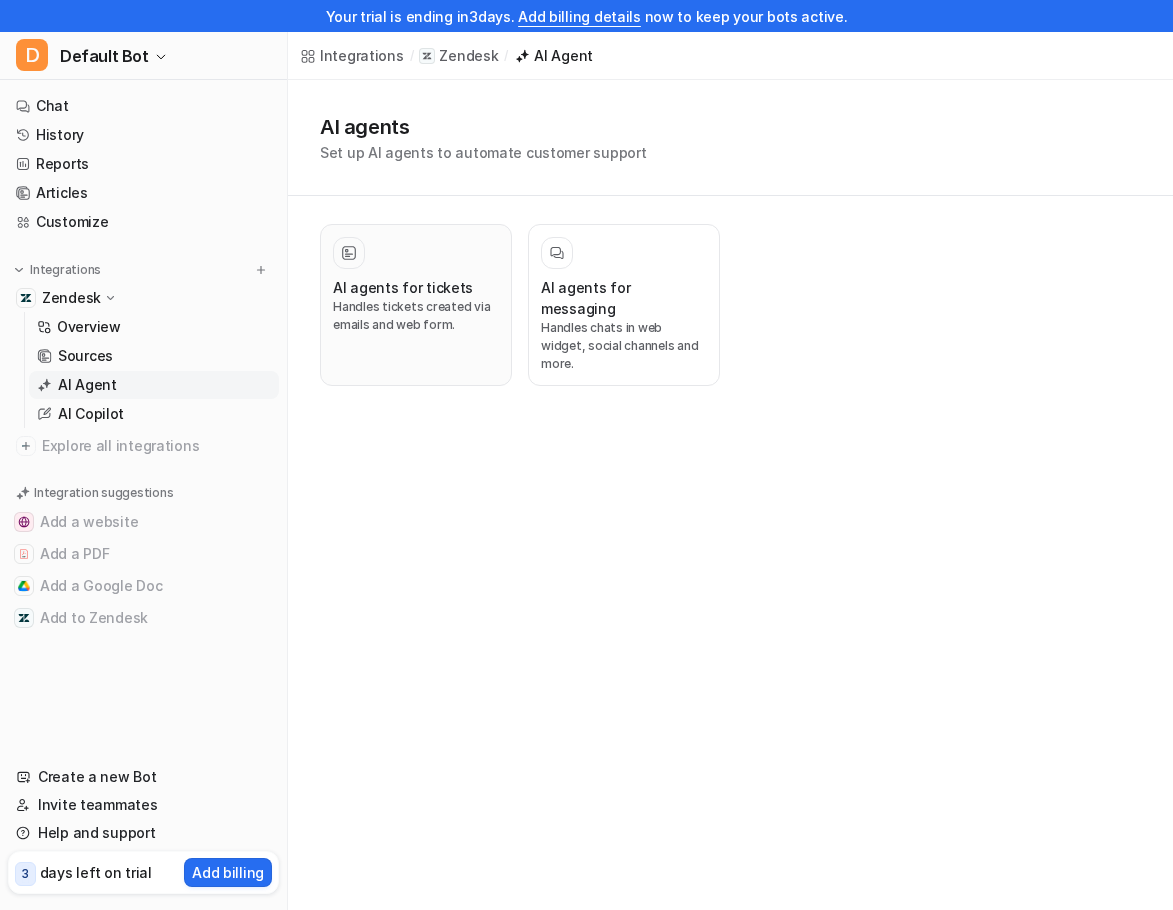 click on "Handles tickets created via emails and web form." at bounding box center [416, 316] 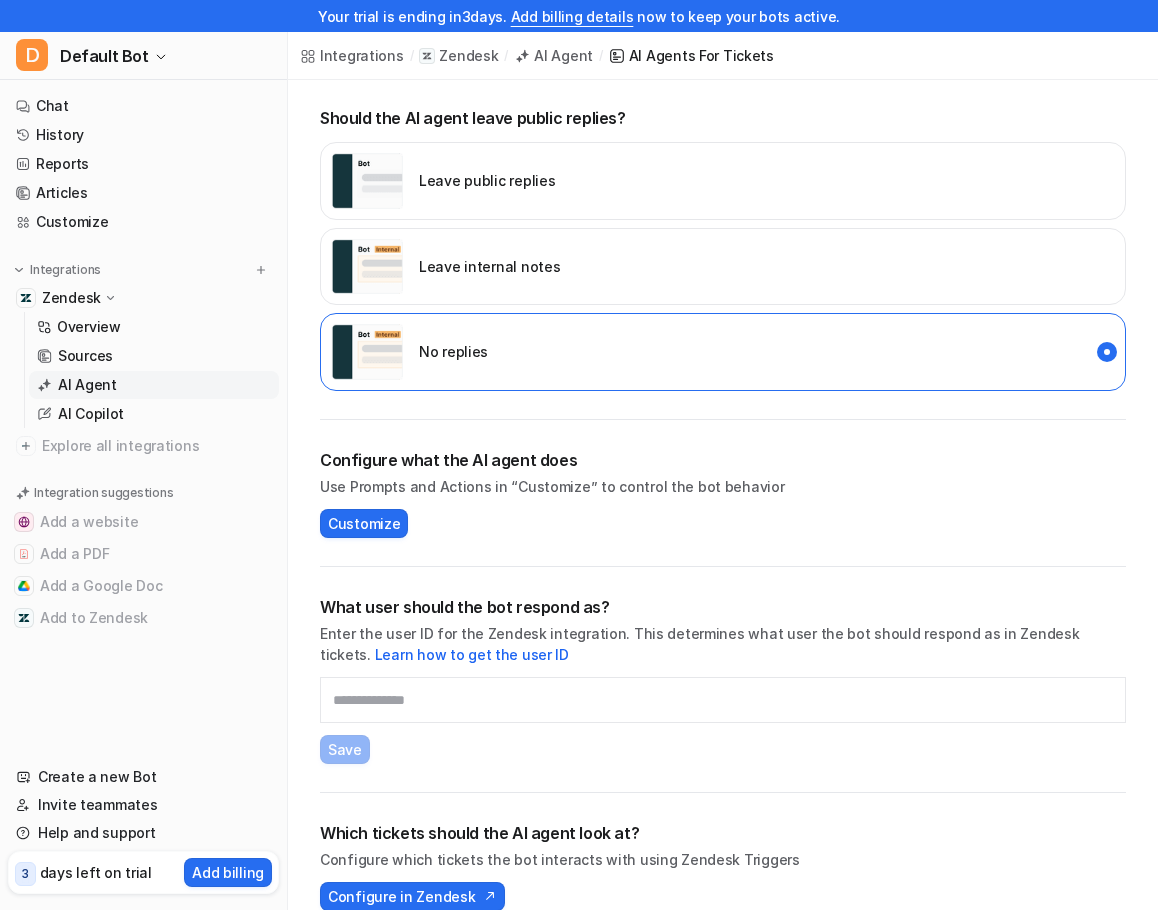 scroll, scrollTop: 440, scrollLeft: 0, axis: vertical 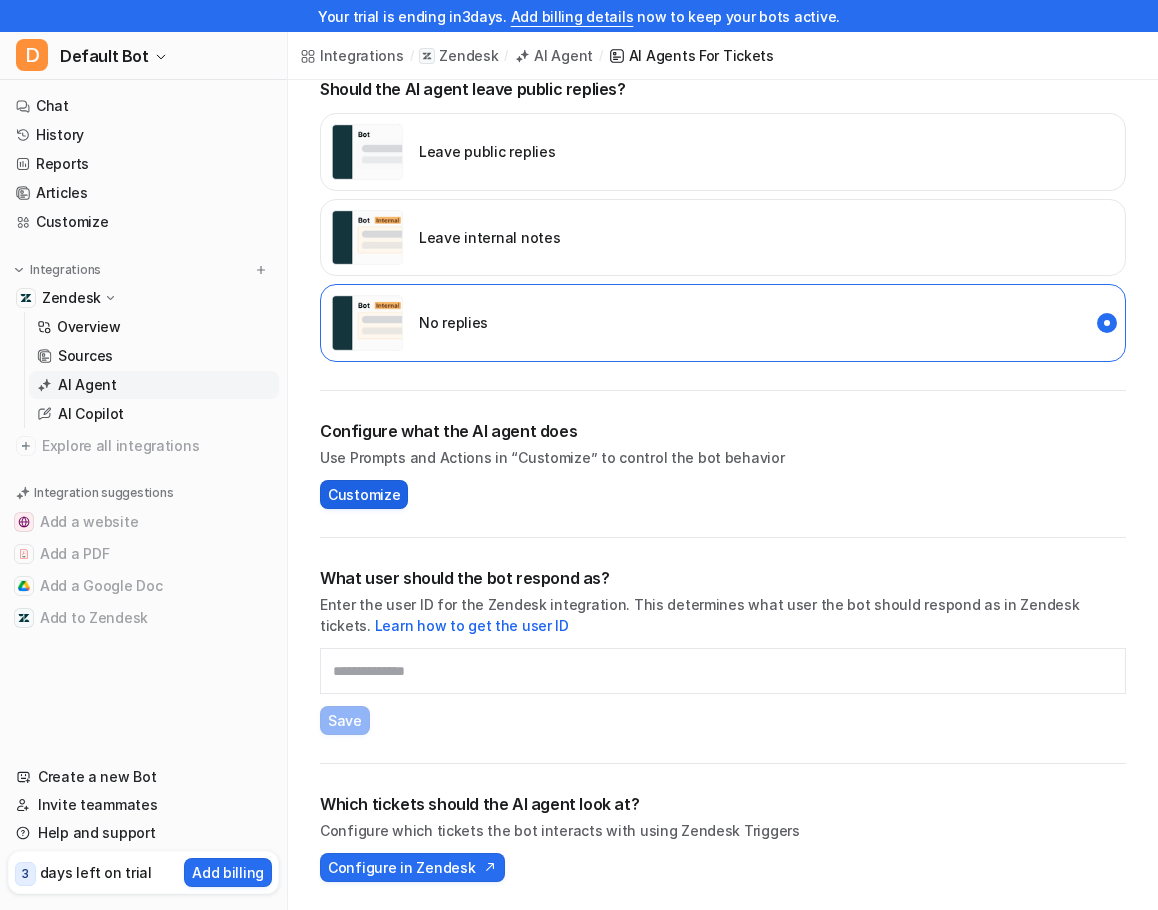 click on "Customize" at bounding box center [364, 494] 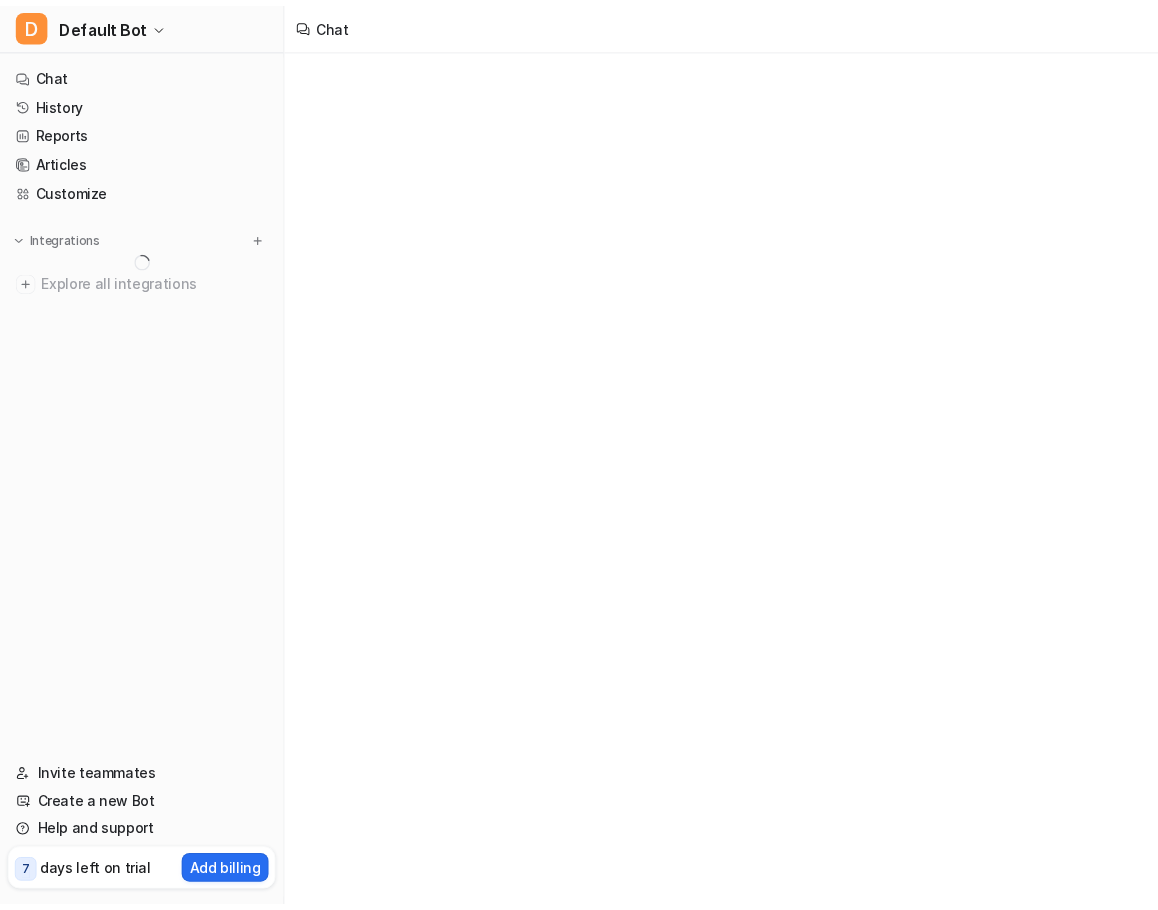 scroll, scrollTop: 0, scrollLeft: 0, axis: both 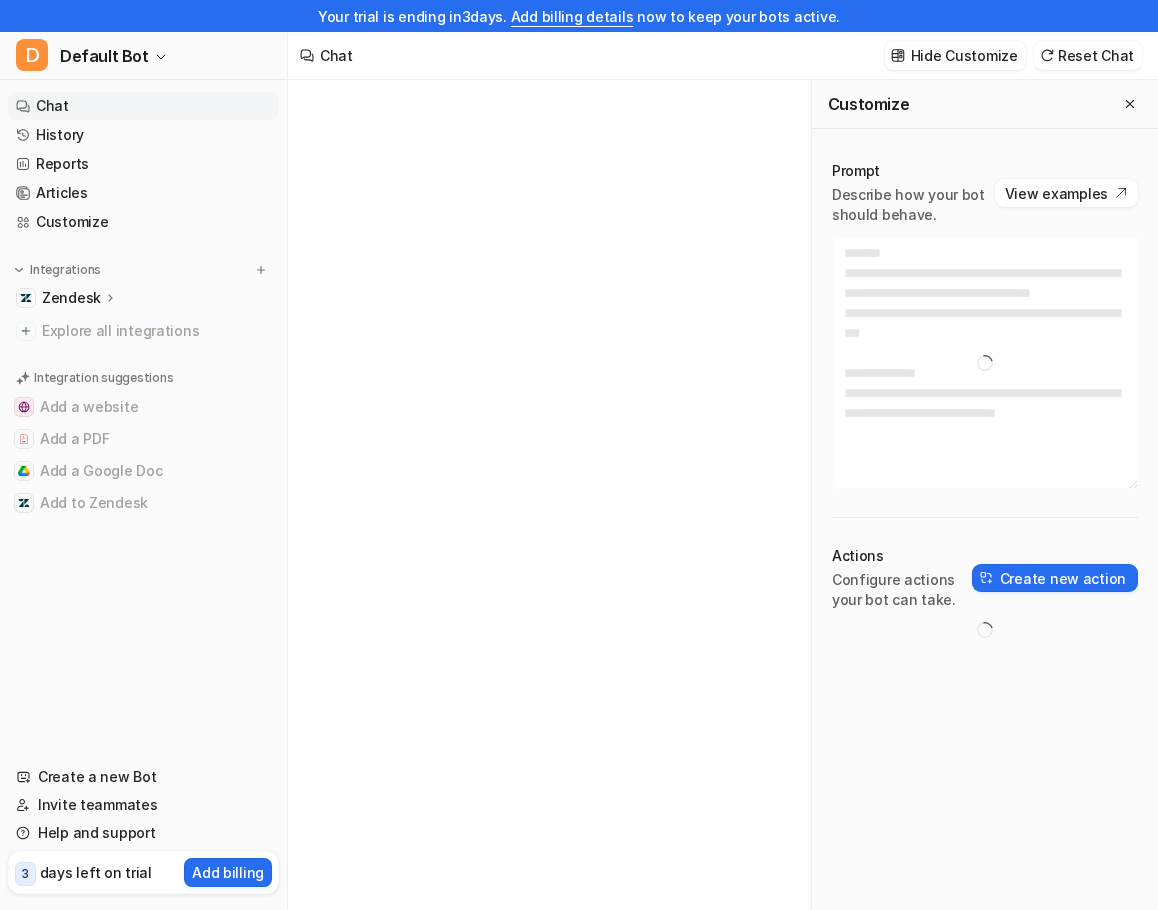 type on "**********" 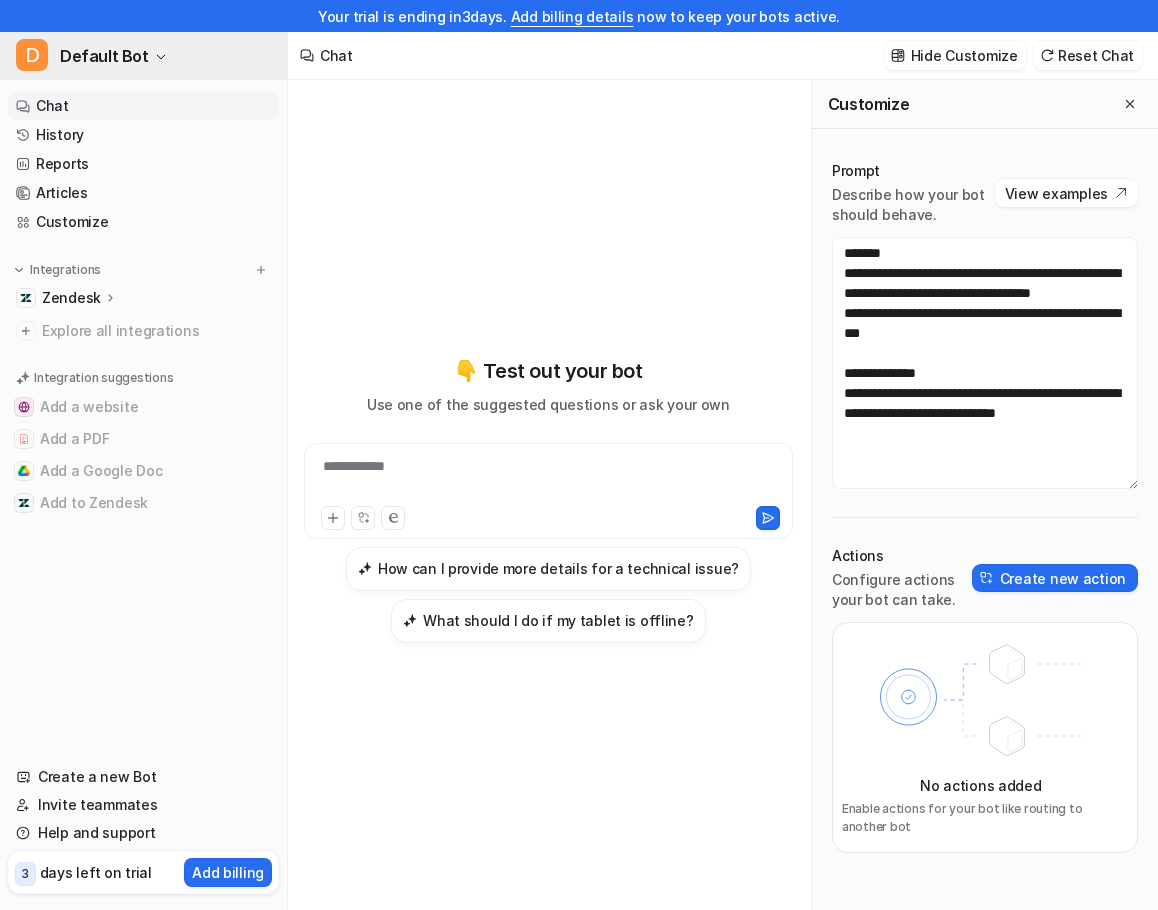 click 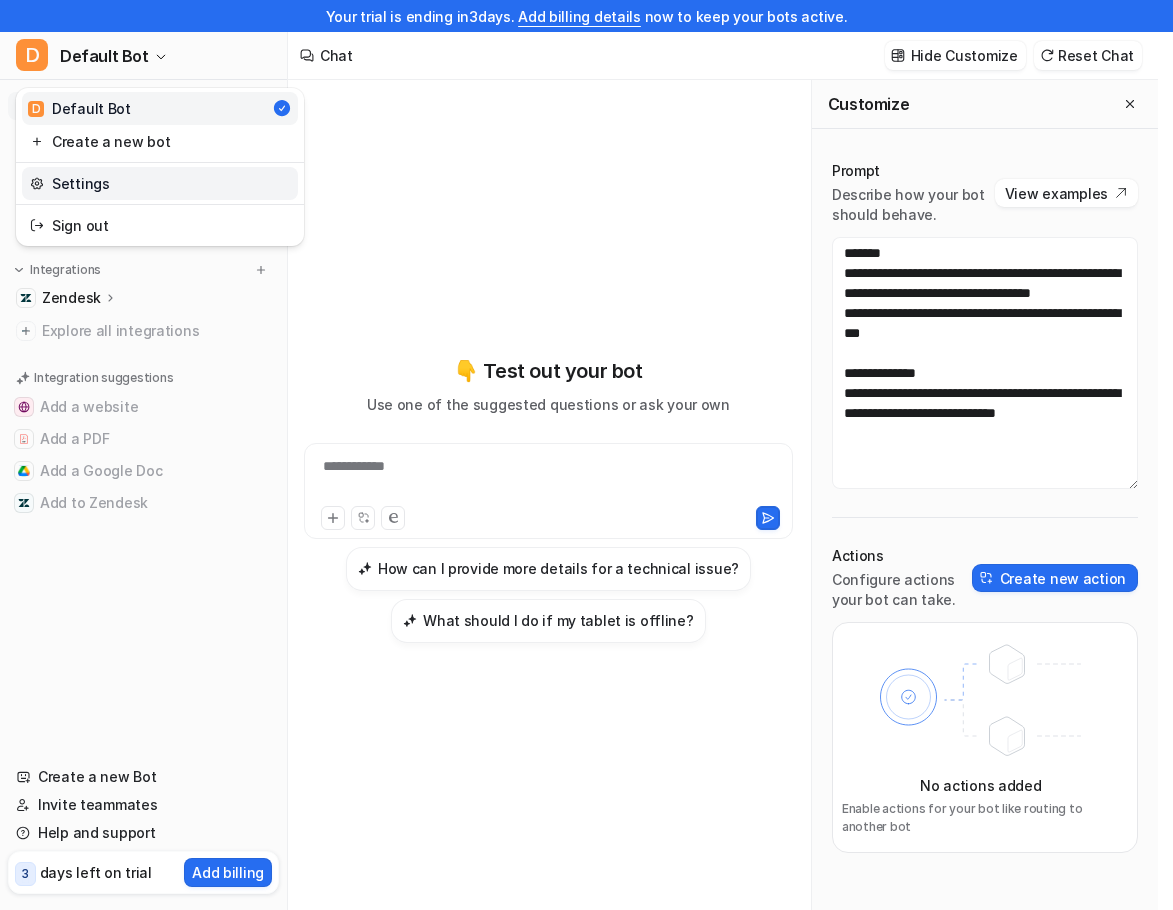 click on "Settings" at bounding box center (160, 183) 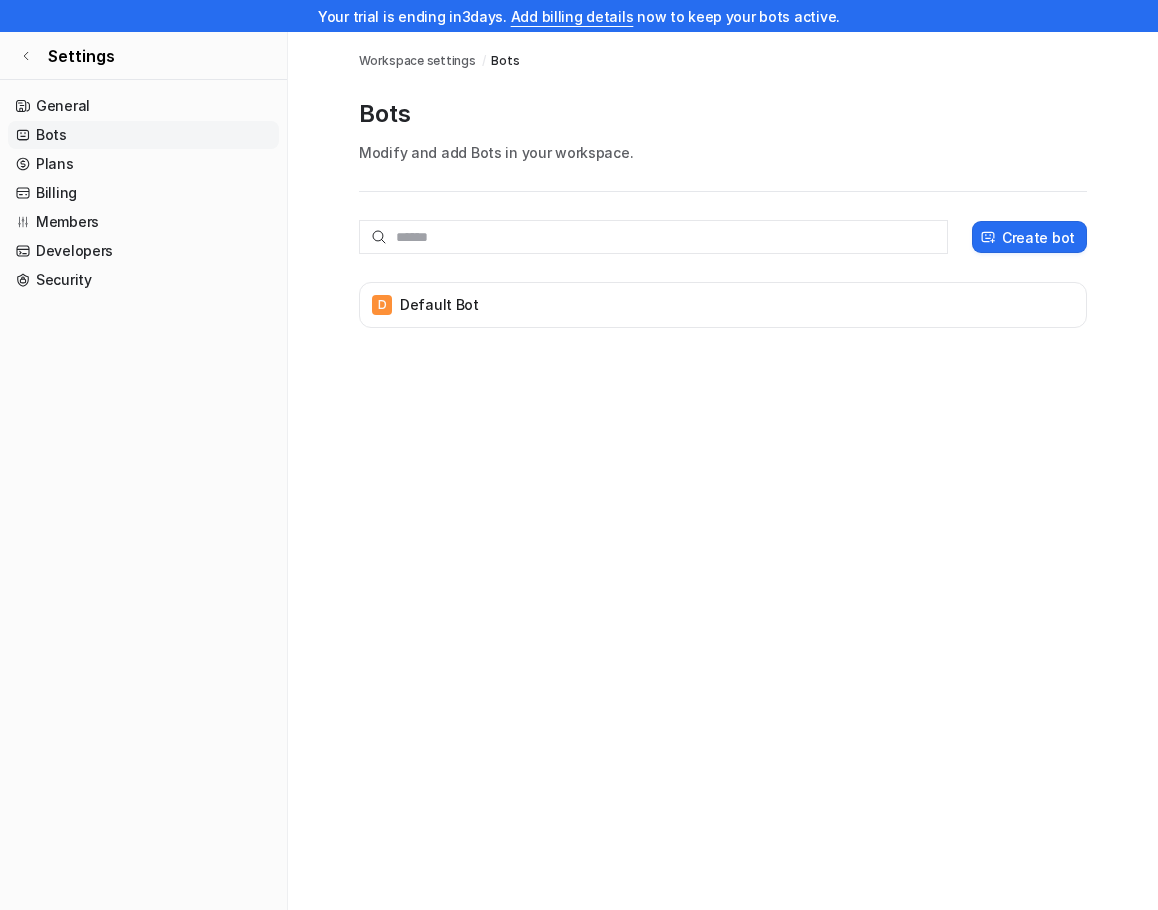 click on "Bots Workspace settings / Bots Bots Modify and add Bots in your workspace. Create bot D Default Bot" at bounding box center [579, 487] 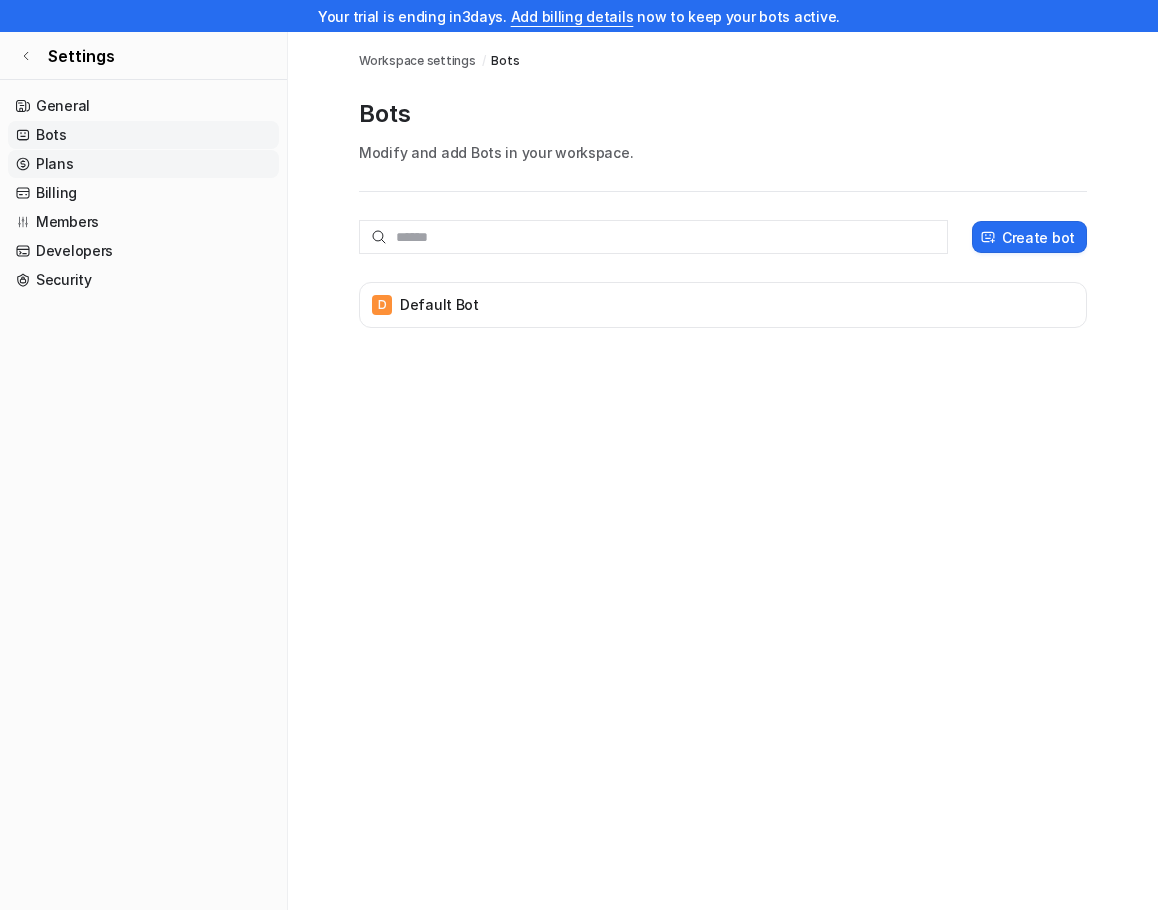click on "Plans" at bounding box center [143, 164] 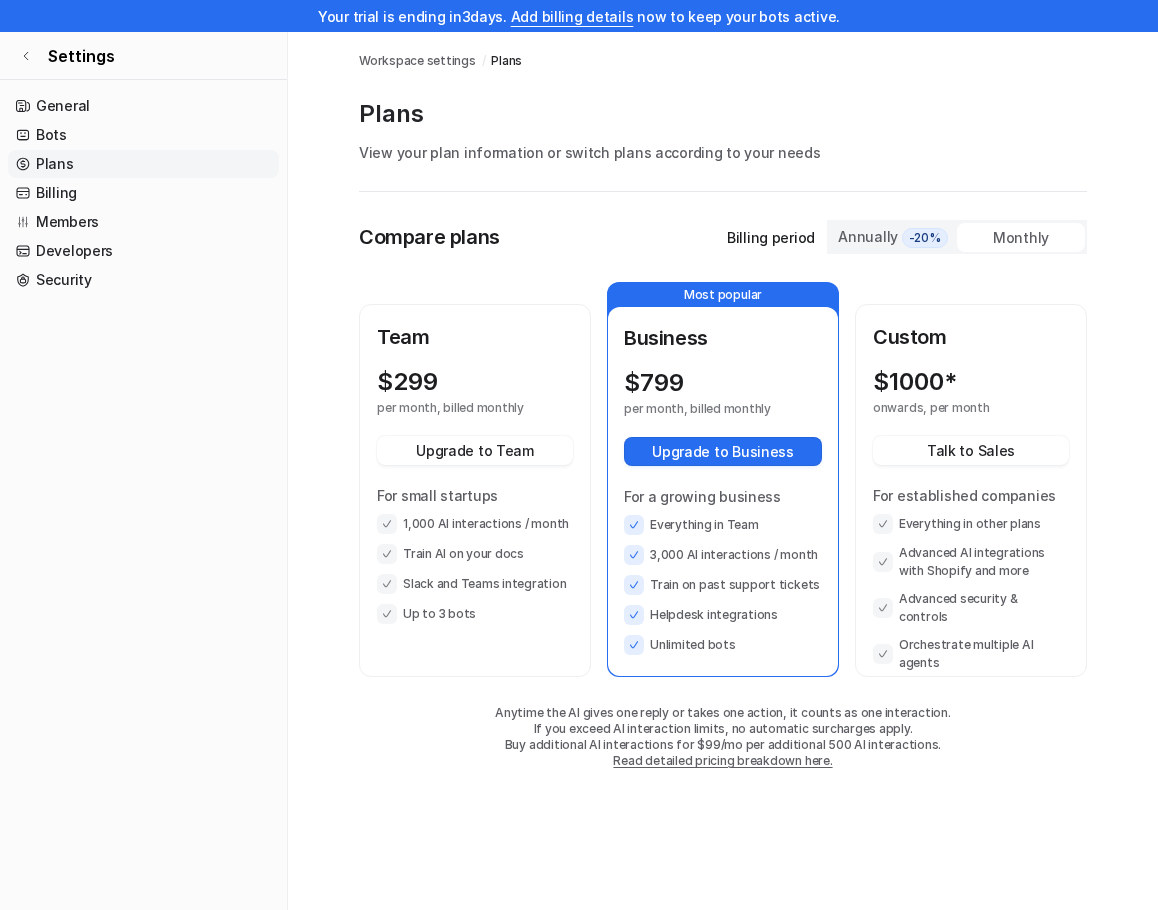 click on "Annually   -20%" at bounding box center (893, 237) 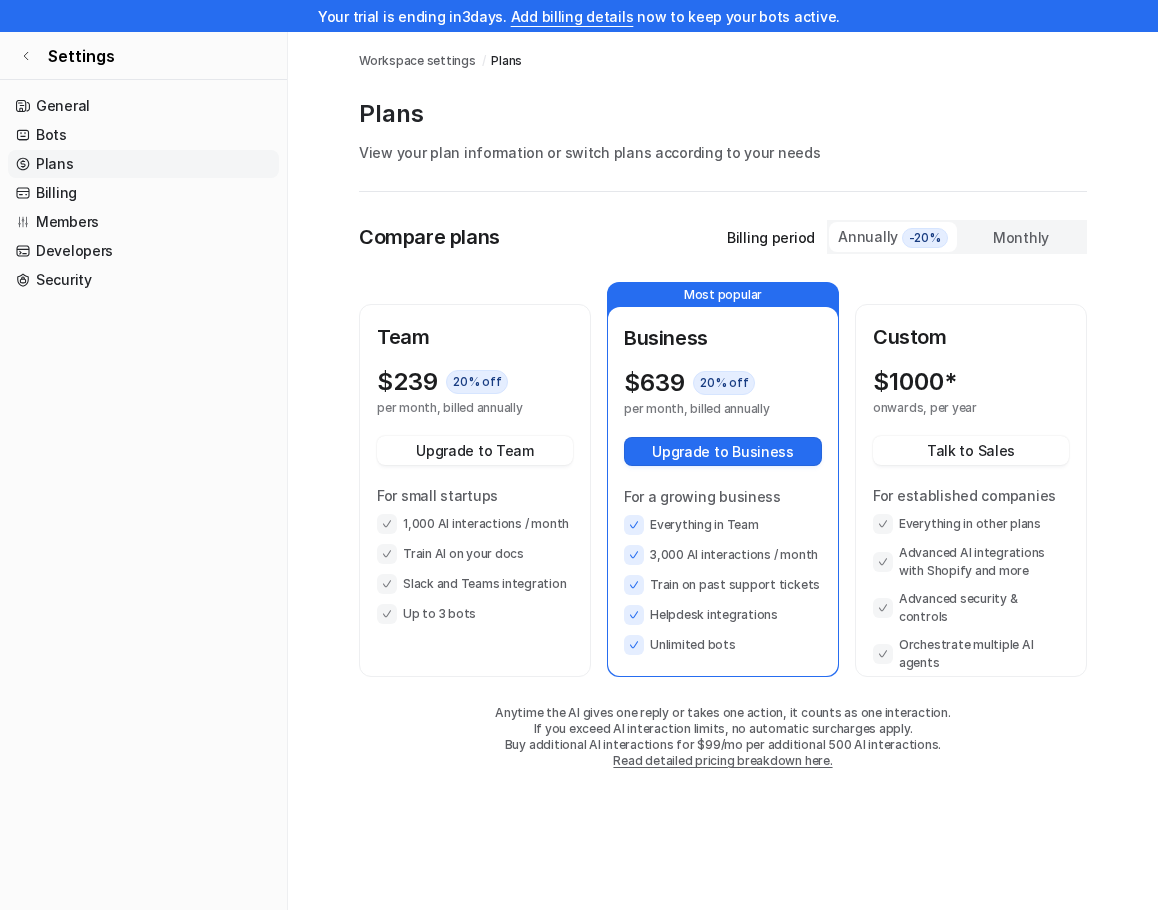 click on "Monthly" at bounding box center [1021, 237] 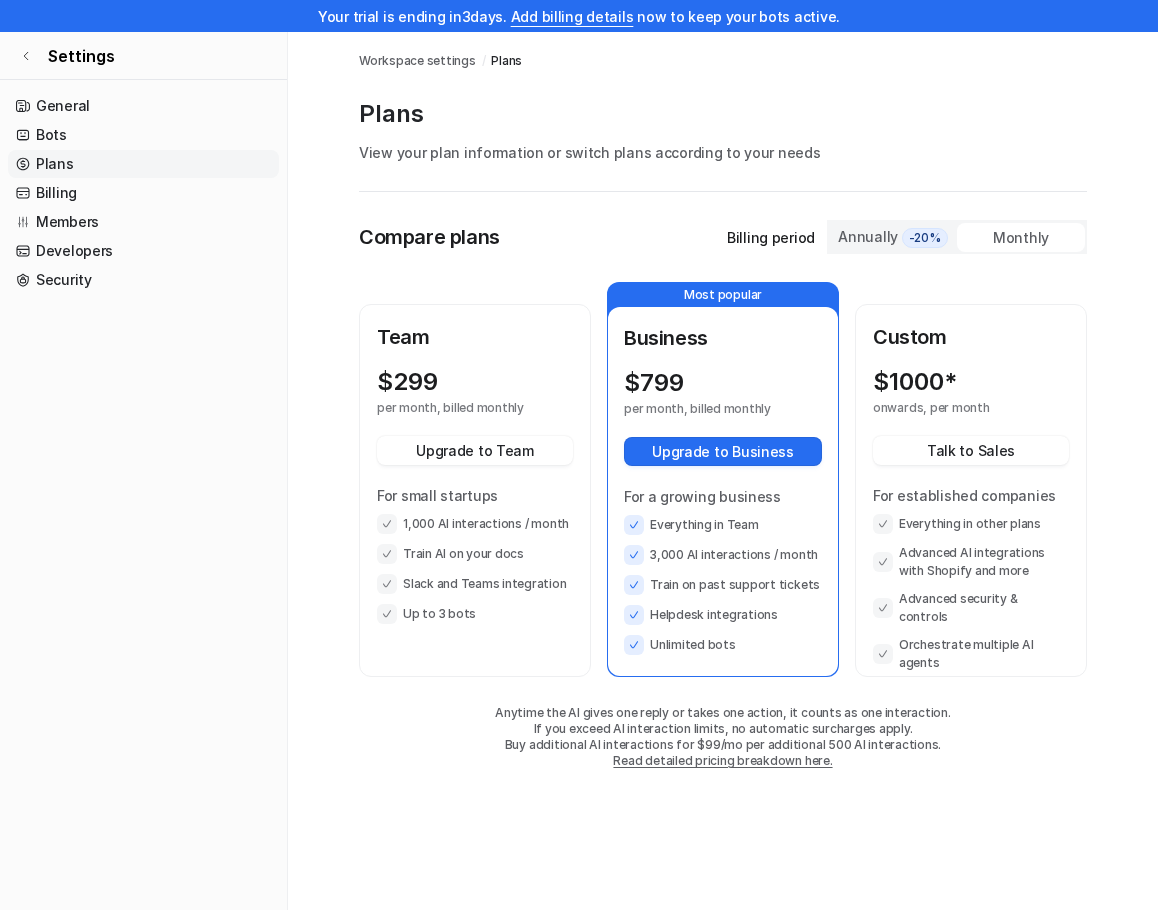 click on "-20%" at bounding box center (925, 238) 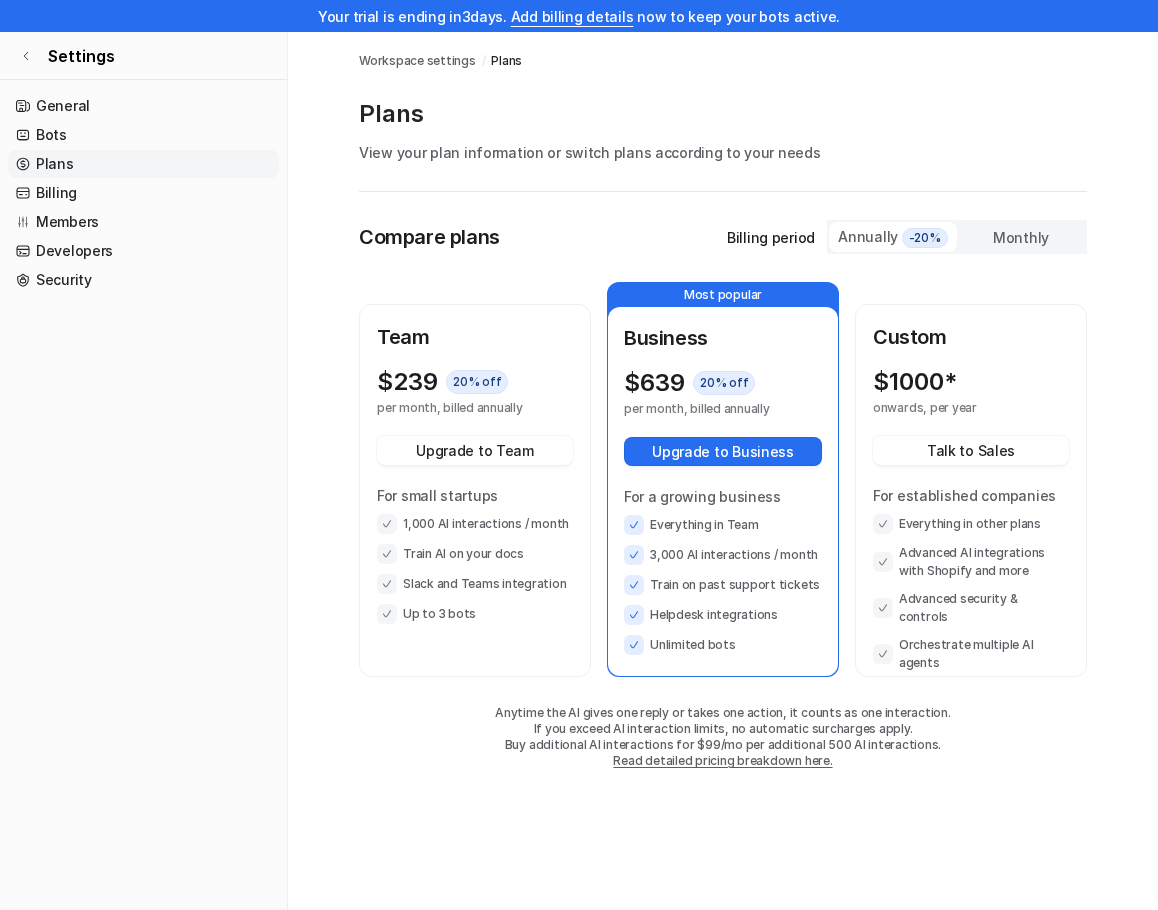 click on "Monthly" at bounding box center (1021, 237) 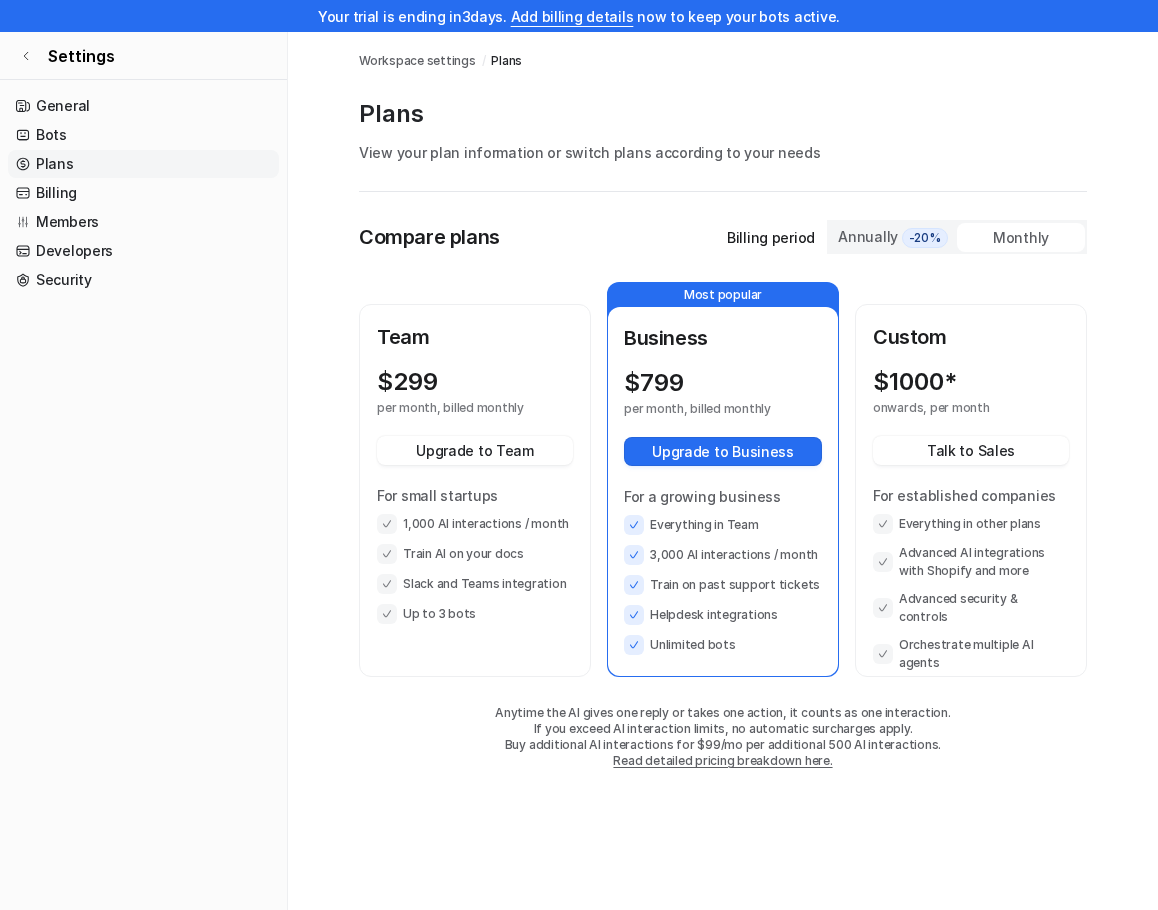click on "Annually   -20%" at bounding box center [893, 237] 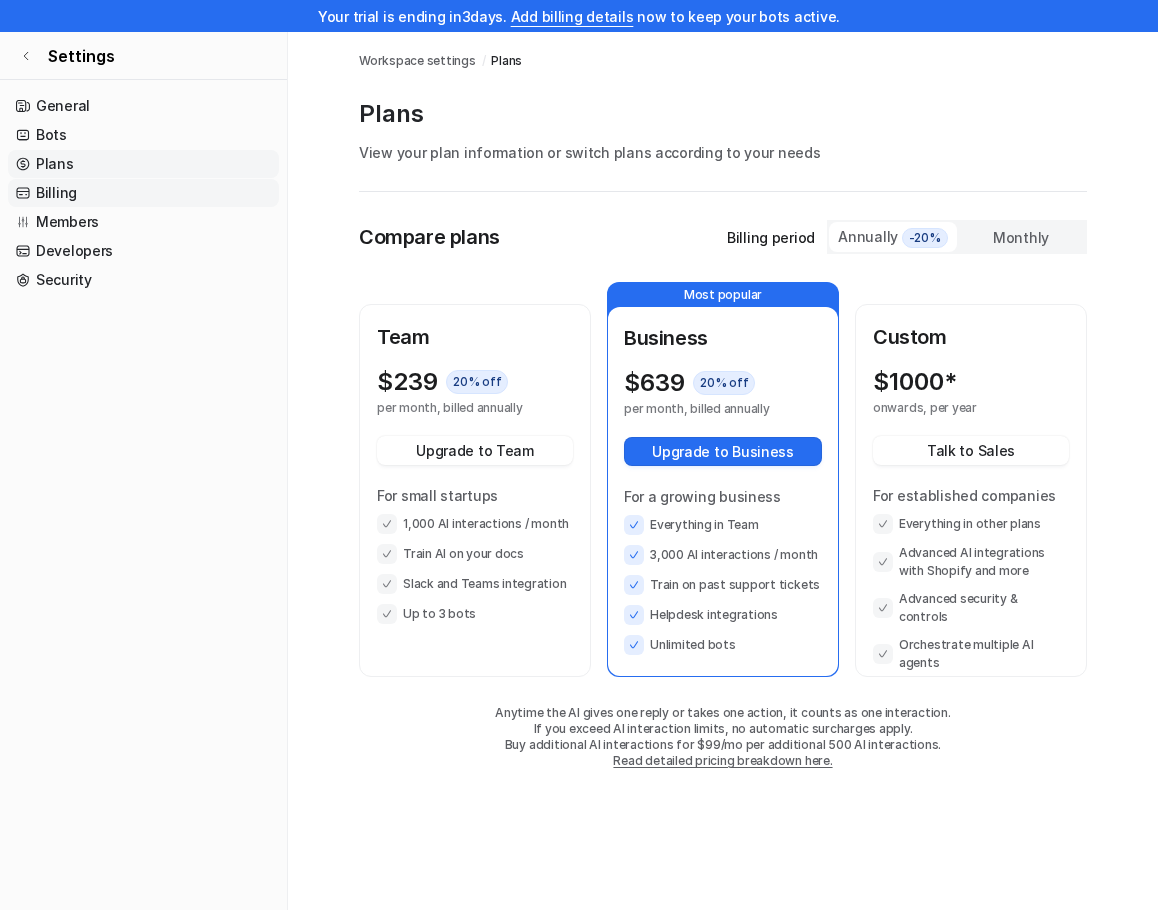click on "Billing" at bounding box center [143, 193] 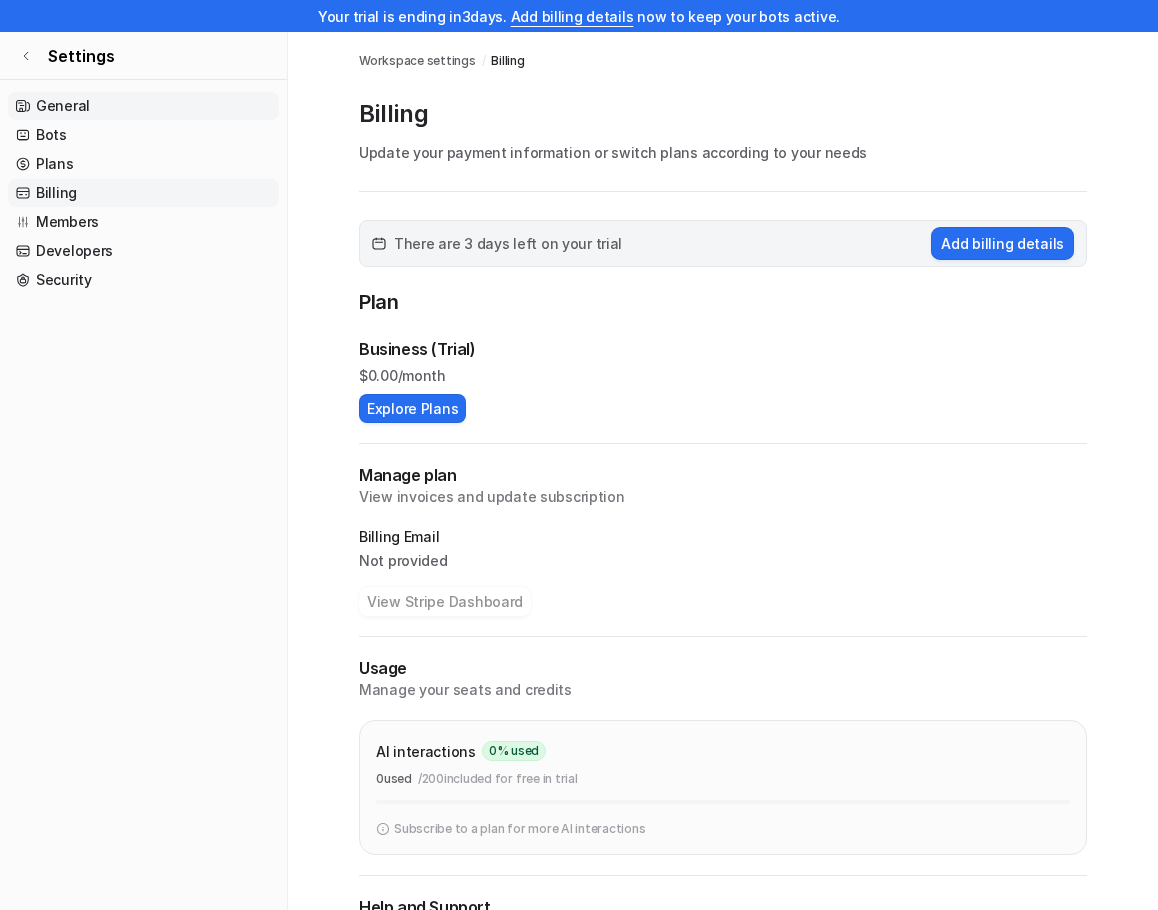 click on "General" at bounding box center (143, 106) 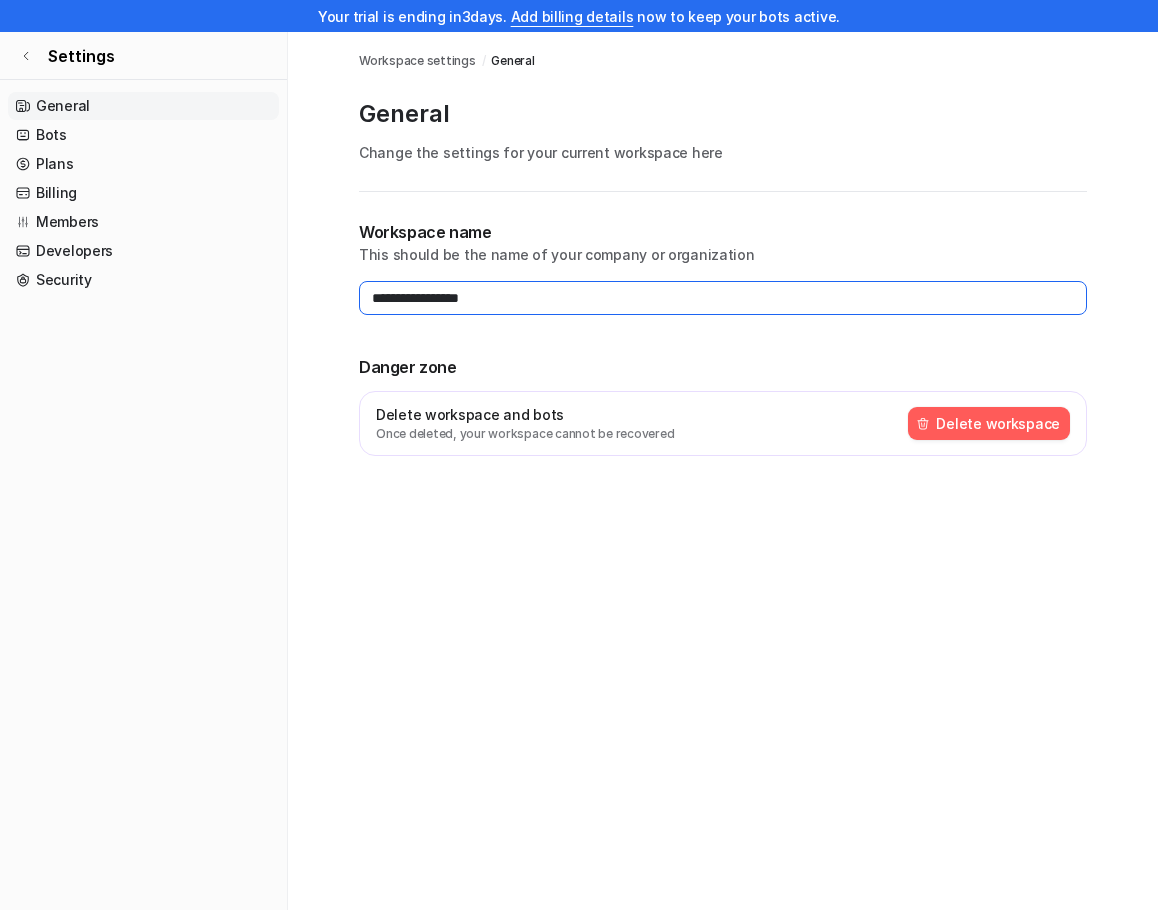 drag, startPoint x: 542, startPoint y: 302, endPoint x: 150, endPoint y: 310, distance: 392.08163 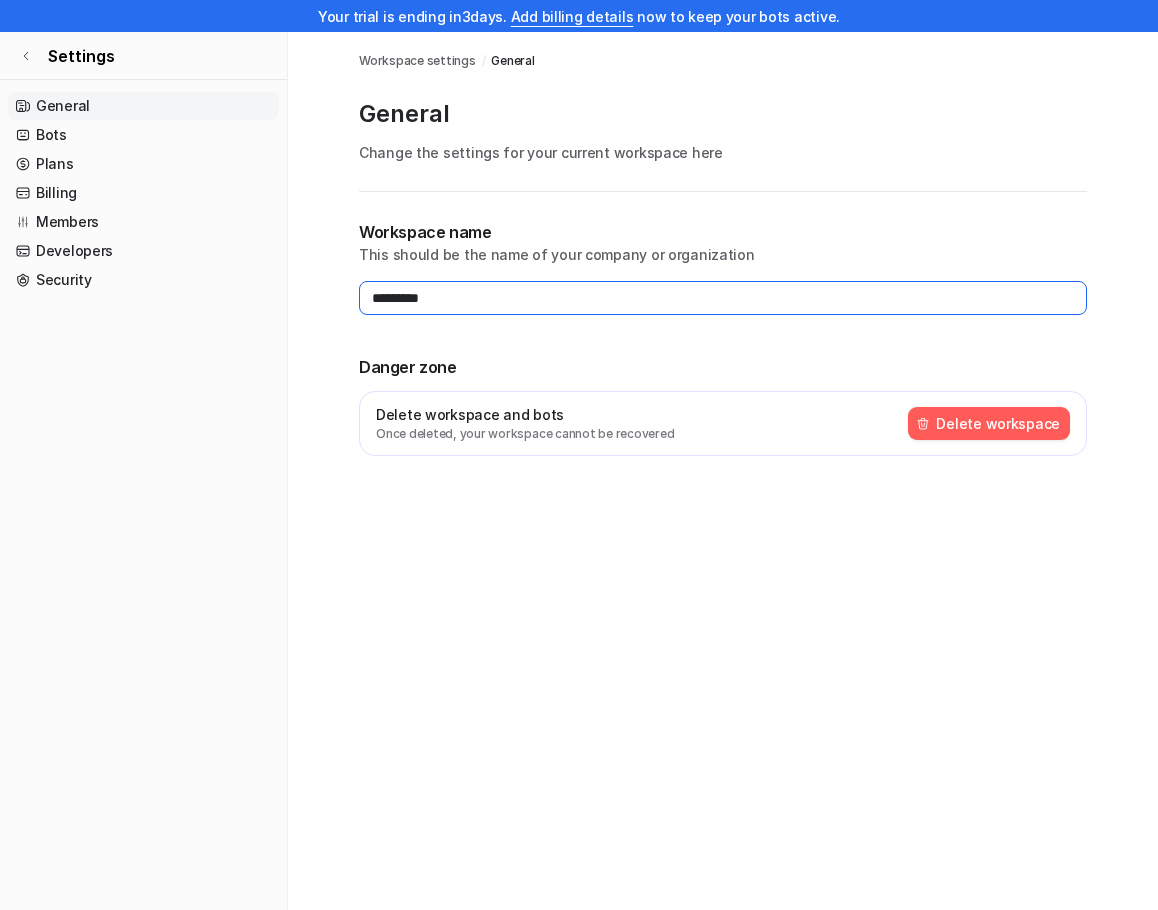 type on "*********" 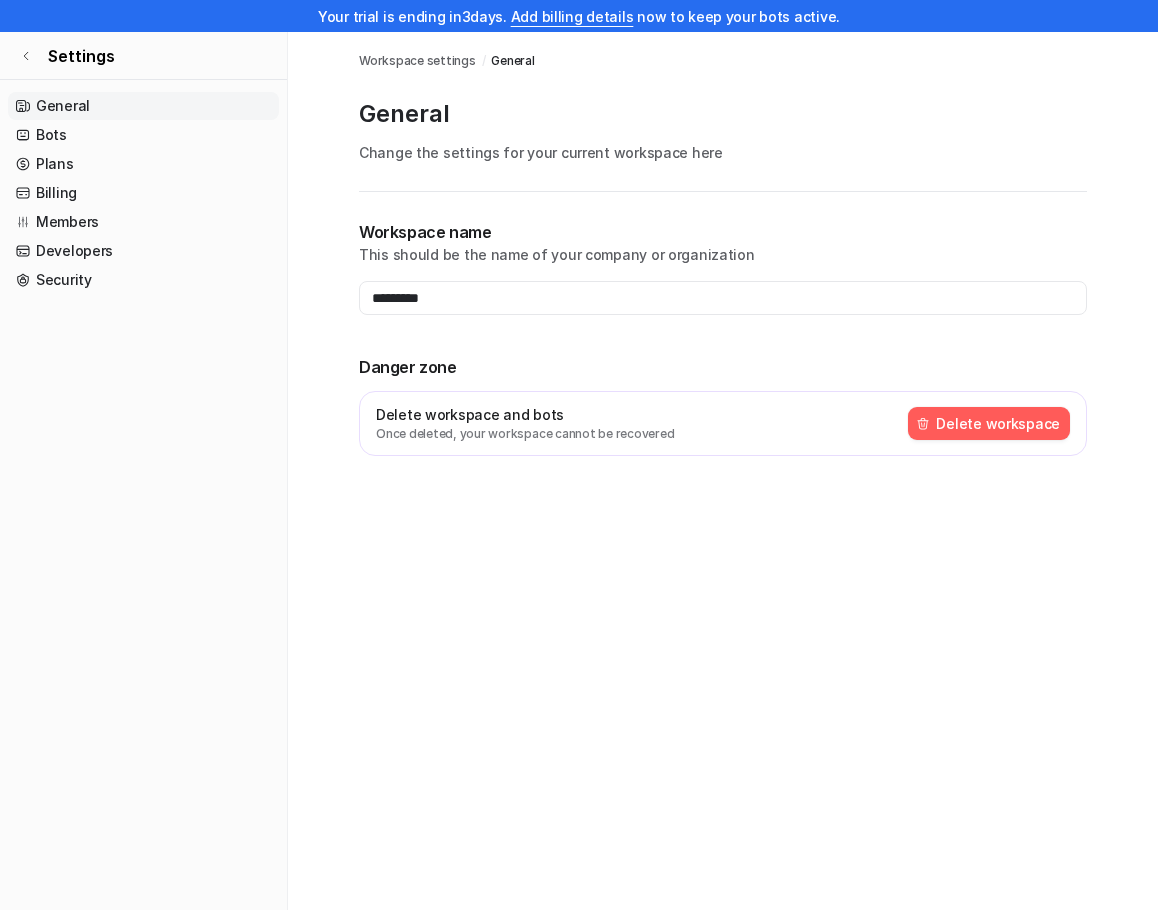 click on "General Bots Plans Billing Members Developers Security" at bounding box center [143, 493] 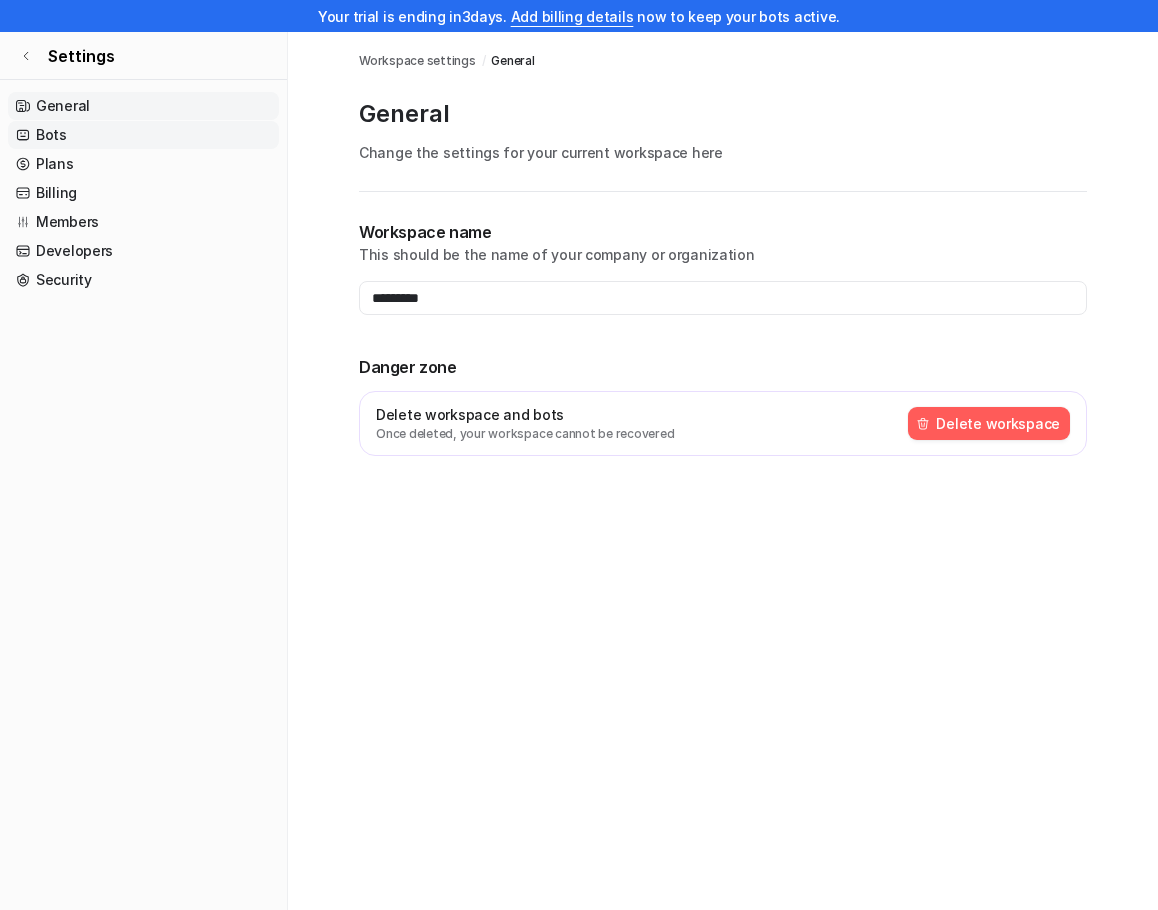 click on "Bots" at bounding box center (143, 135) 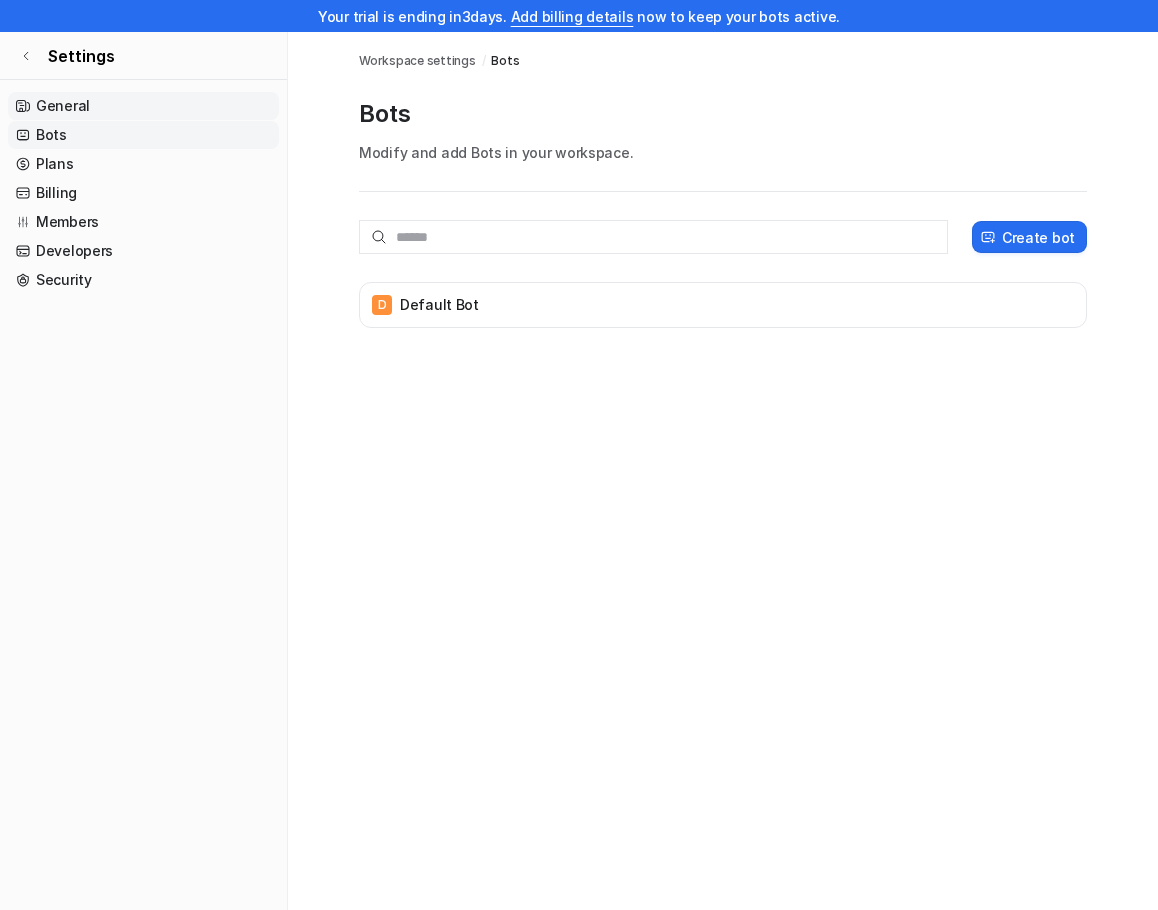 click on "General" at bounding box center (143, 106) 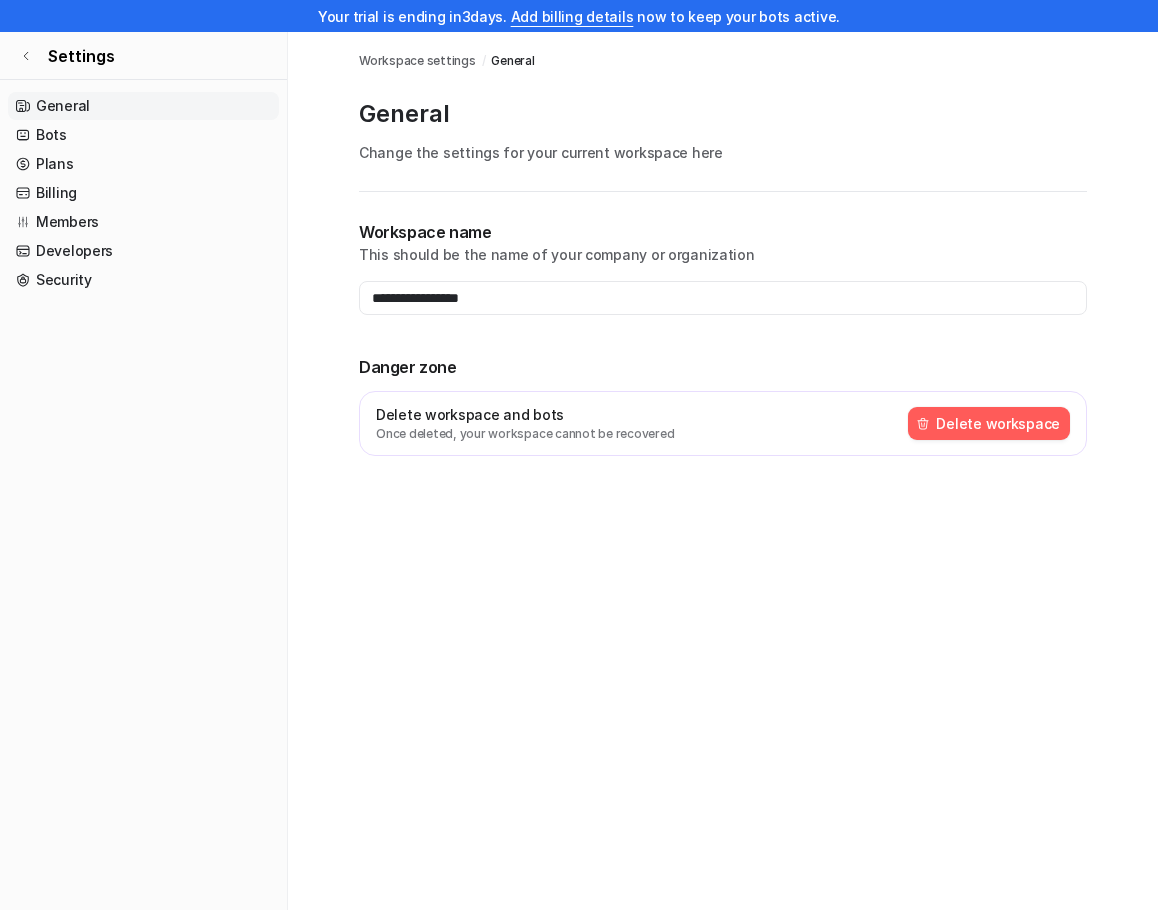 type on "*********" 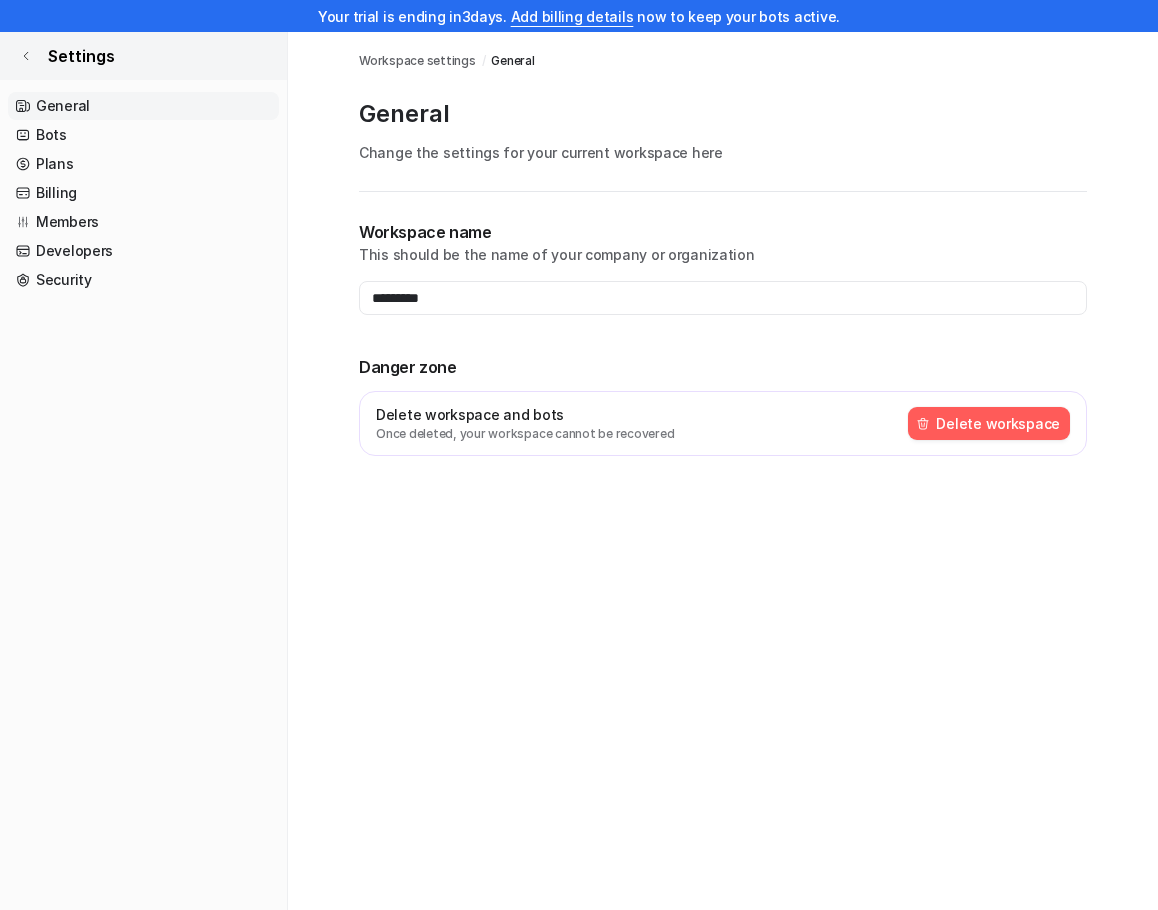 click 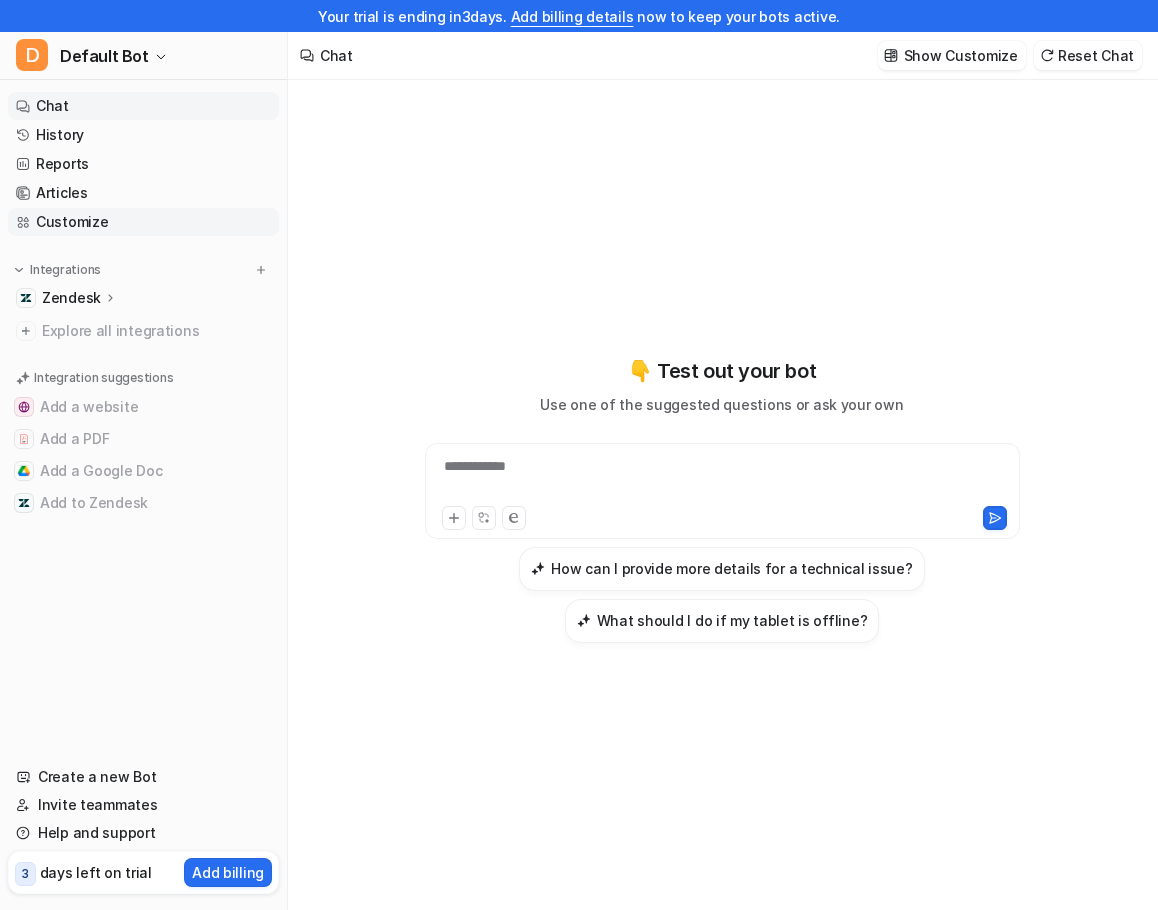 type on "**********" 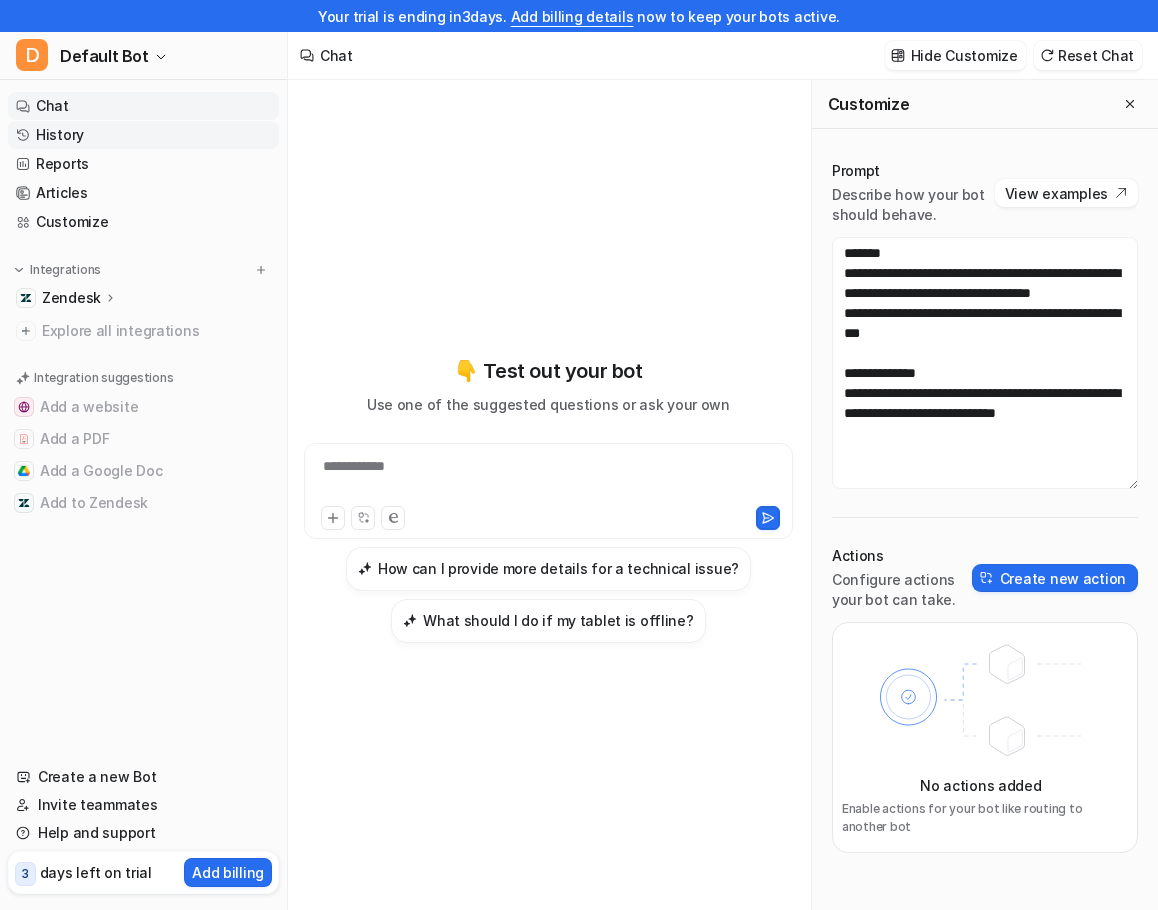 click on "History" at bounding box center (143, 135) 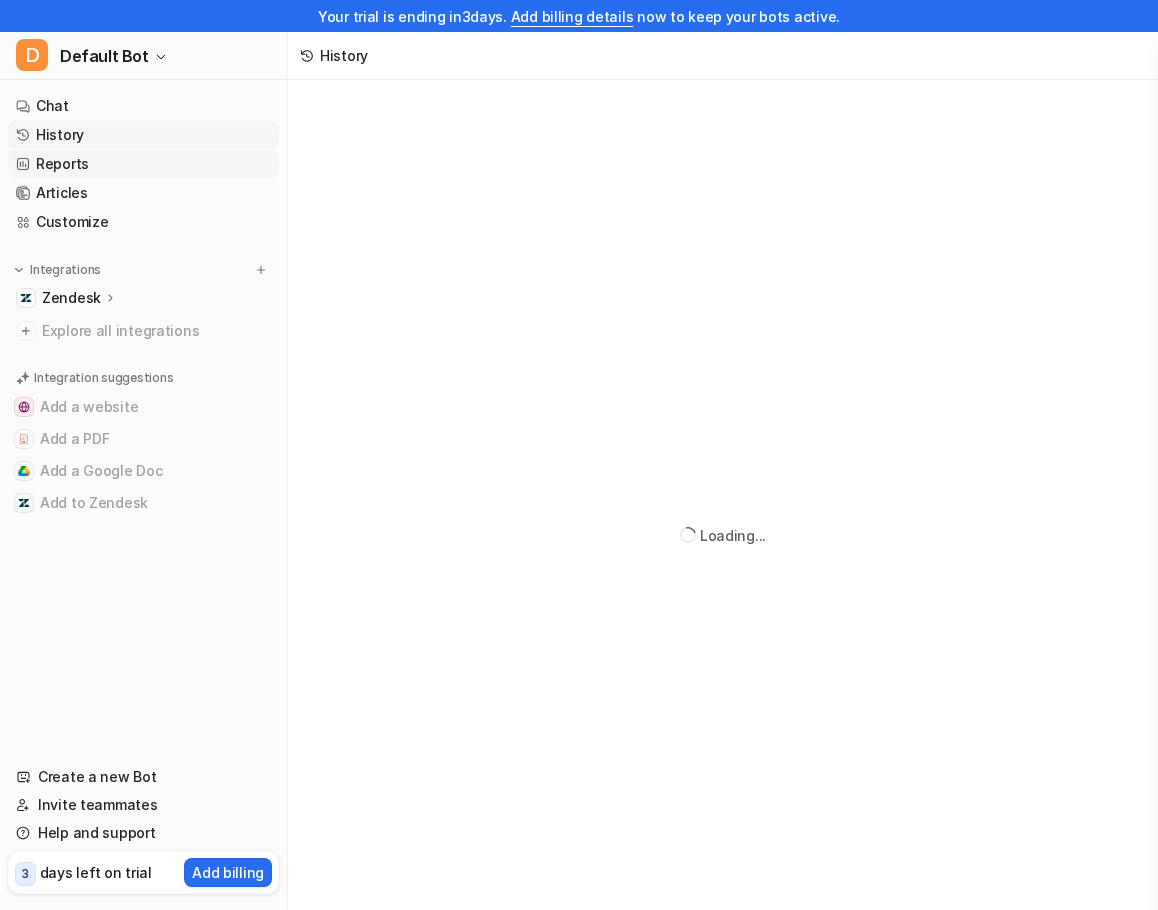 click on "Reports" at bounding box center [143, 164] 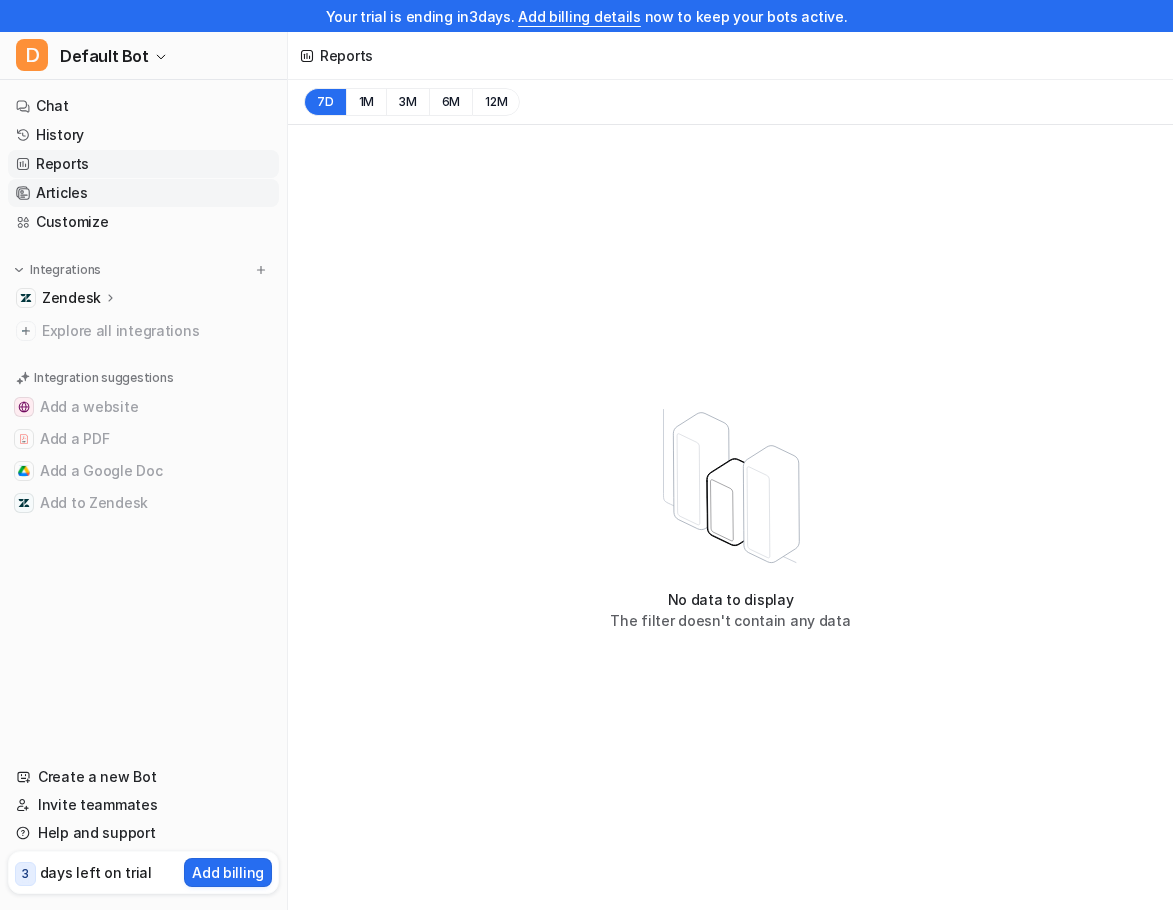 click on "Articles" at bounding box center (143, 193) 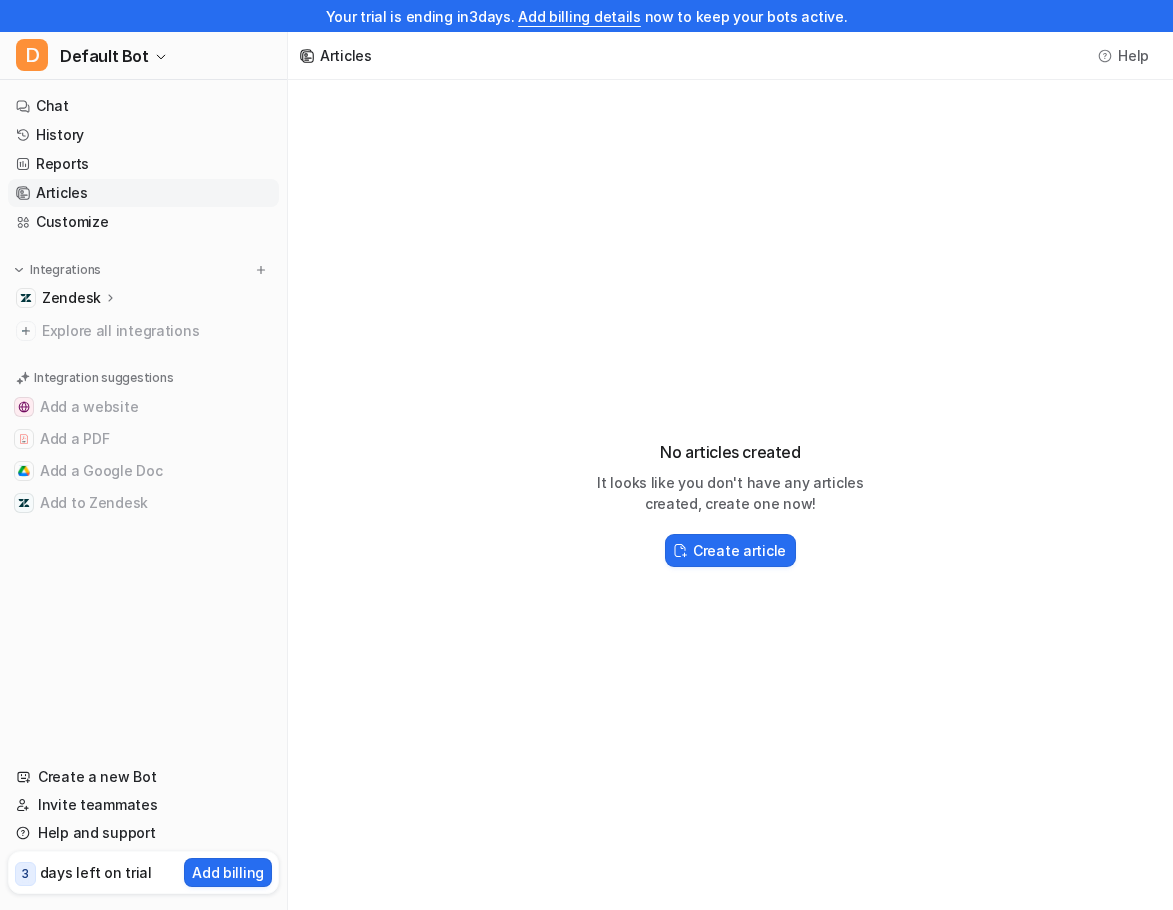 click on "Zendesk" at bounding box center [143, 298] 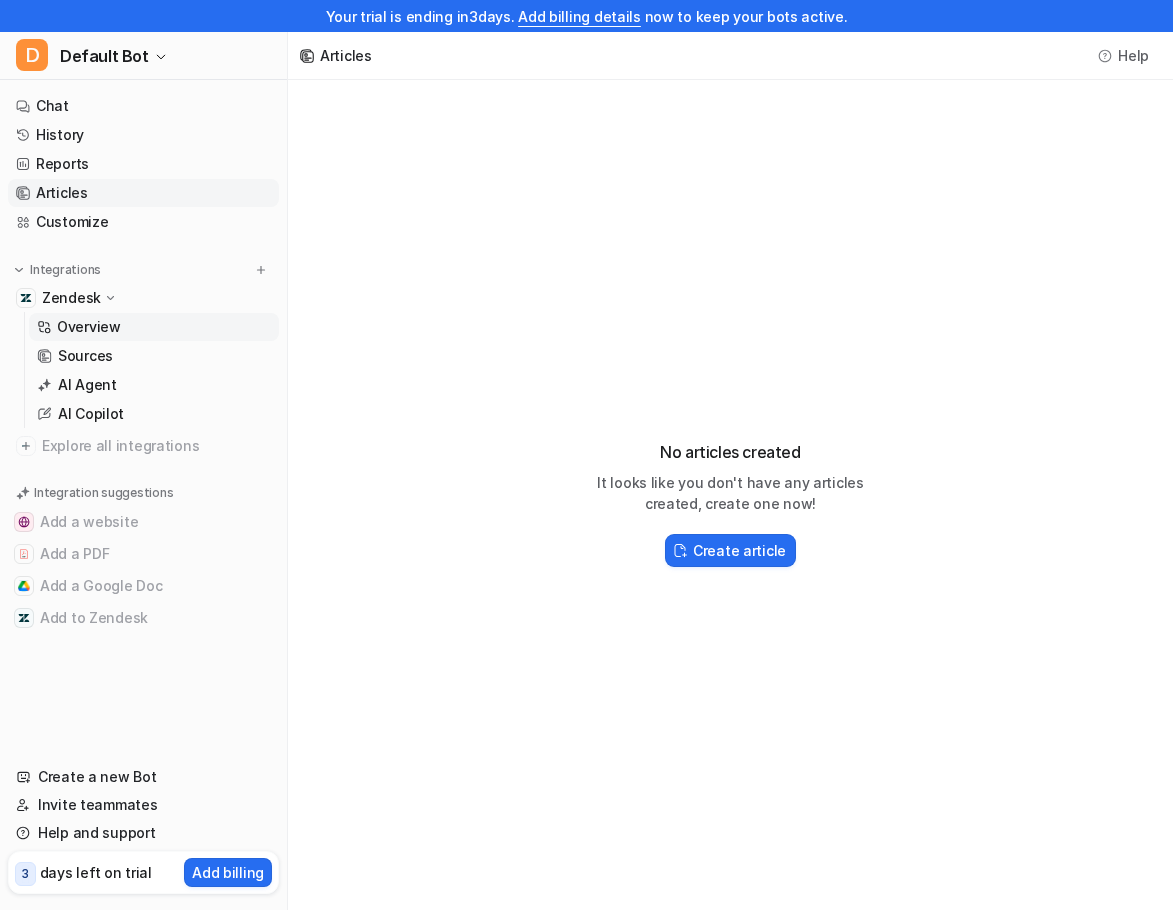 click on "Overview" at bounding box center [154, 327] 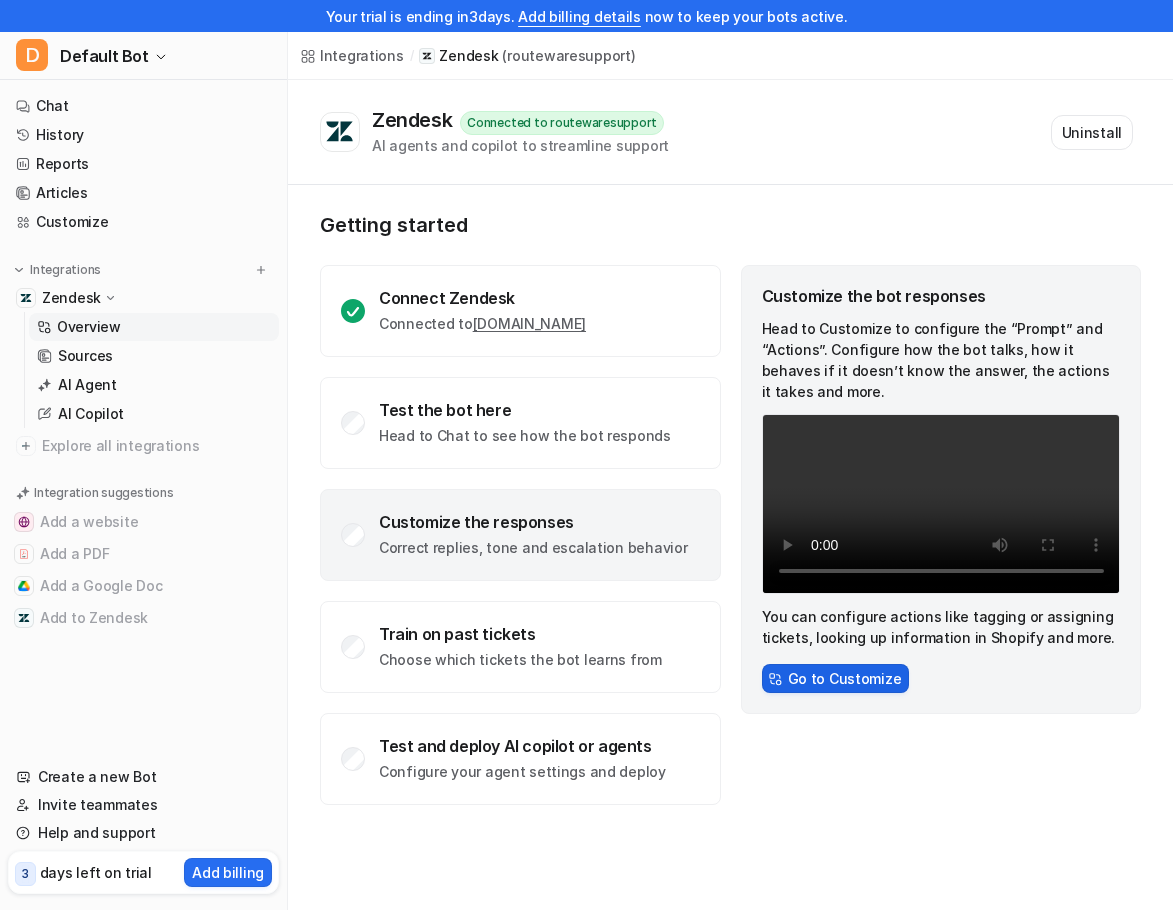 click on "Go to Customize" at bounding box center [836, 678] 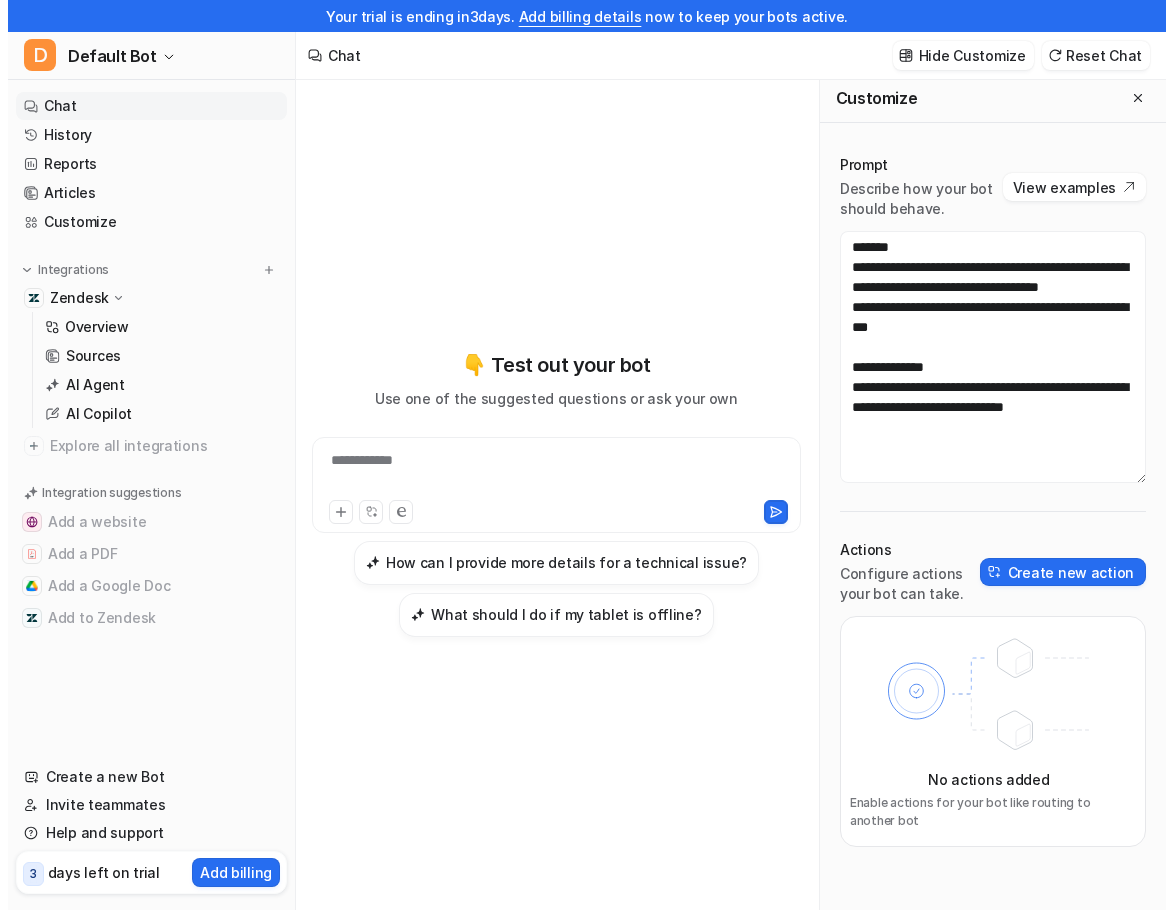 scroll, scrollTop: 0, scrollLeft: 0, axis: both 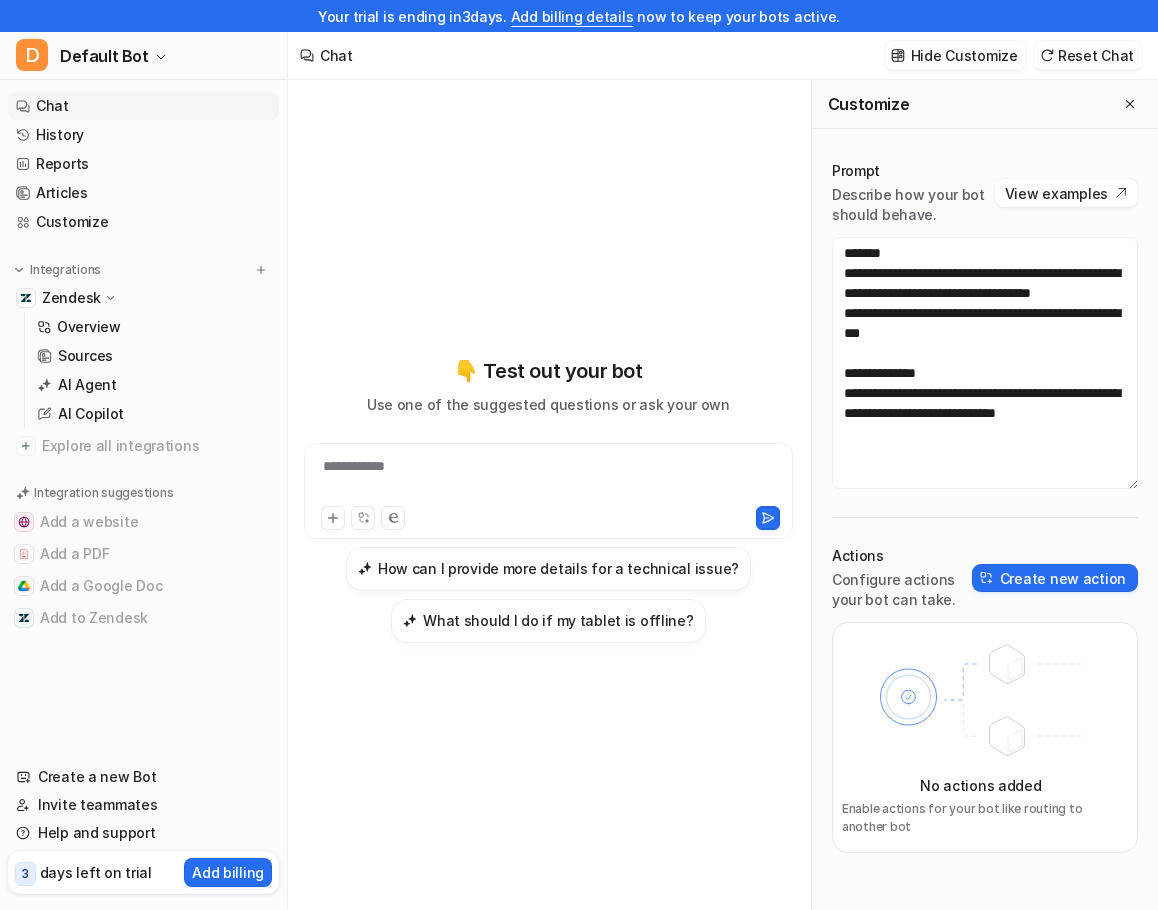 click 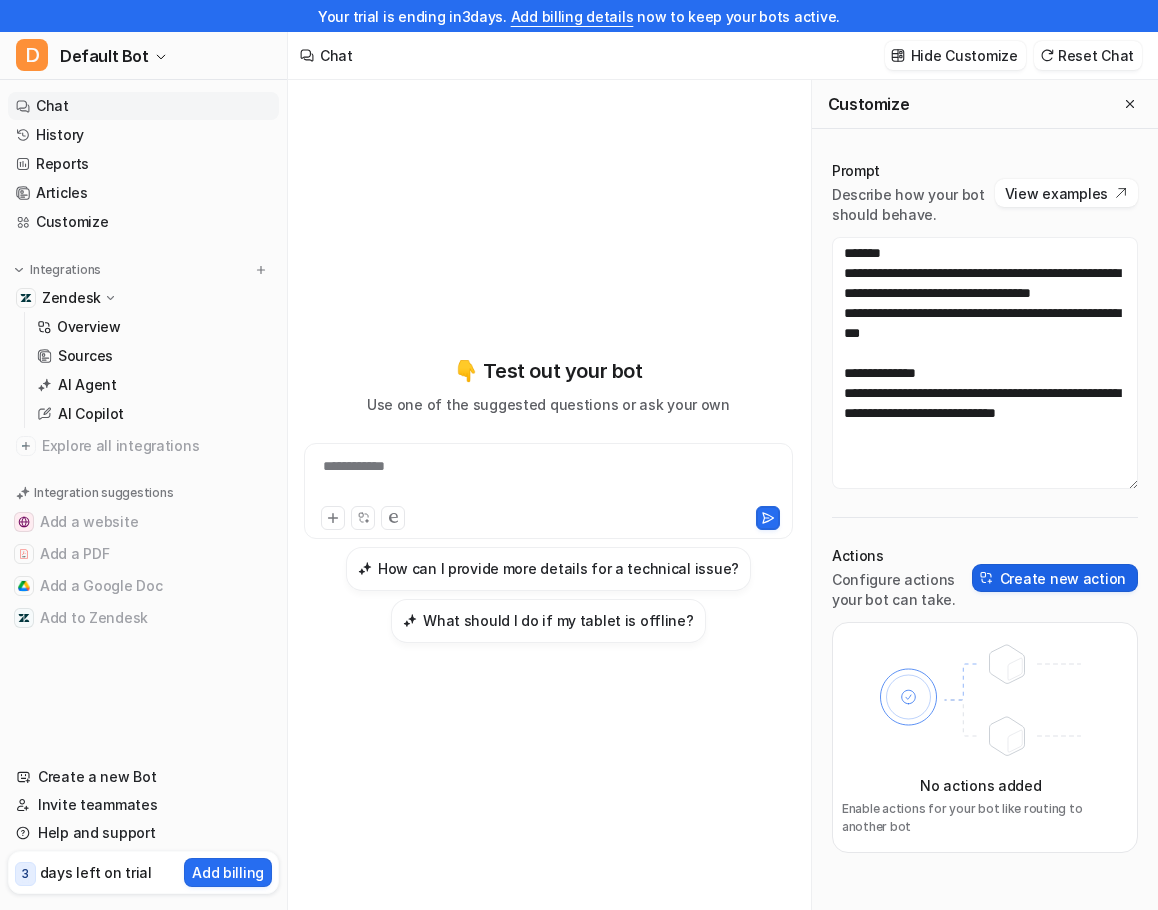 click at bounding box center [987, 578] 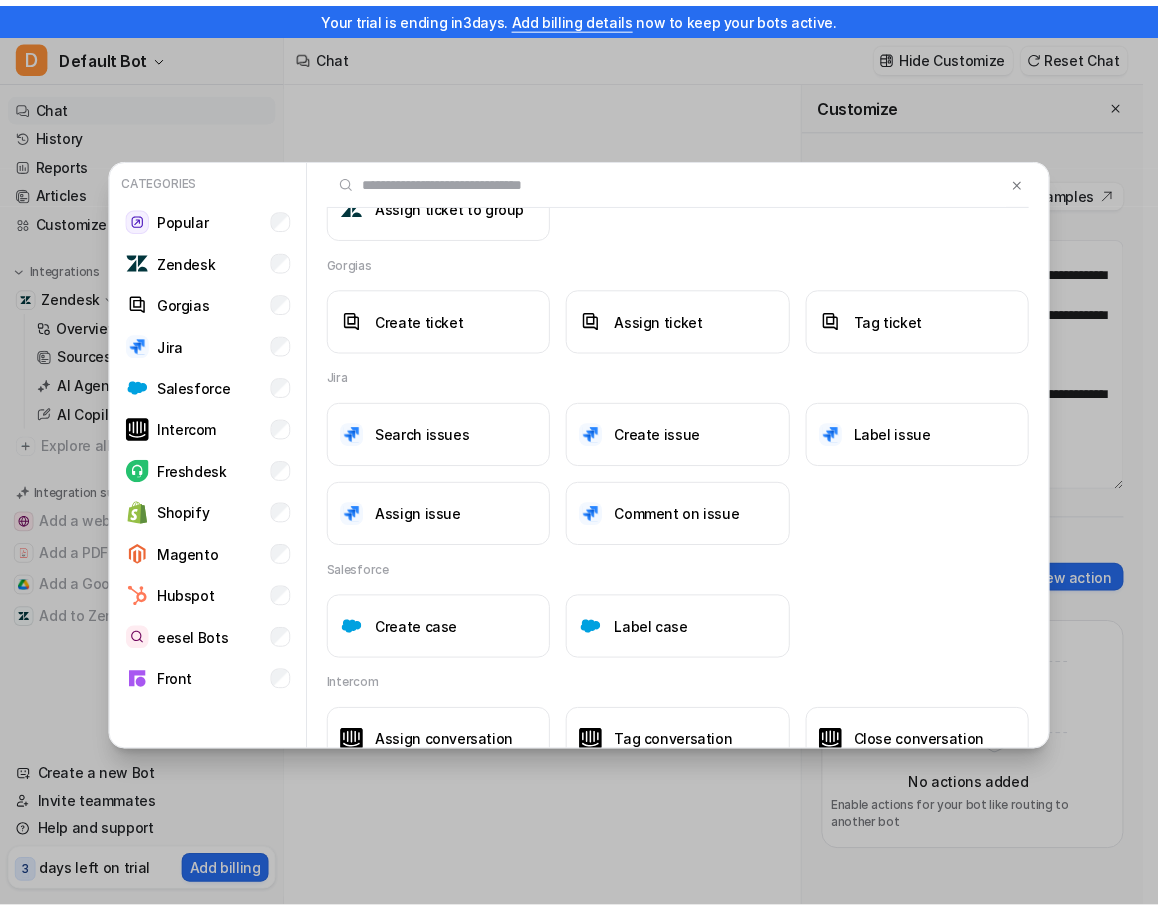 scroll, scrollTop: 600, scrollLeft: 0, axis: vertical 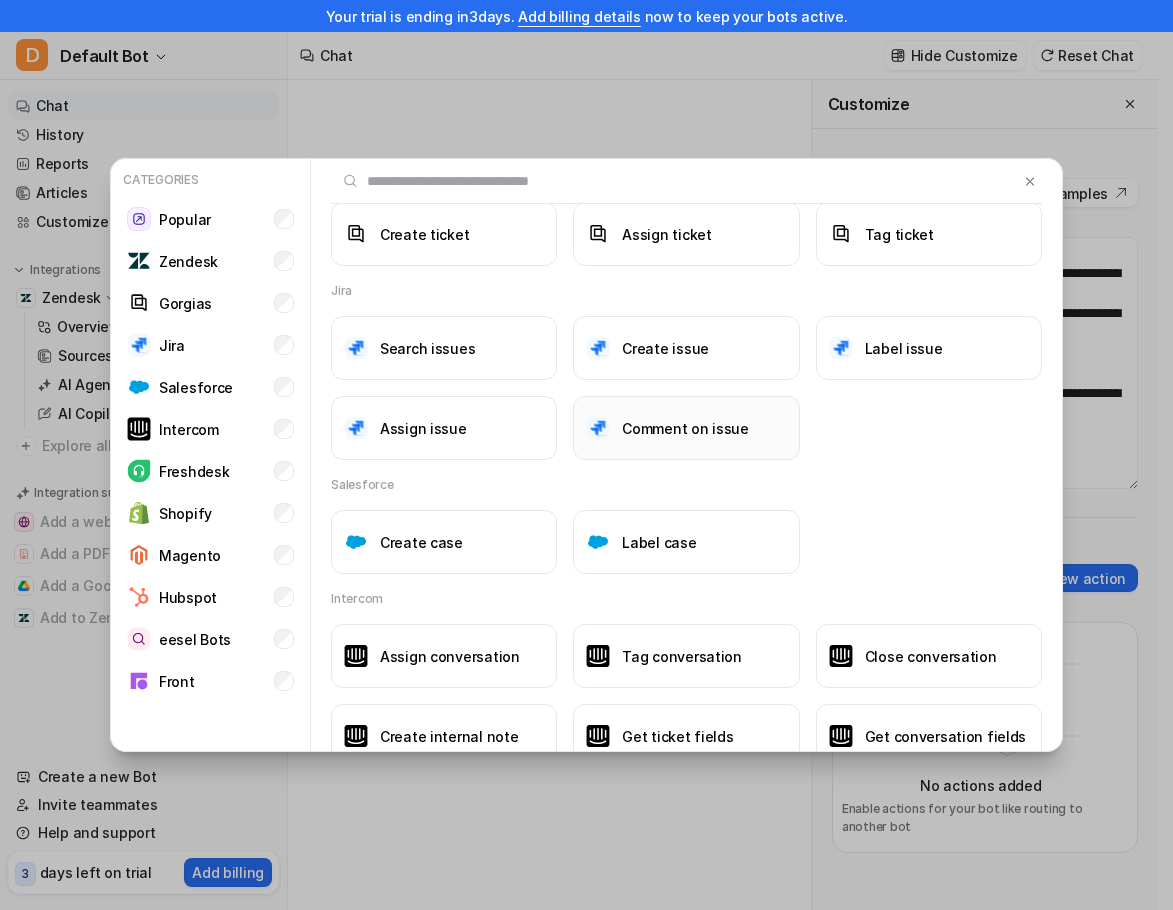 click on "Comment on issue" at bounding box center (686, 428) 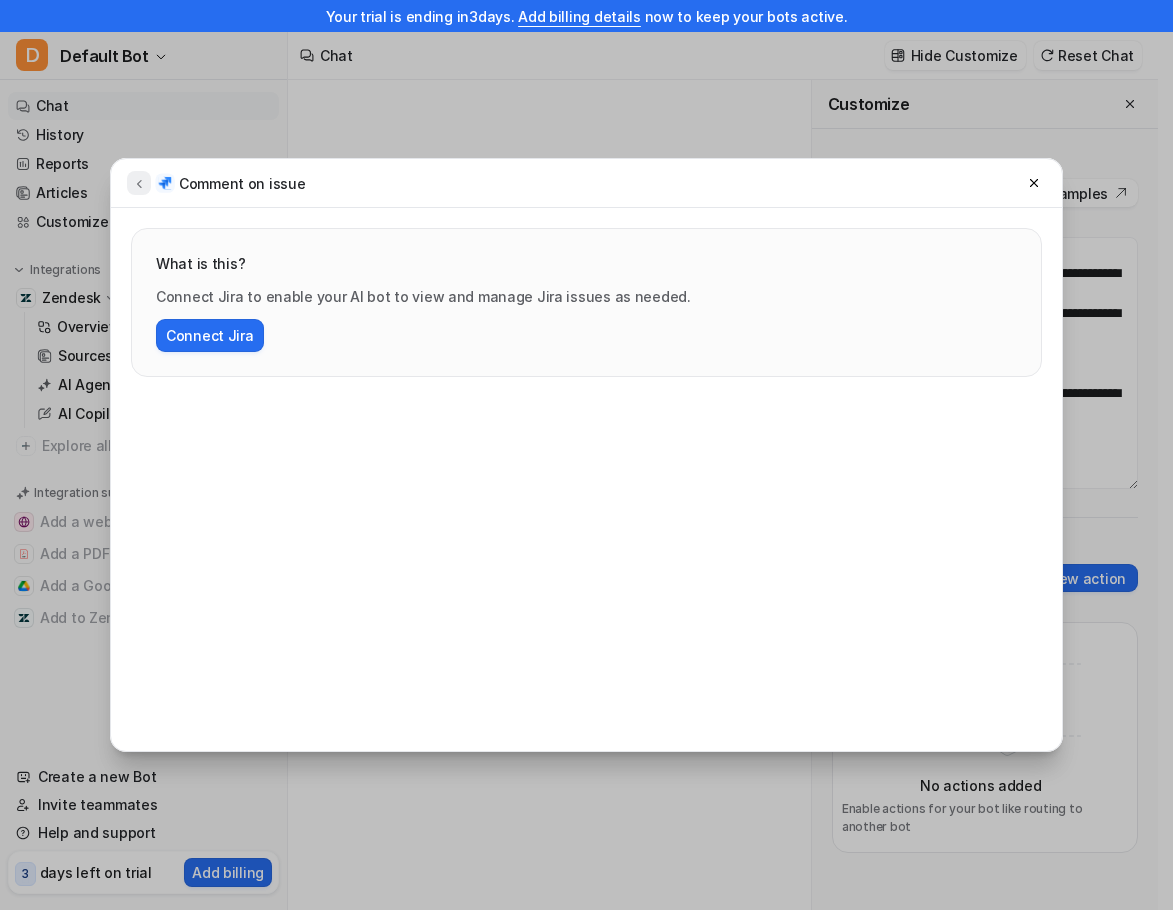 click 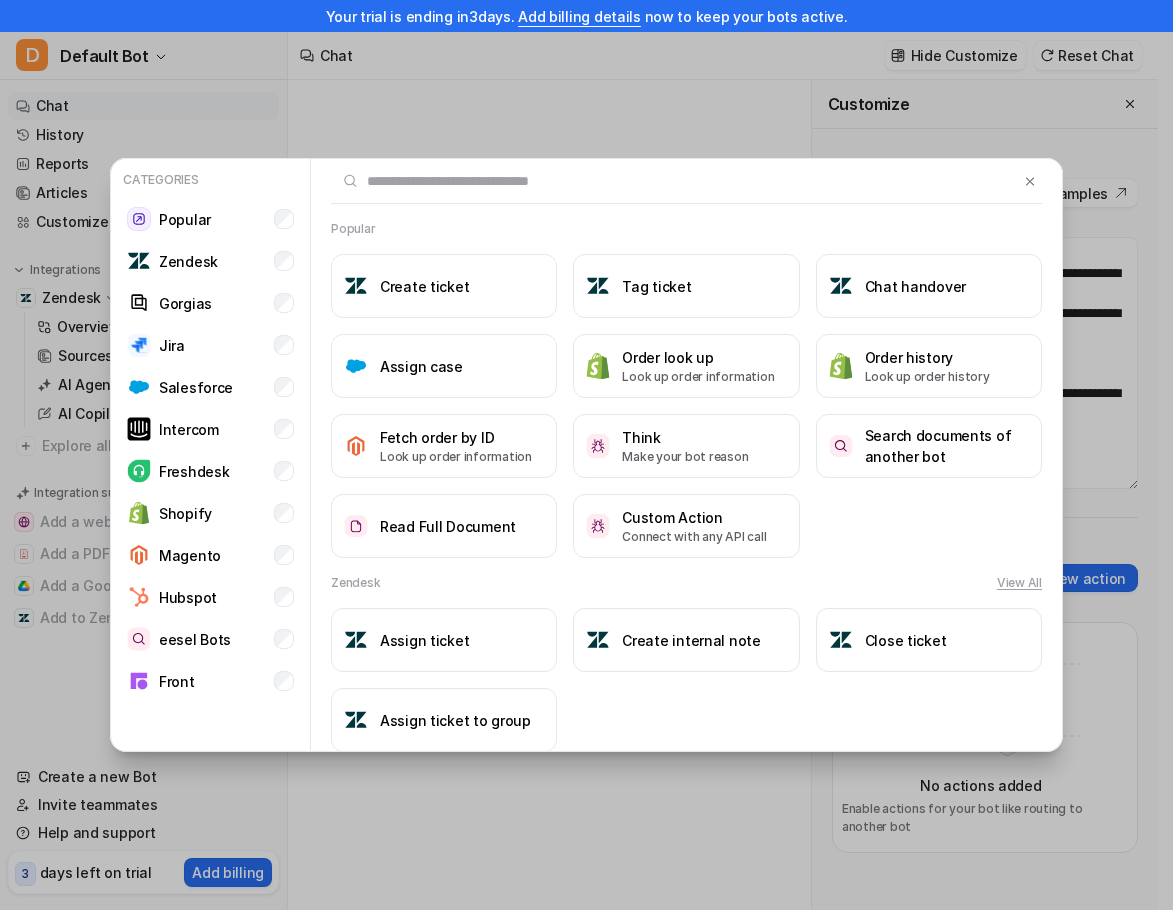 click on "Categories Popular Zendesk Gorgias Jira Salesforce Intercom Freshdesk Shopify Magento Hubspot eesel Bots Front Popular Create ticket Tag ticket Chat handover Assign case Order look up Look up order information Order history Look up order history Fetch order by ID Look up order information Think Make your bot reason Search documents of another bot Read Full Document Custom Action Connect with any API call Zendesk View All Assign ticket Create internal note Close ticket Assign ticket to group Gorgias Create ticket Assign ticket Tag ticket Jira Search issues Create issue Label issue Assign issue Comment on issue Salesforce Create case Label case Intercom Assign conversation Tag conversation Close conversation Create internal note Get ticket fields Get conversation fields Unassign conversation User lookup Update conversation Freshdesk Tag ticket Create internal note Create ticket Assign ticket Close ticket Update ticket status Magento Fetch orders by email Hubspot Change ticket priority Update ticket eesel Bots" at bounding box center [586, 455] 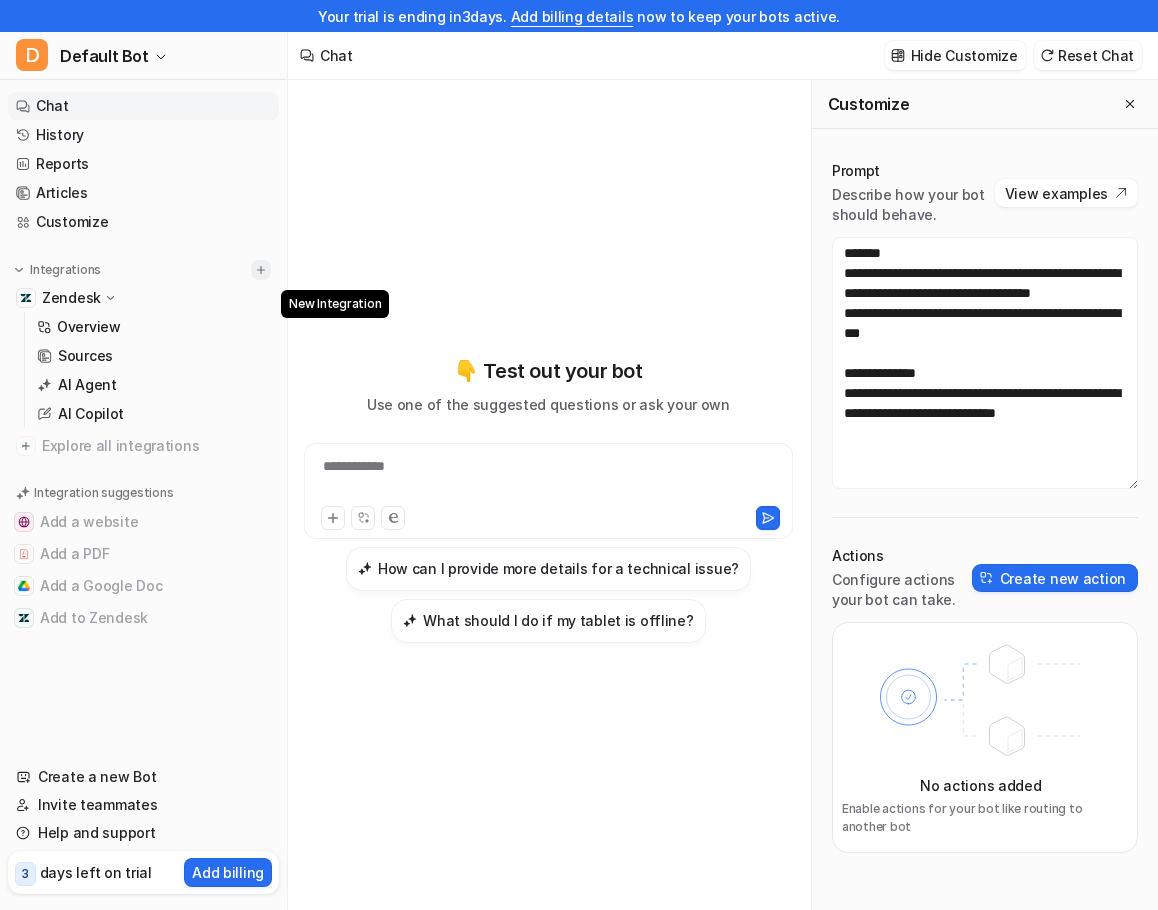 click at bounding box center (261, 270) 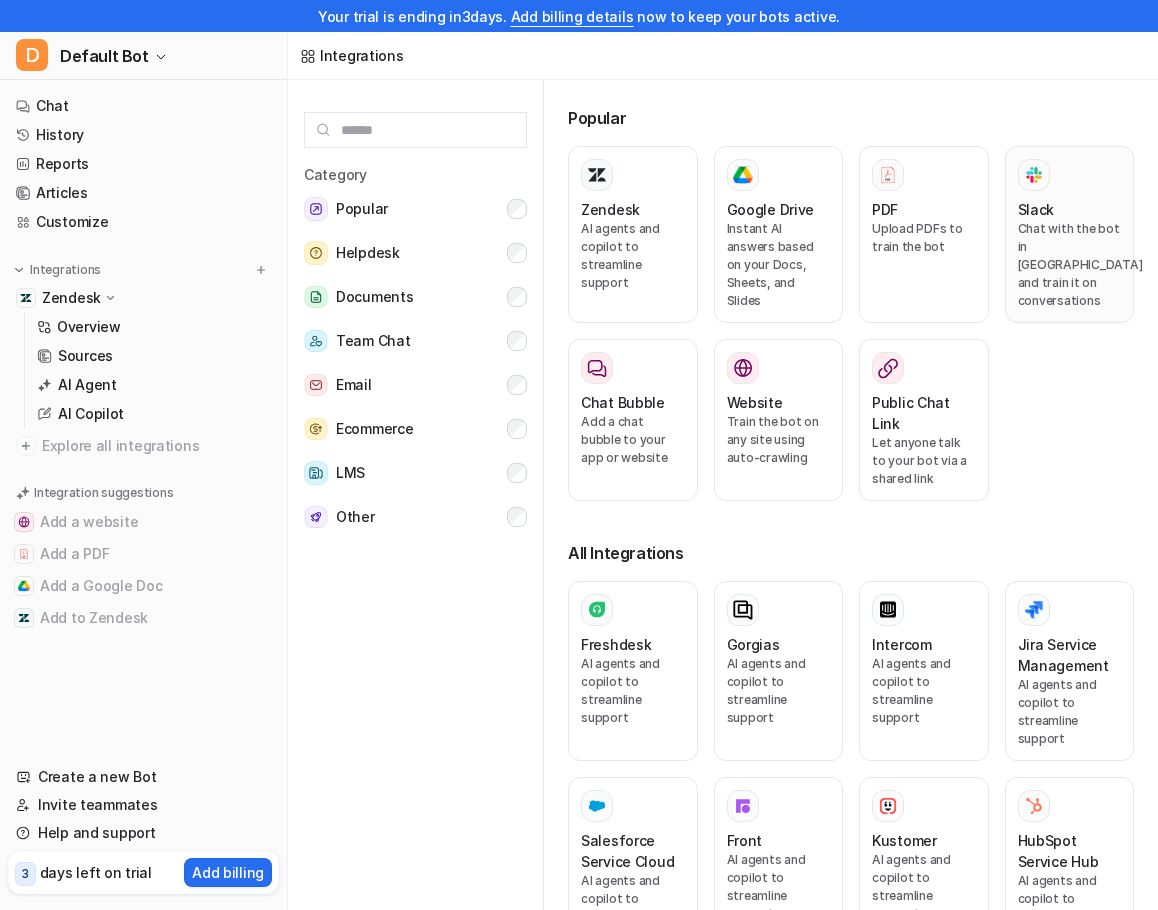click on "Chat with the bot in Slack and train it on conversations" at bounding box center [1070, 265] 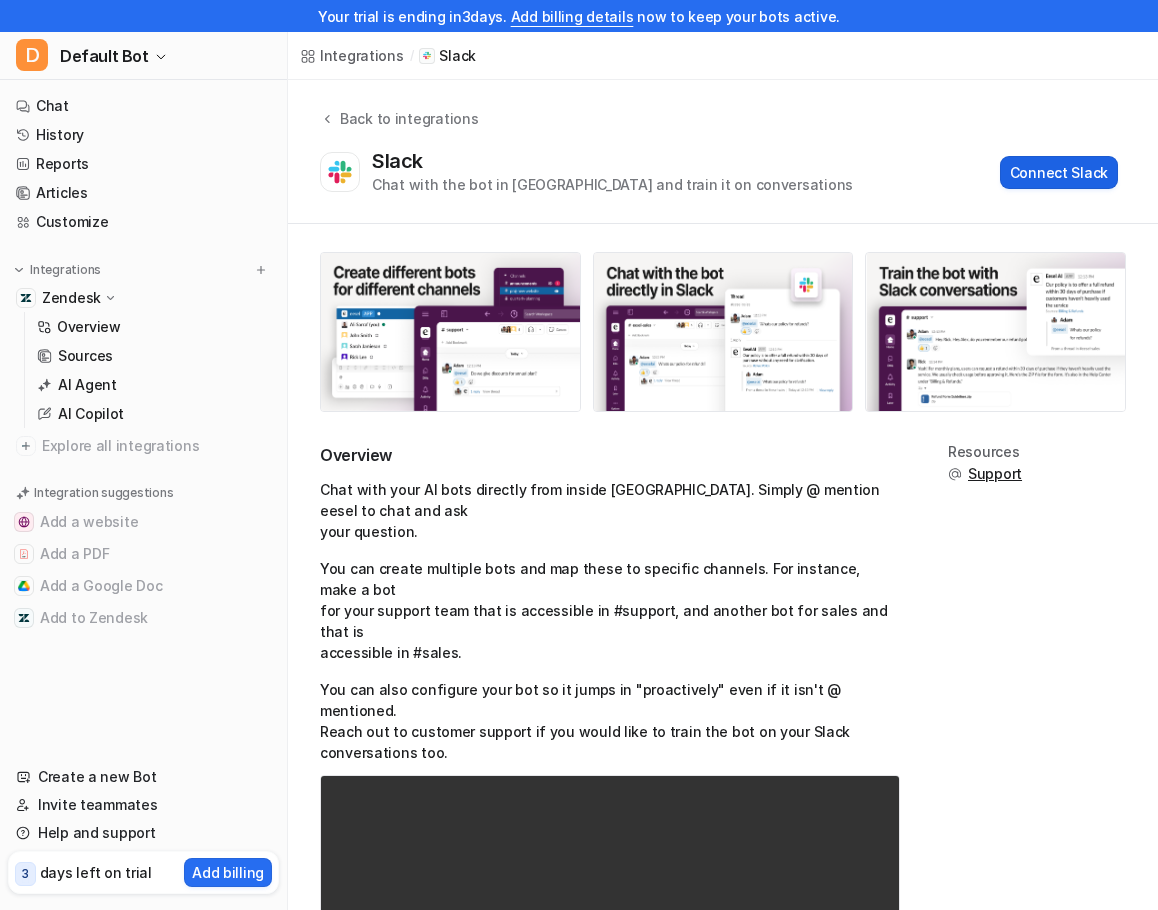 click on "Connect Slack" at bounding box center [1059, 172] 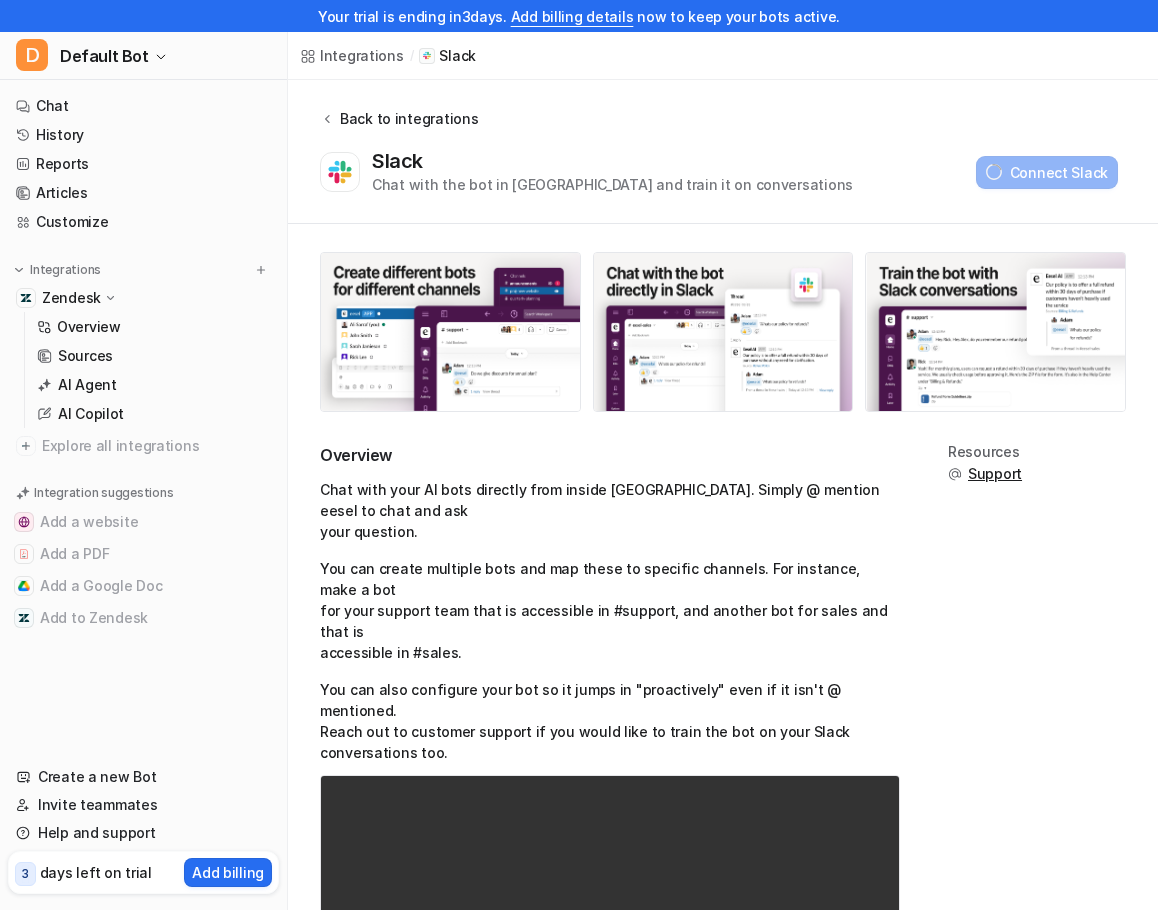 click on "Back to integrations" at bounding box center [406, 118] 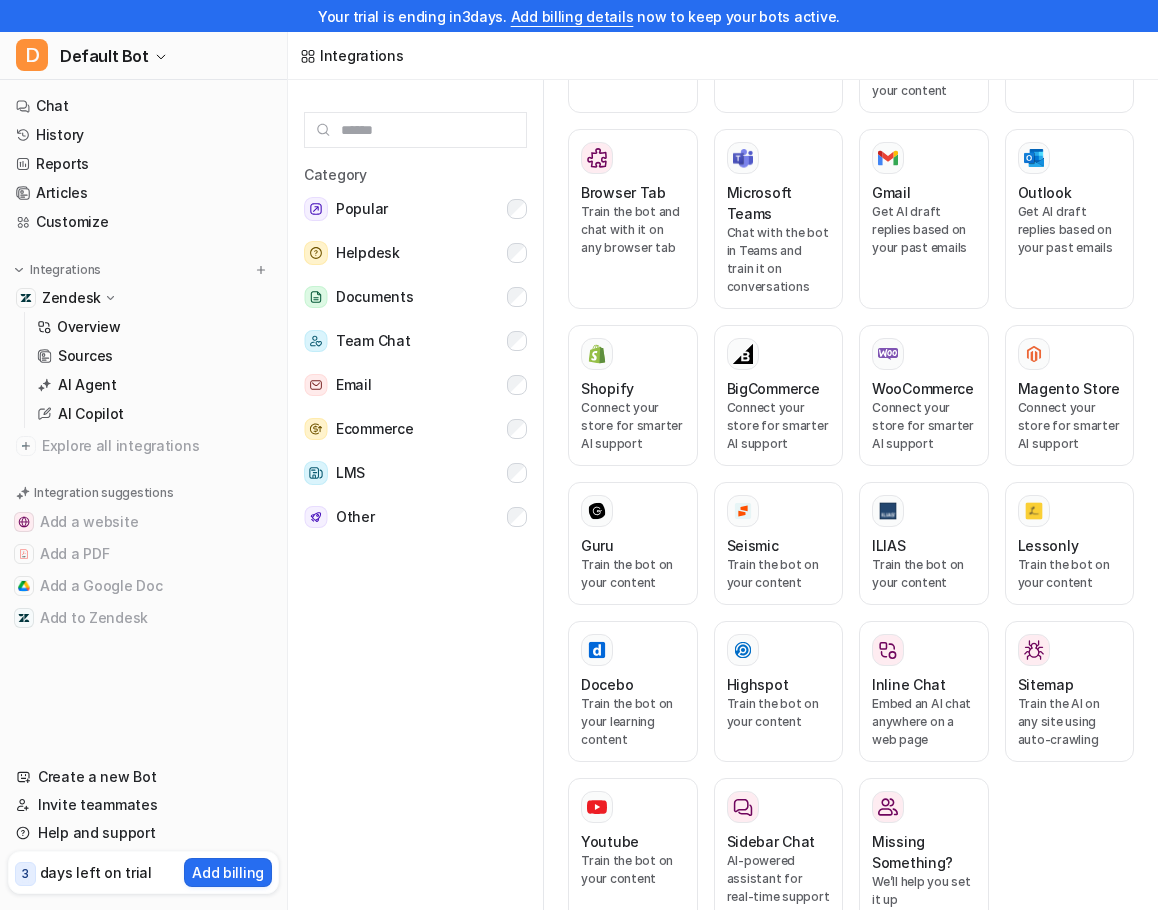 scroll, scrollTop: 1227, scrollLeft: 0, axis: vertical 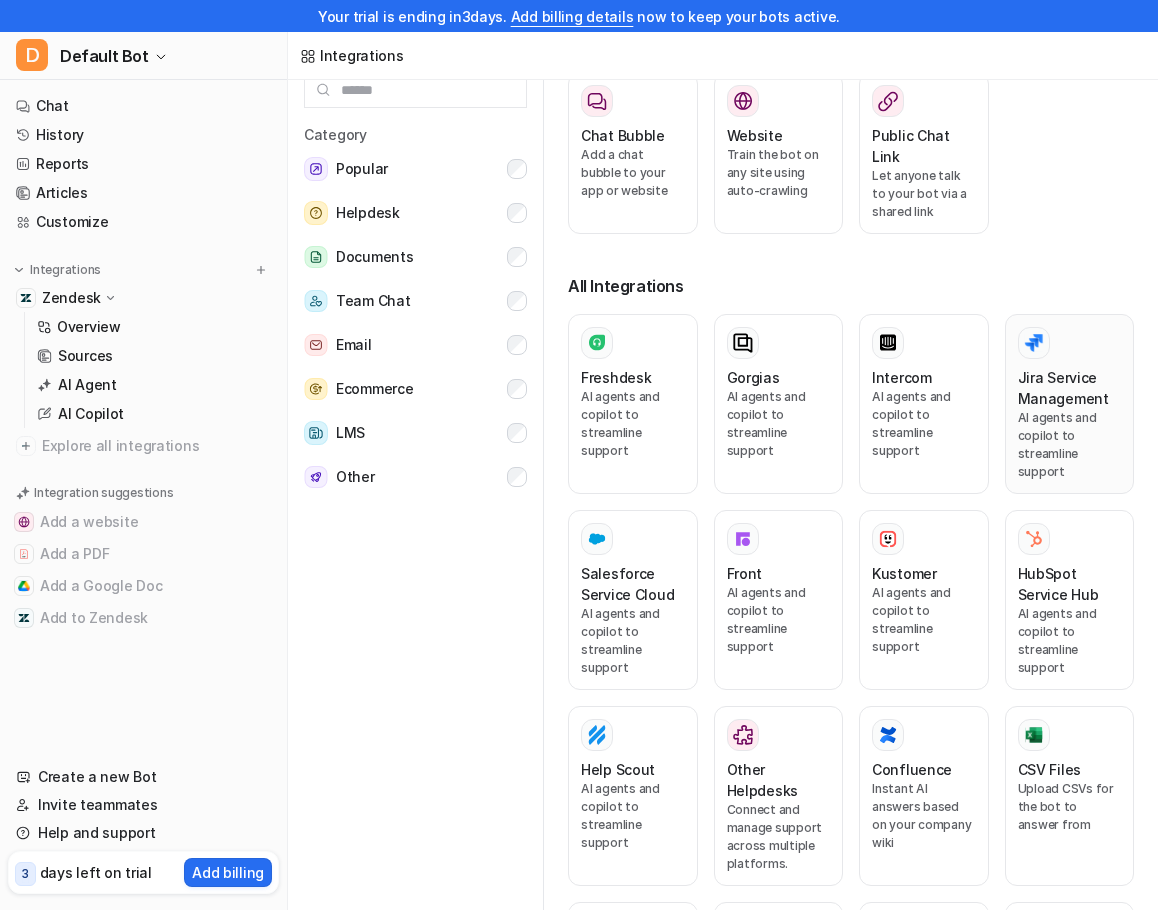 click on "Jira Service Management" at bounding box center [1070, 388] 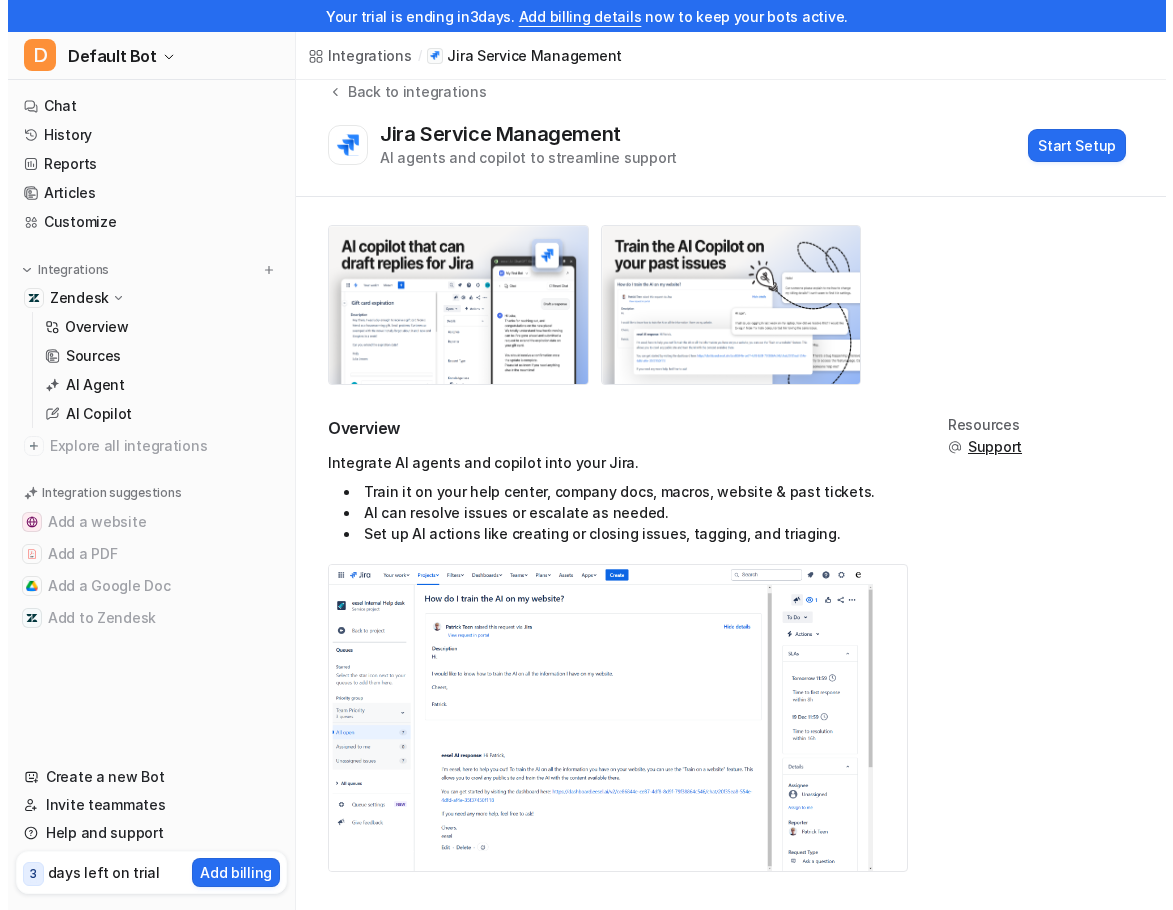 scroll, scrollTop: 41, scrollLeft: 0, axis: vertical 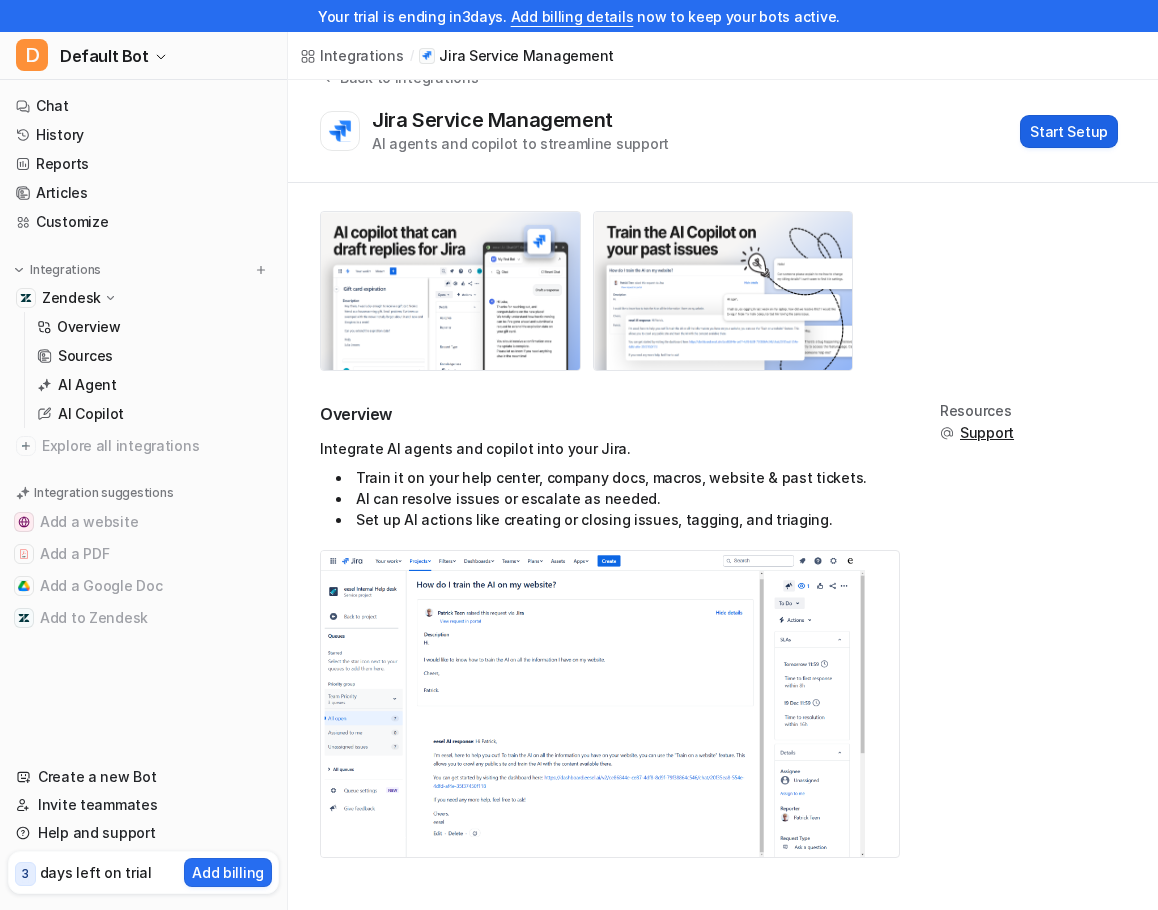click on "Start Setup" at bounding box center [1069, 131] 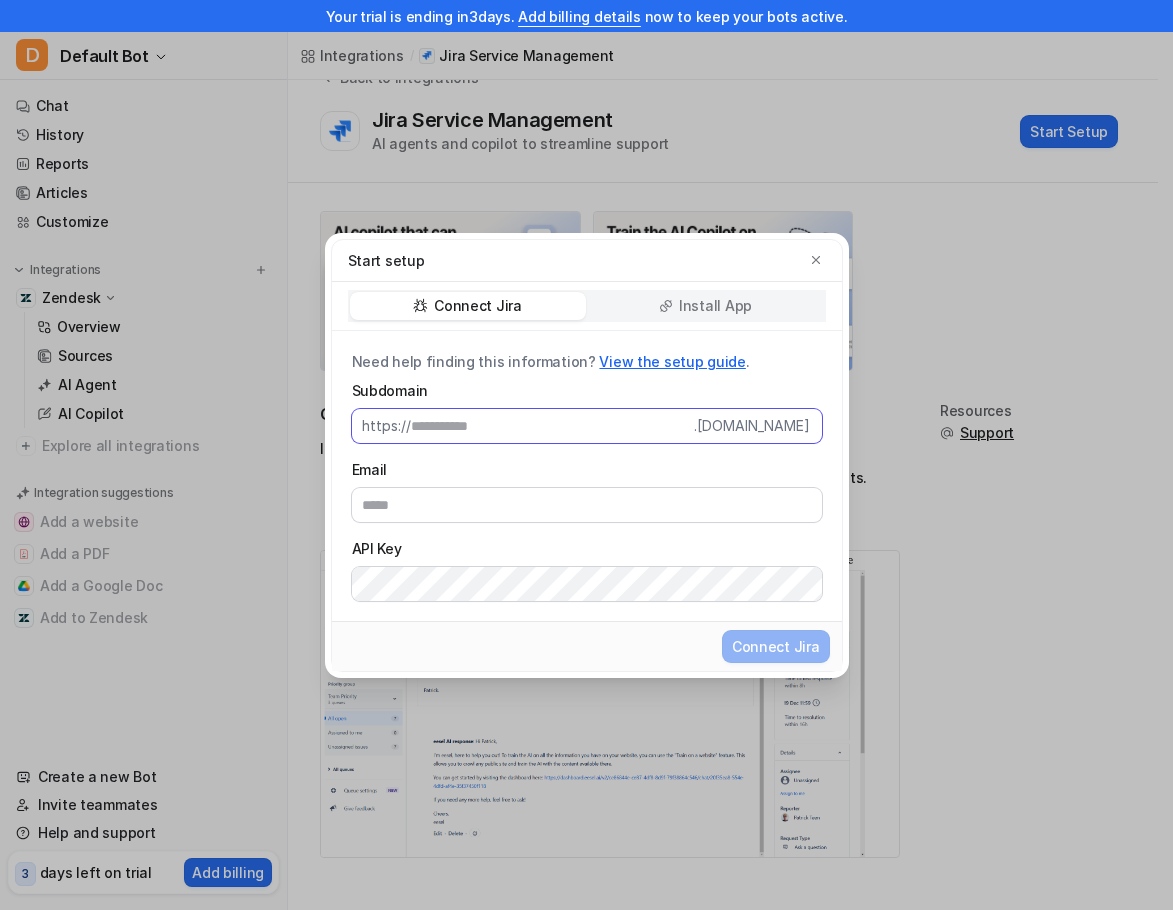 click on "Subdomain" at bounding box center (552, 426) 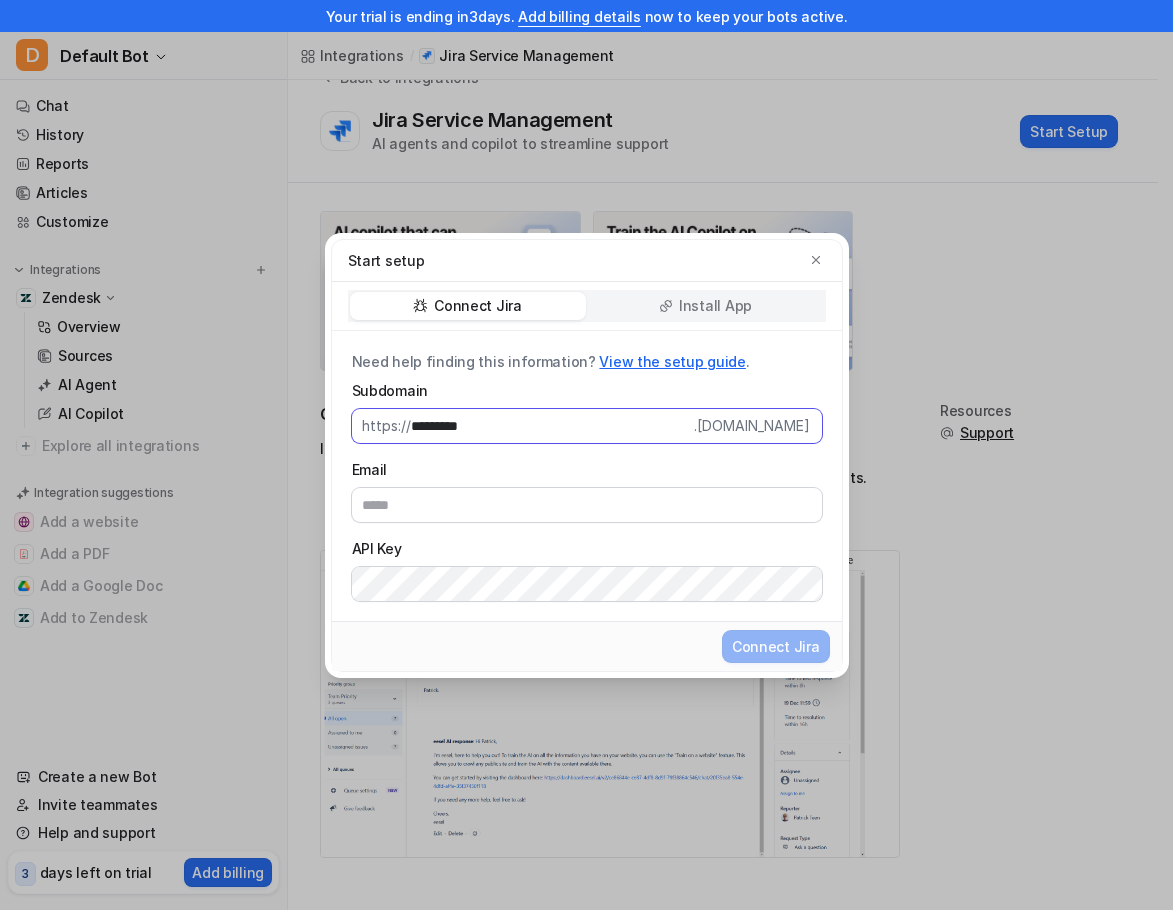 type on "*********" 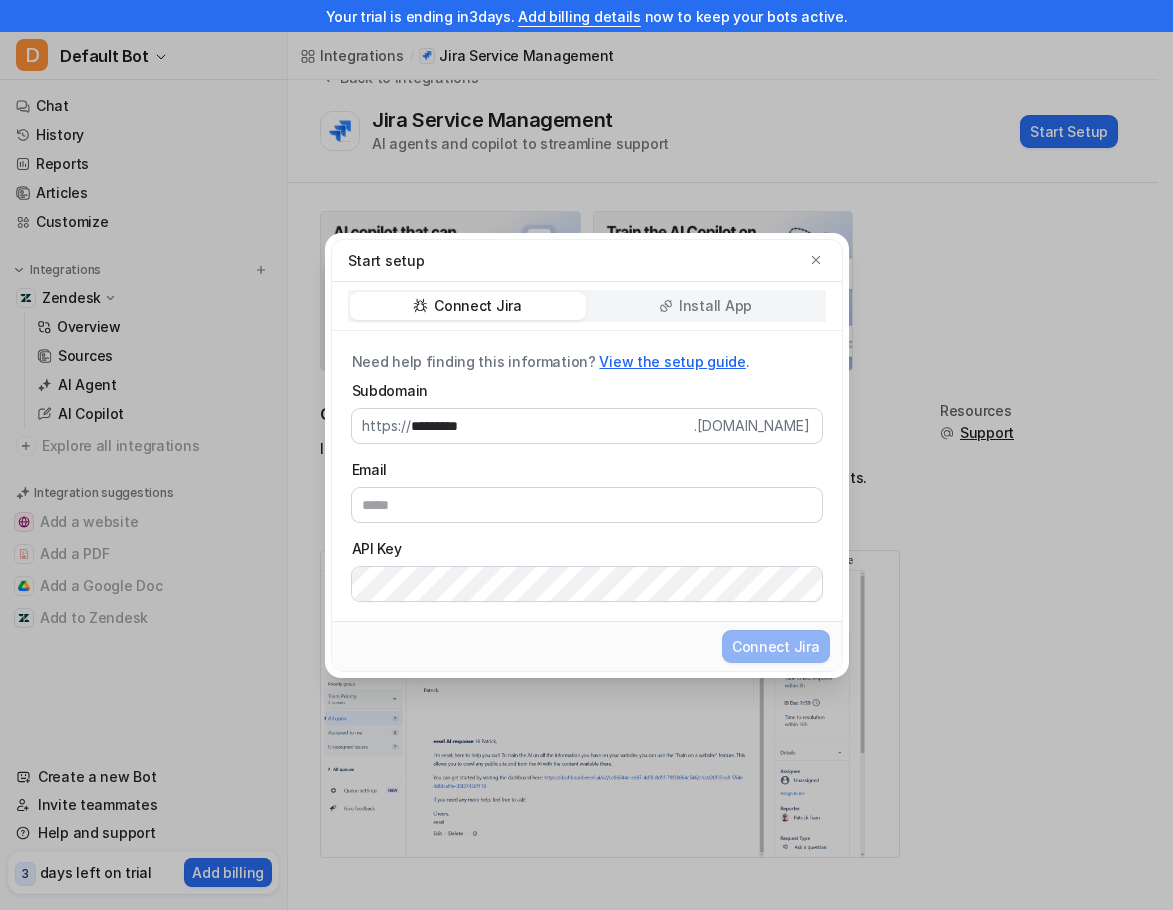click on "Email" at bounding box center (587, 469) 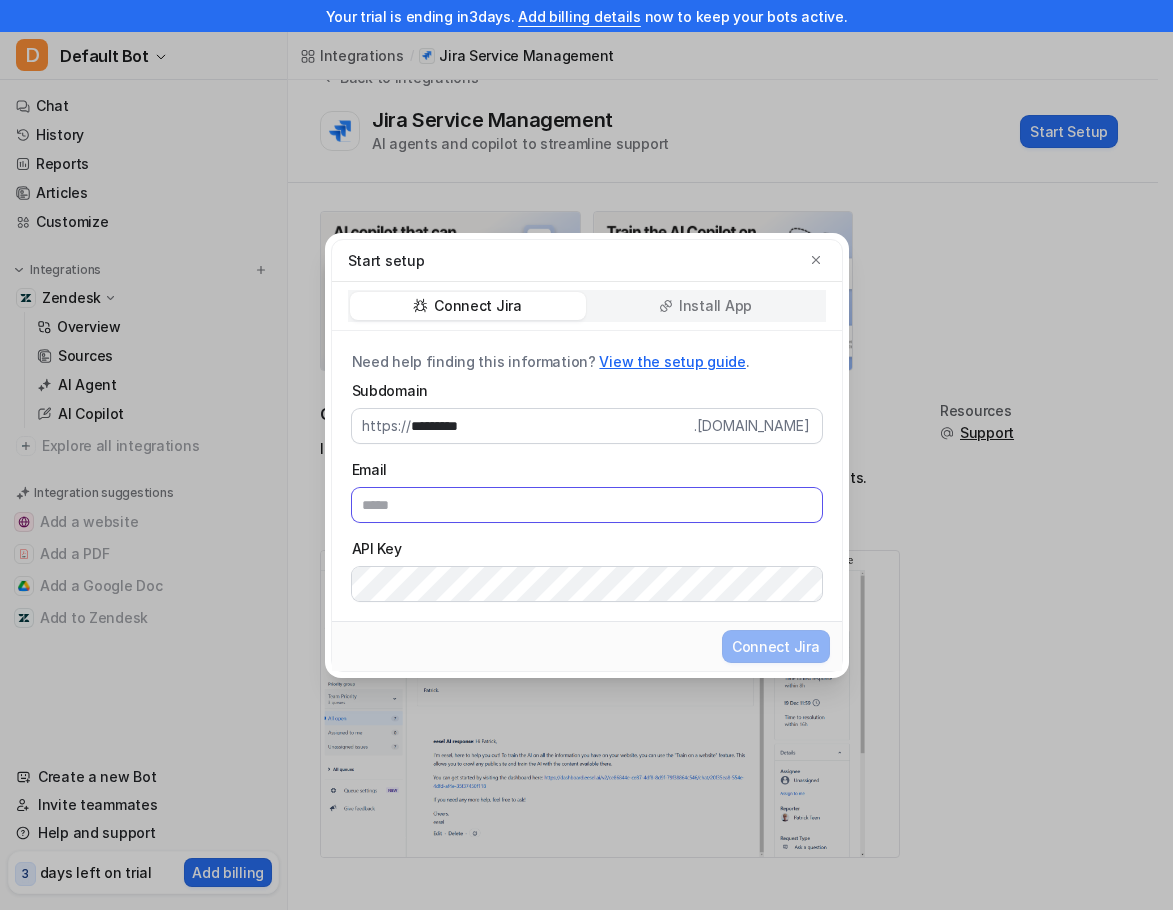 click on "Email" at bounding box center [587, 505] 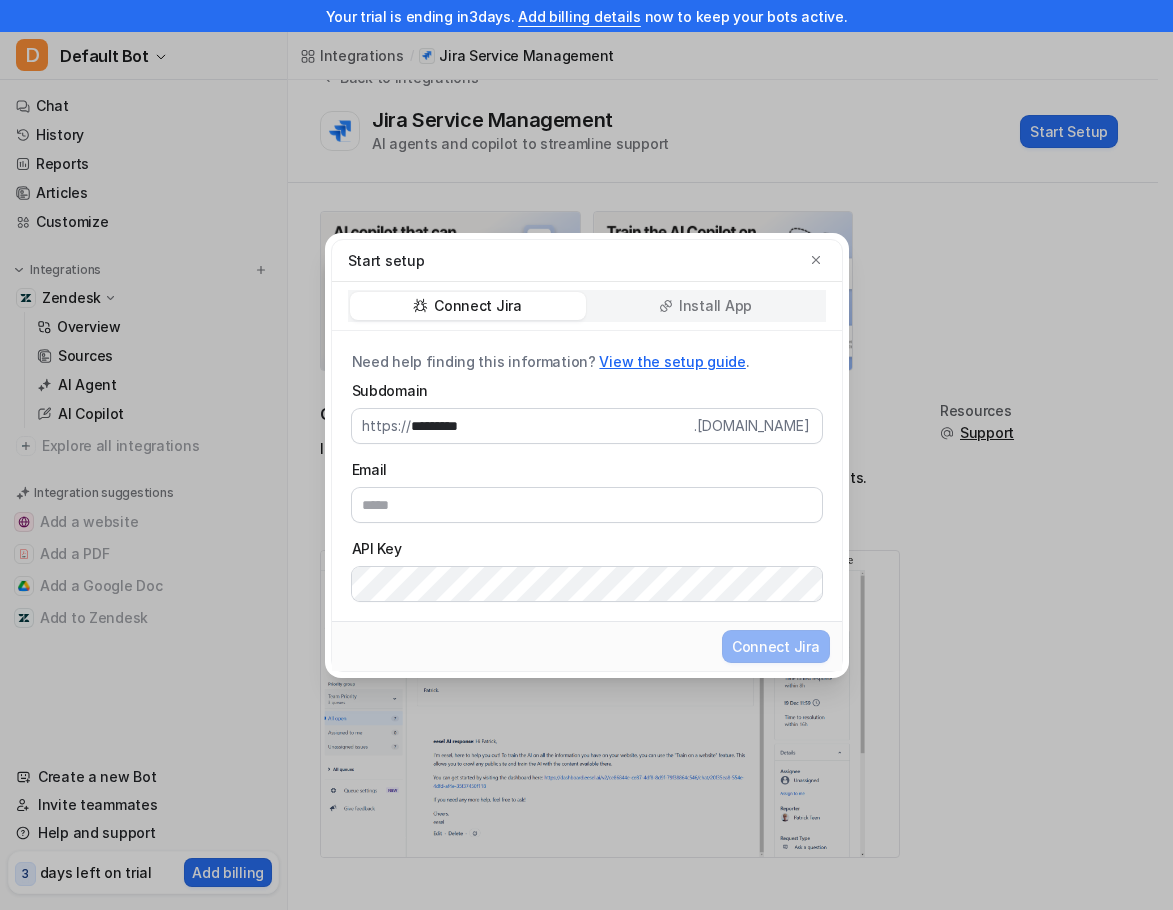 click on "Subdomain" at bounding box center (587, 390) 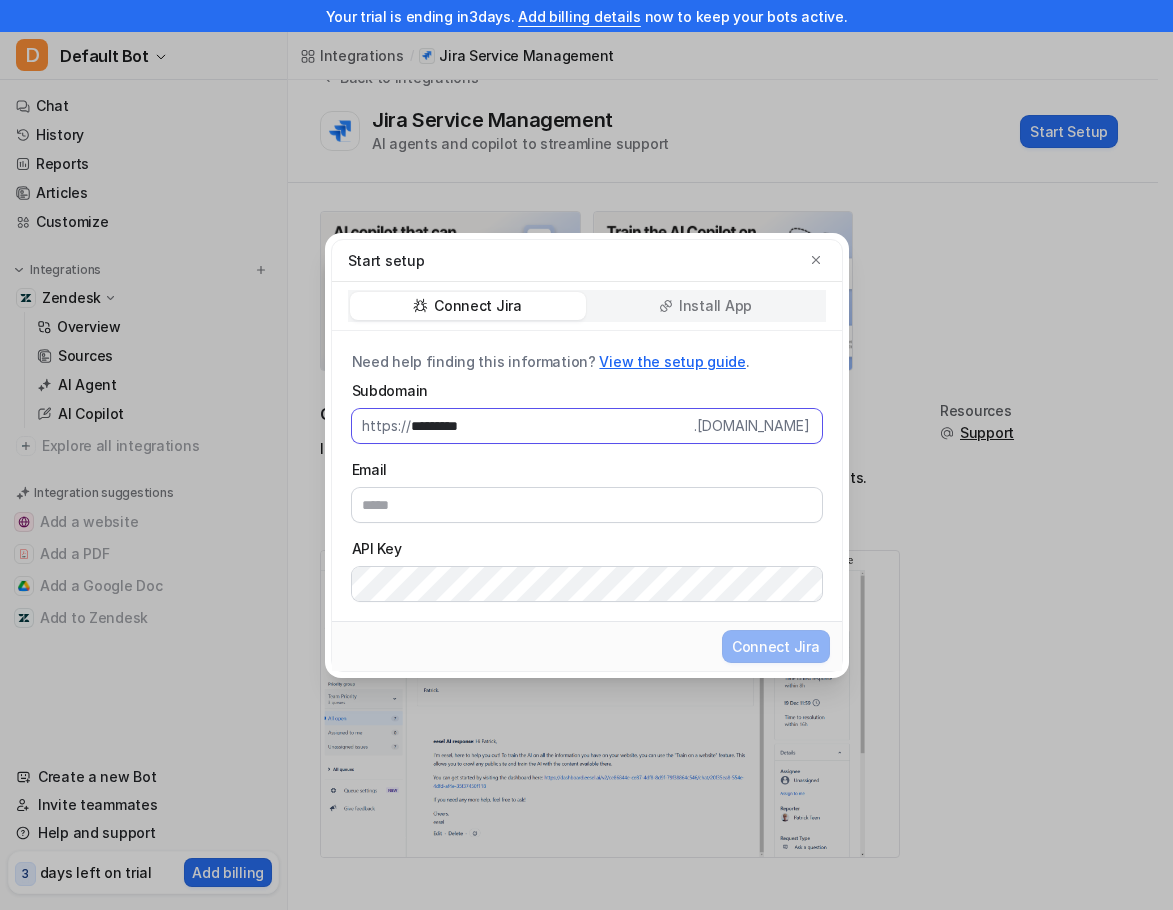 click on "*********" at bounding box center (552, 426) 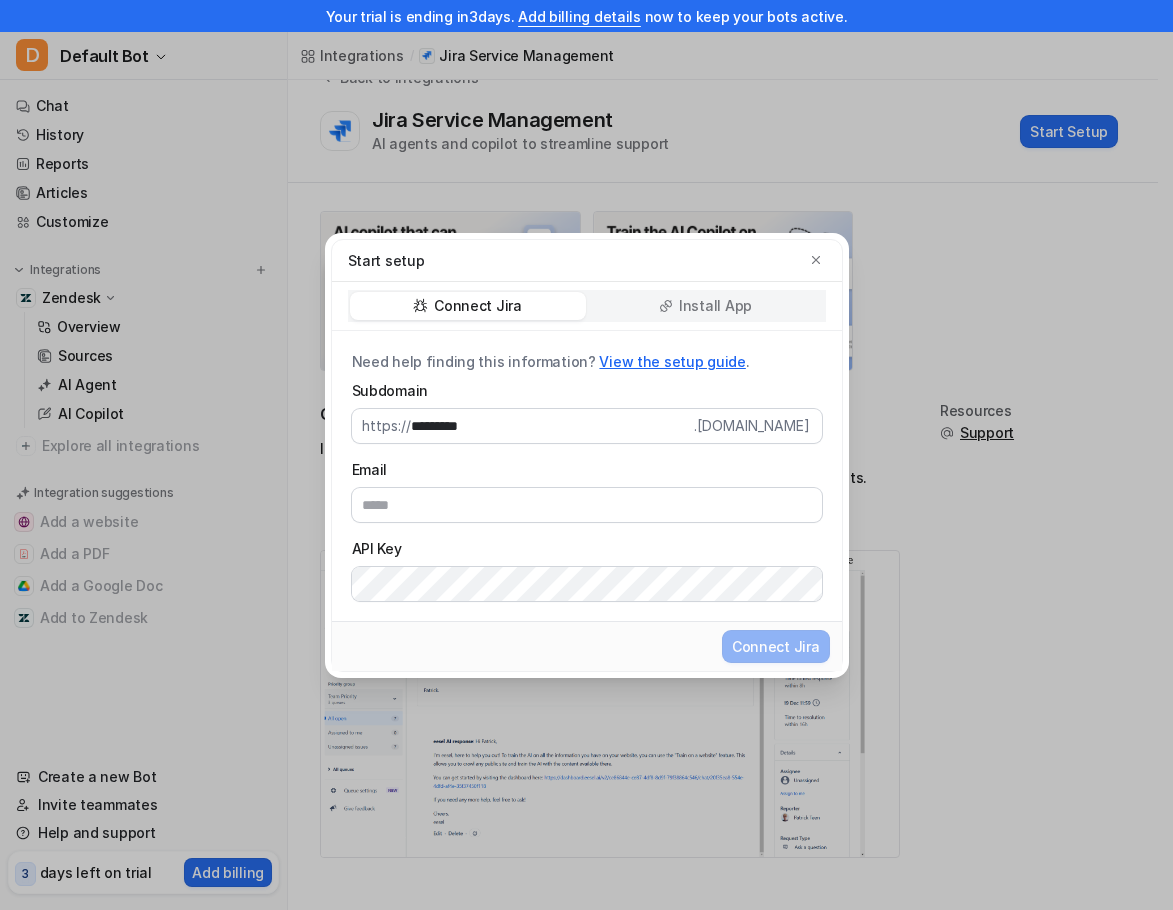 click on "Need help finding this information?   View the setup guide ." at bounding box center (587, 361) 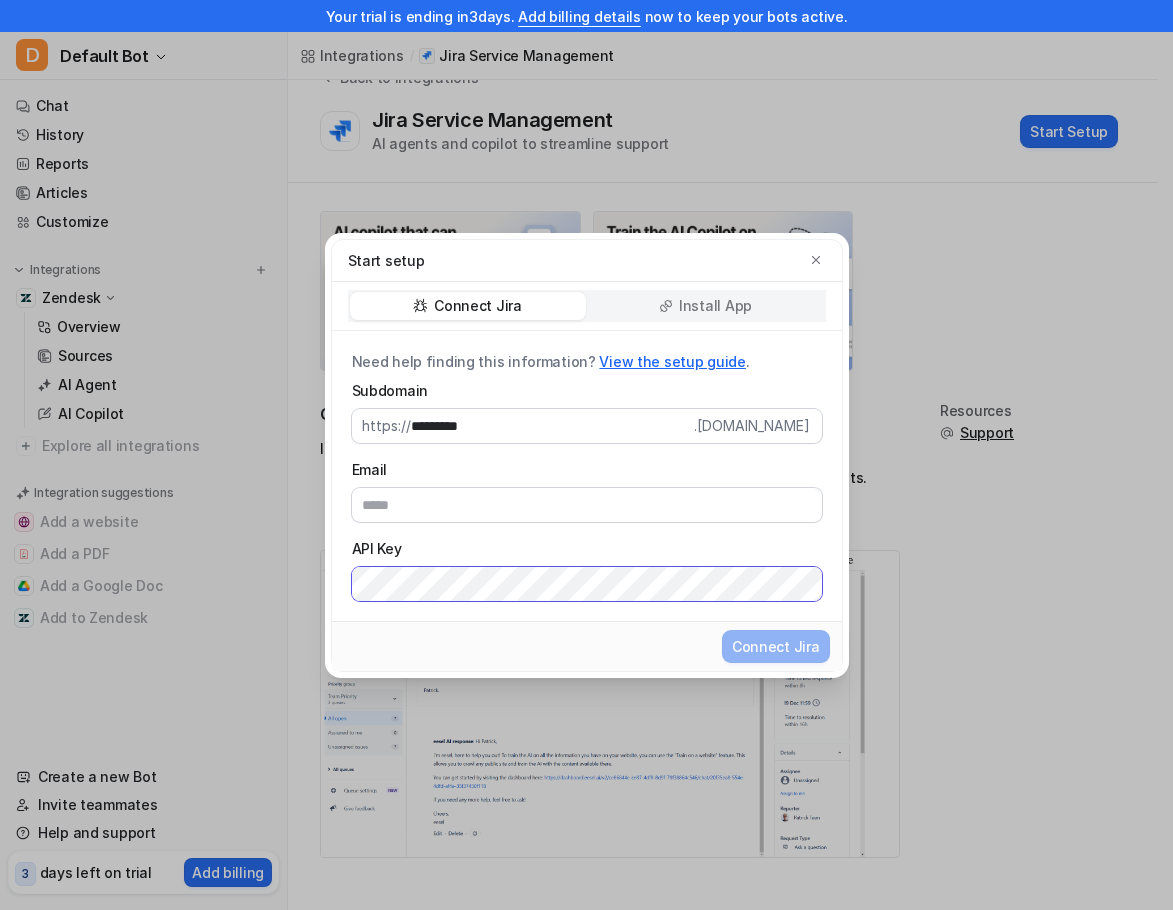 scroll, scrollTop: 0, scrollLeft: 983, axis: horizontal 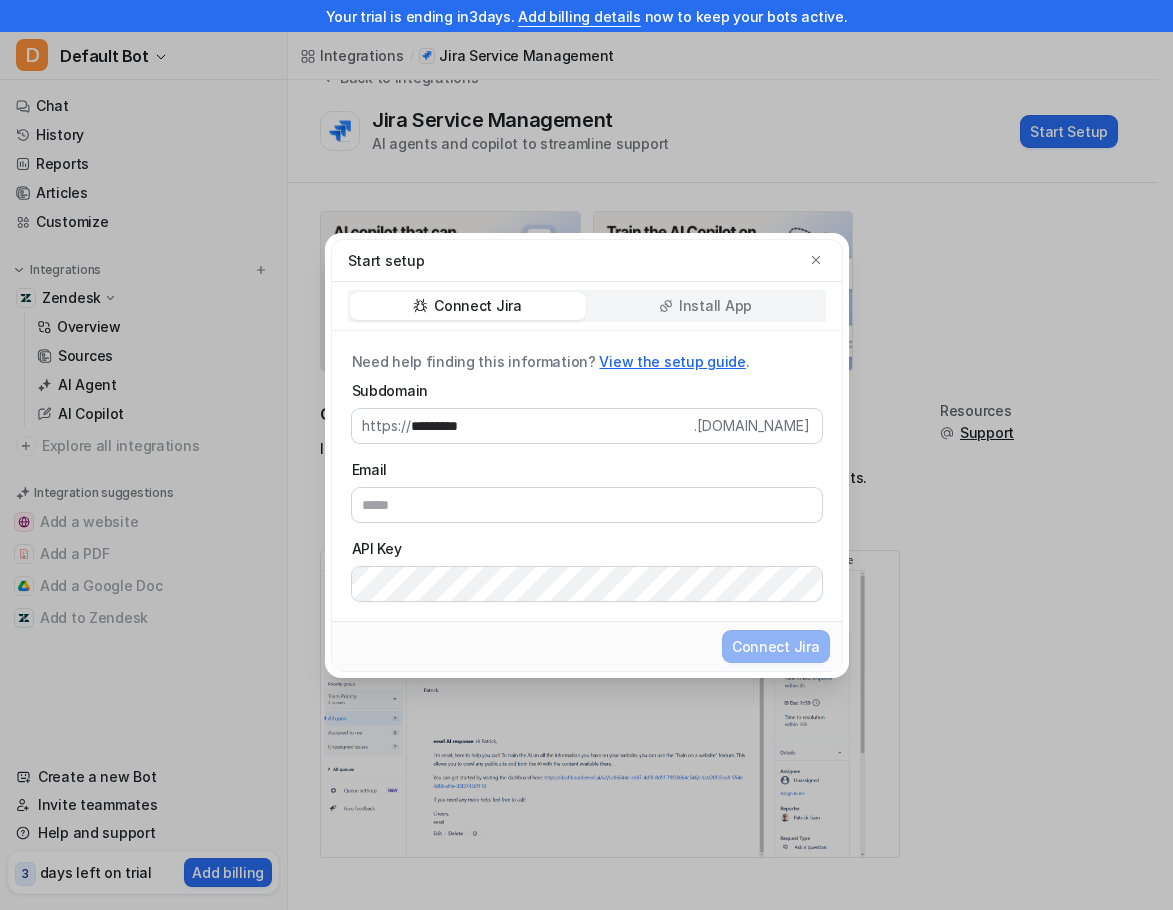 click on "Email" at bounding box center [587, 469] 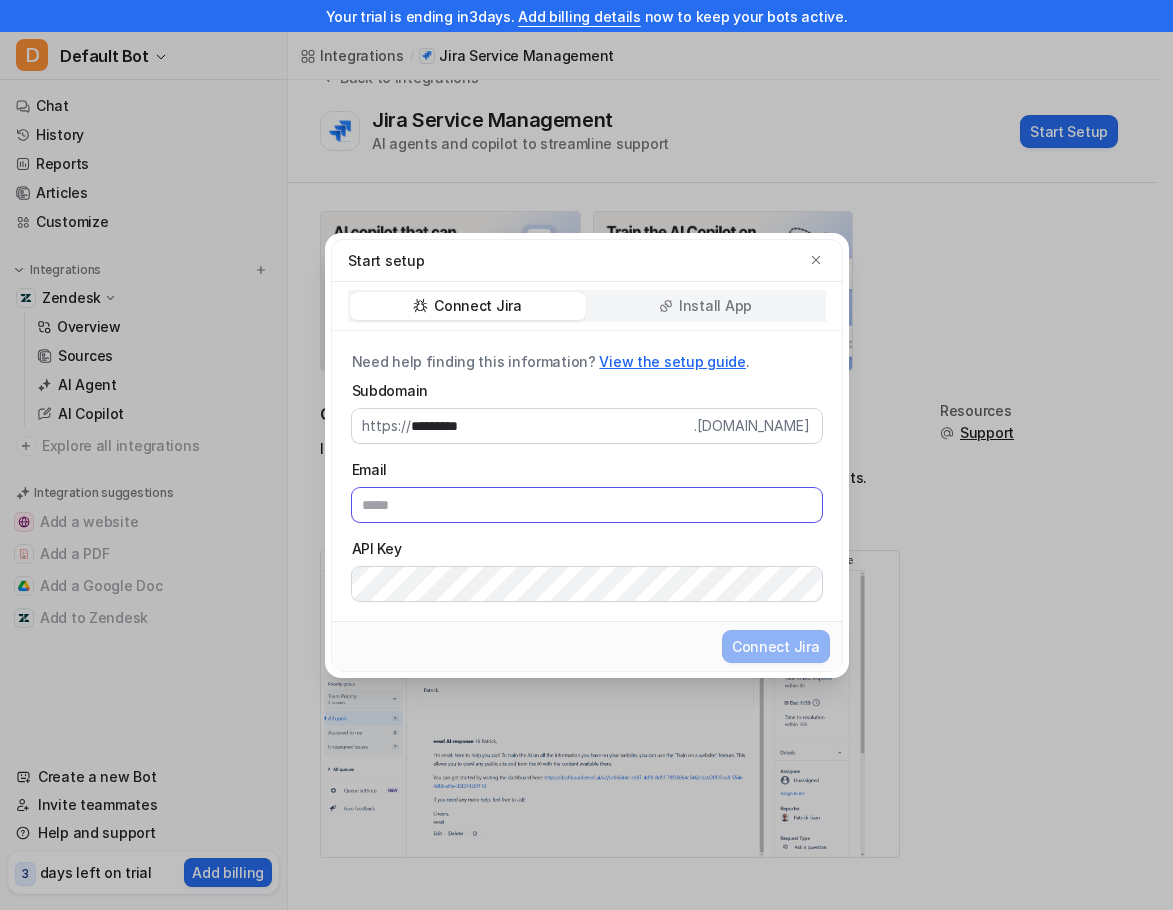 click on "Email" at bounding box center [587, 505] 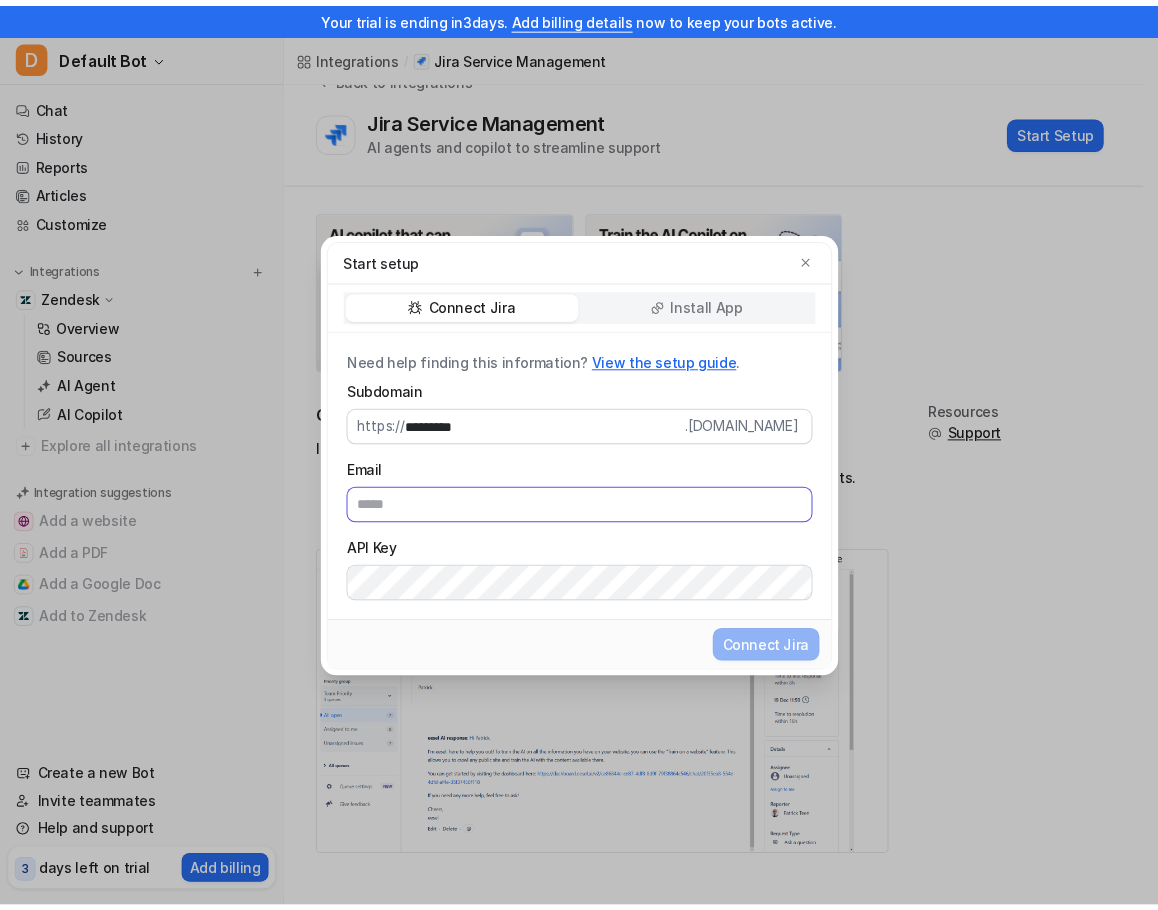 scroll, scrollTop: 0, scrollLeft: 0, axis: both 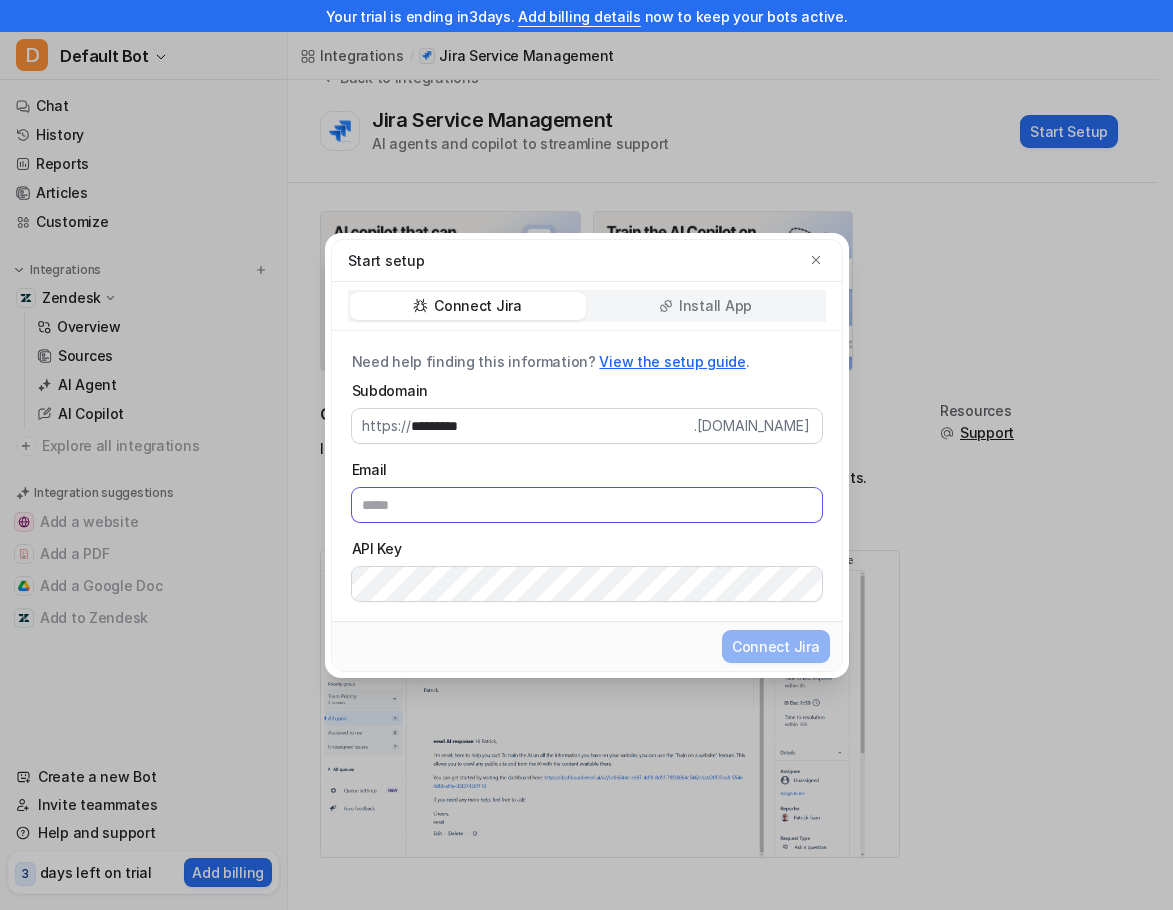 click on "Email" at bounding box center (587, 505) 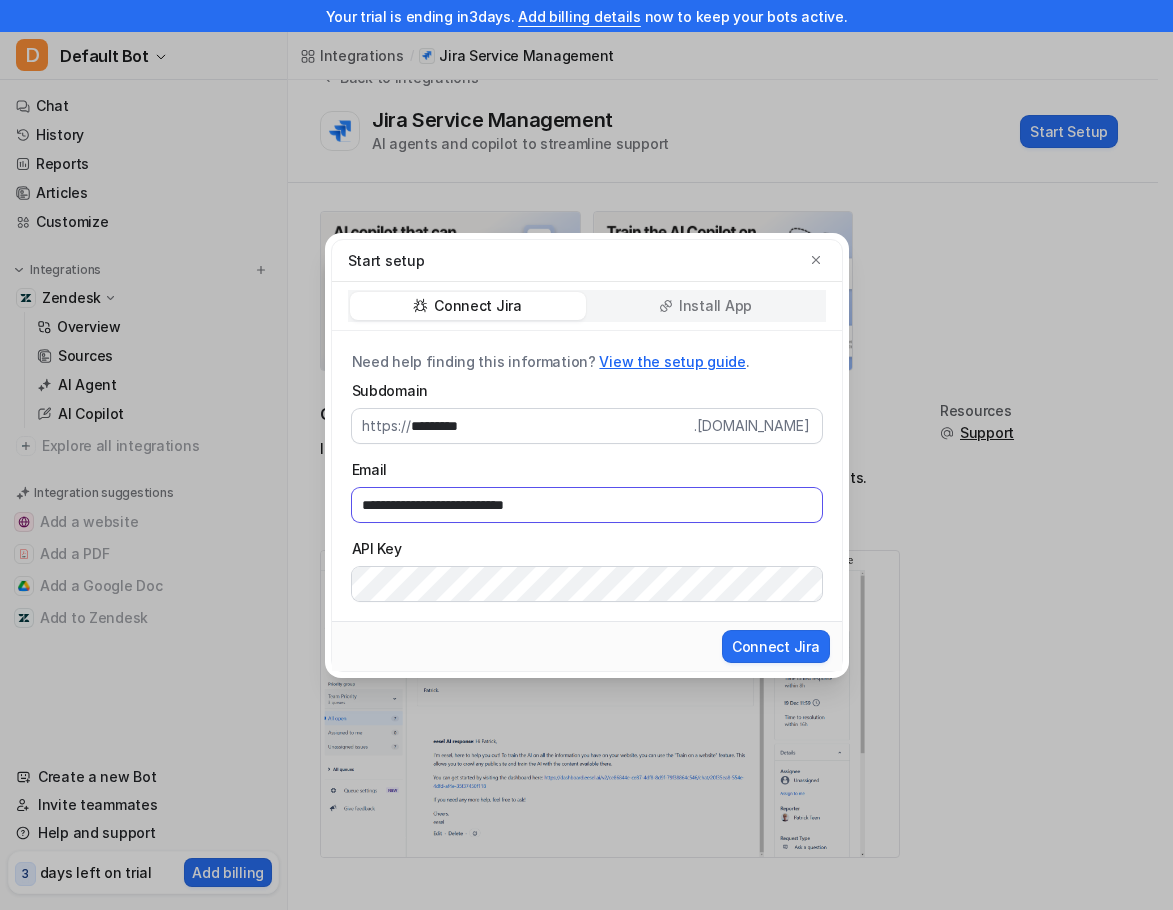 type on "**********" 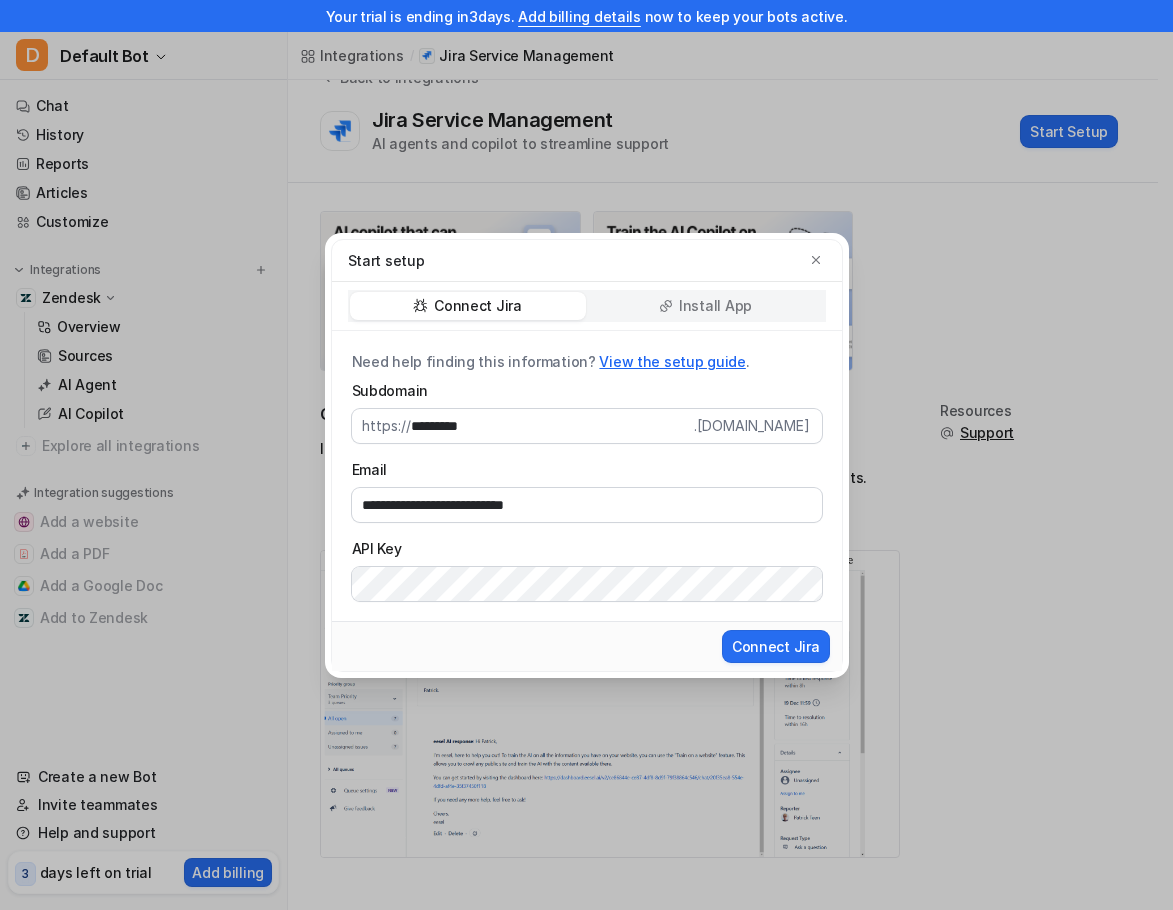 click on "Email" at bounding box center [587, 469] 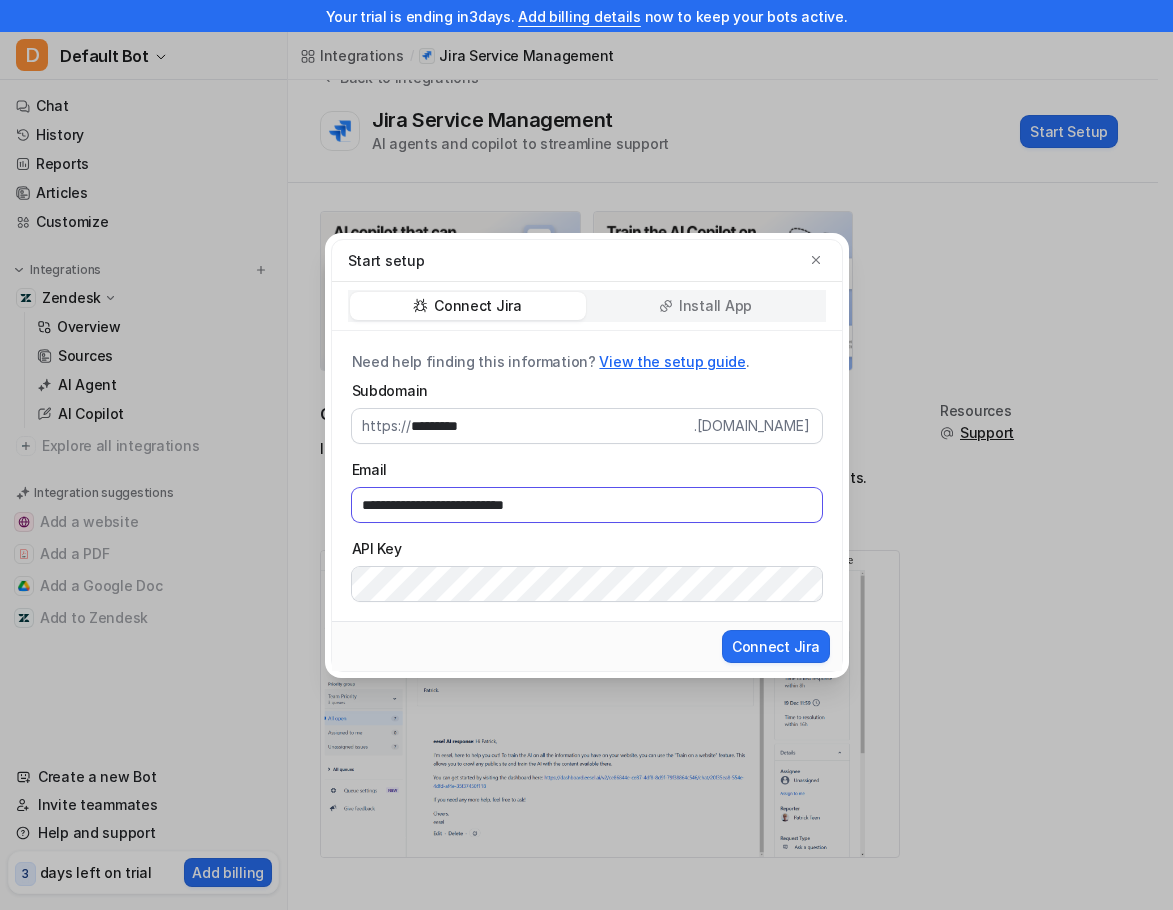 click on "**********" at bounding box center [587, 505] 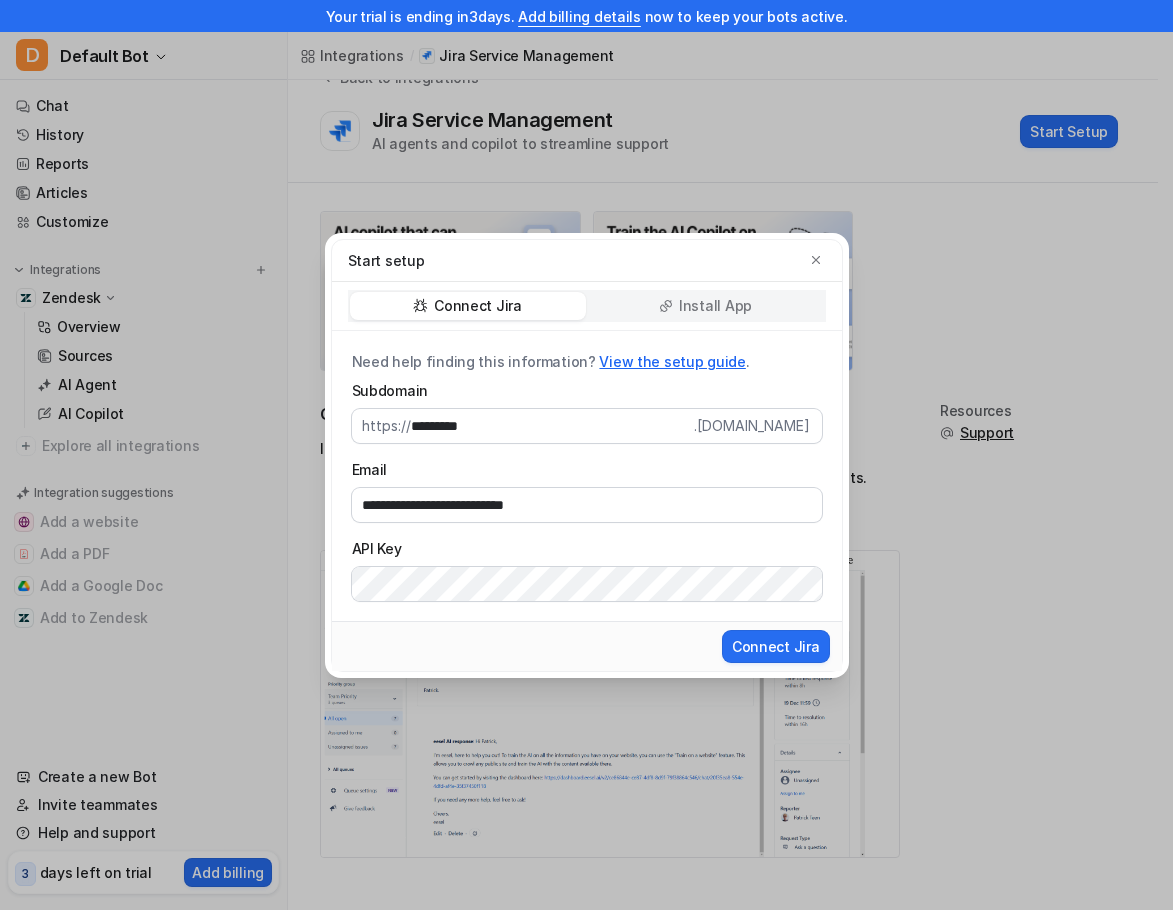click on "Connect Jira" at bounding box center [587, 646] 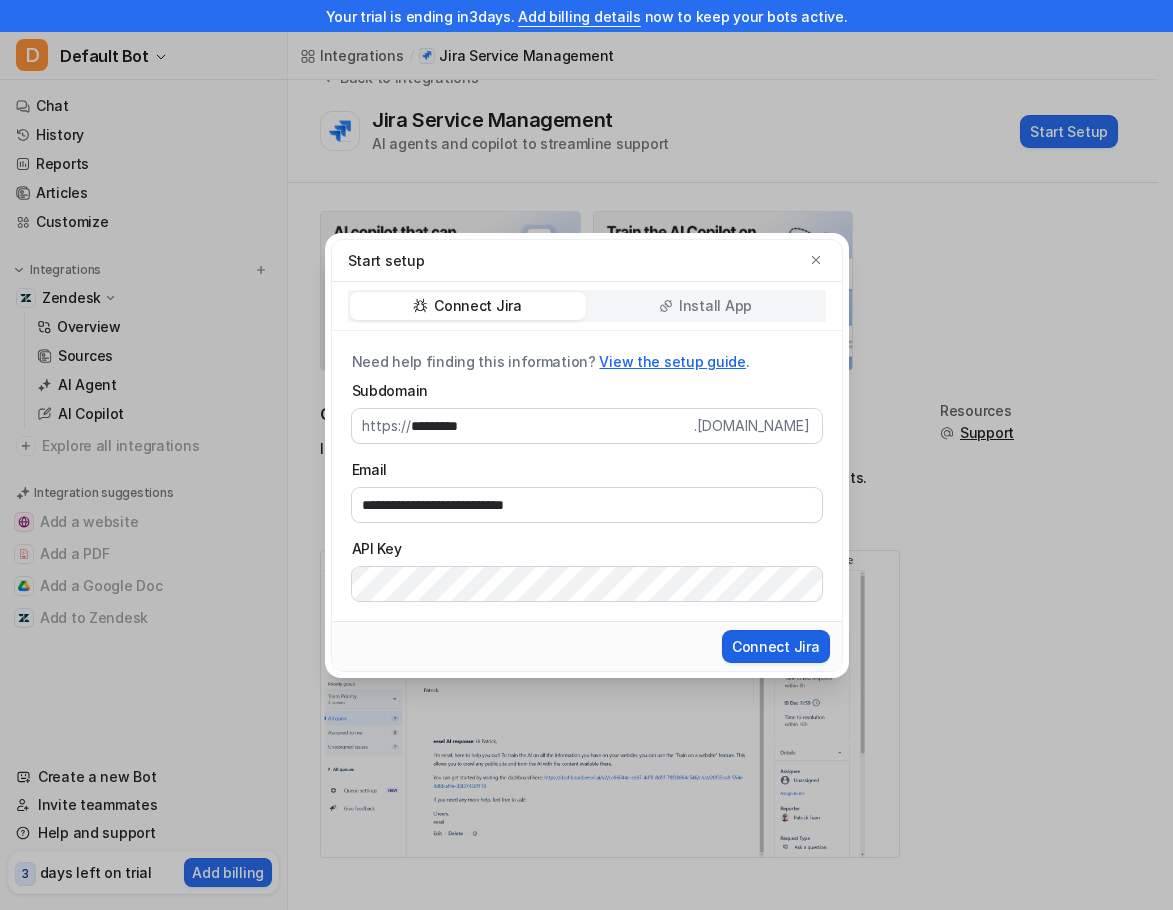 click on "Connect Jira" at bounding box center (776, 646) 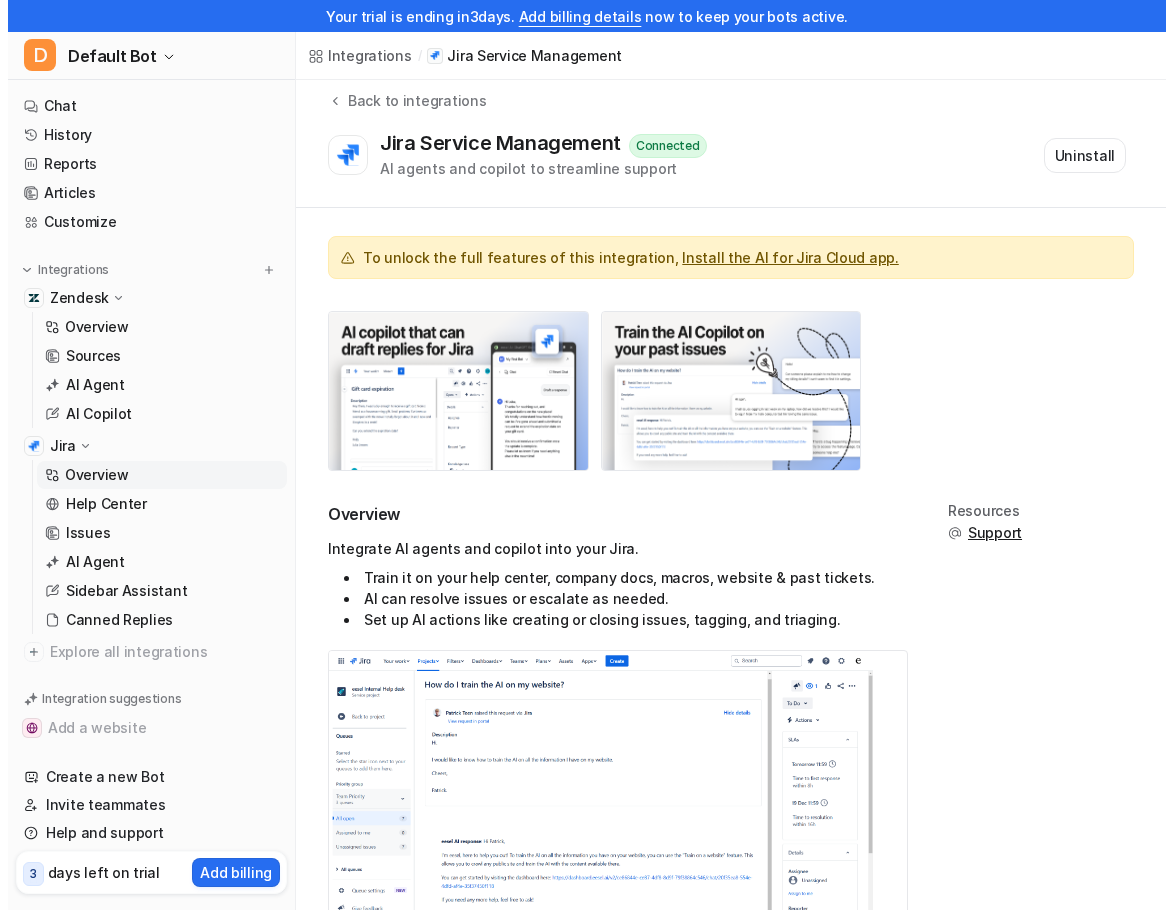 scroll, scrollTop: 0, scrollLeft: 0, axis: both 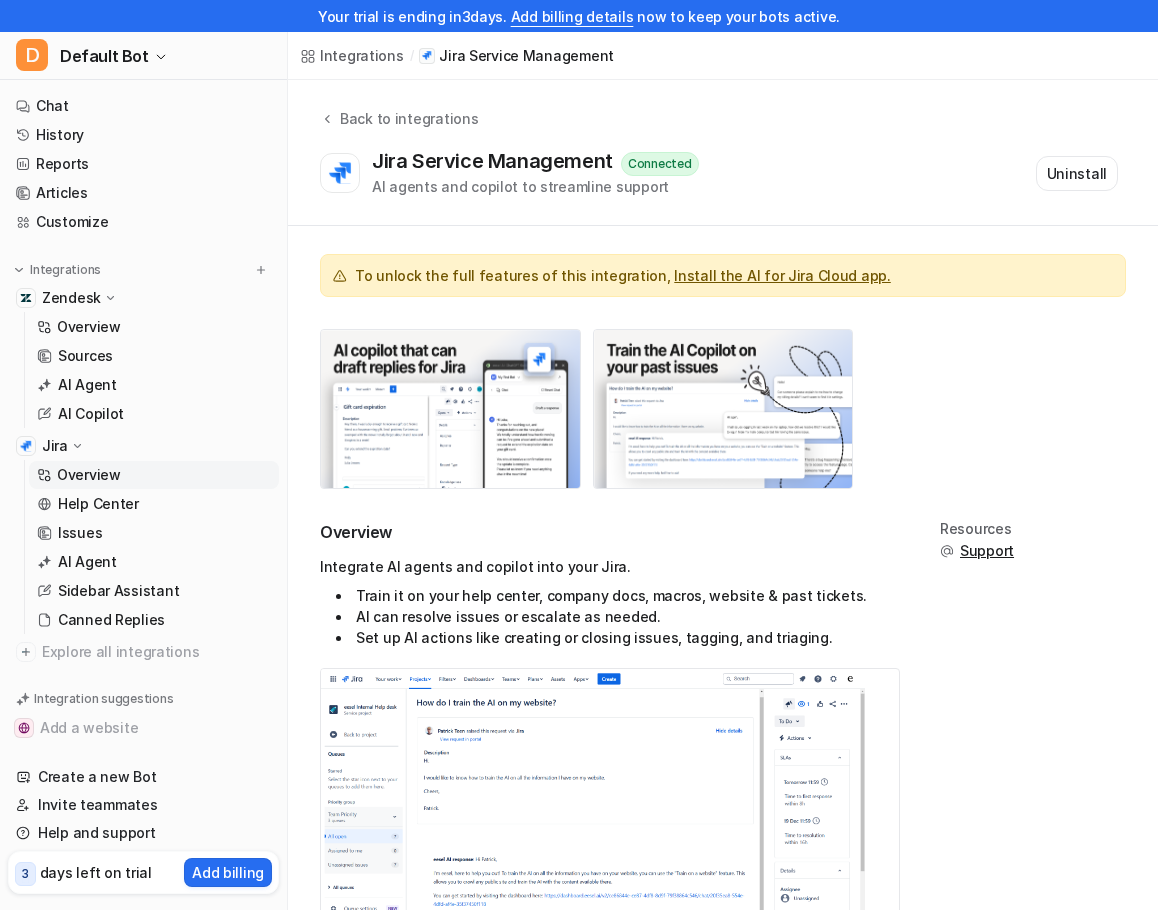 click on "Install the AI for Jira Cloud app." at bounding box center (782, 275) 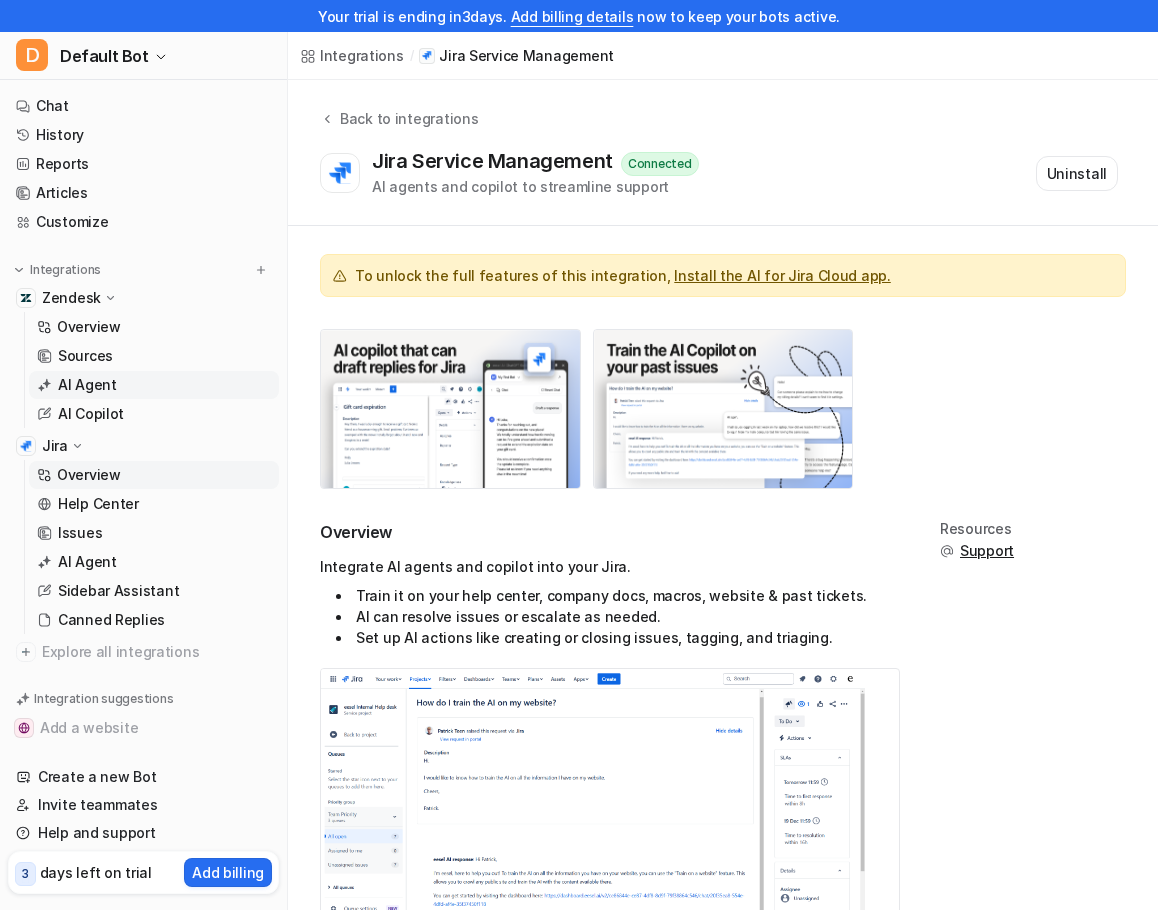 click on "AI Agent" at bounding box center [87, 385] 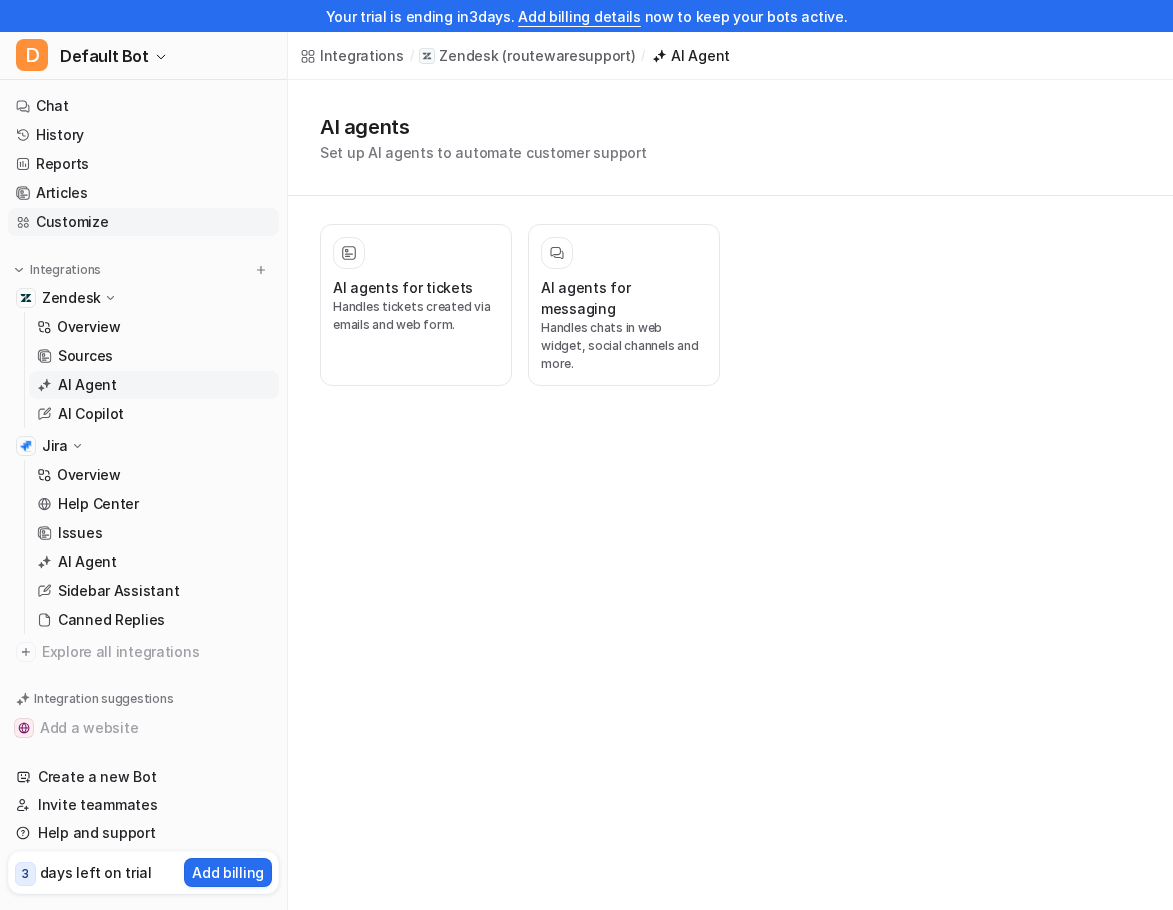 click on "Customize" at bounding box center (143, 222) 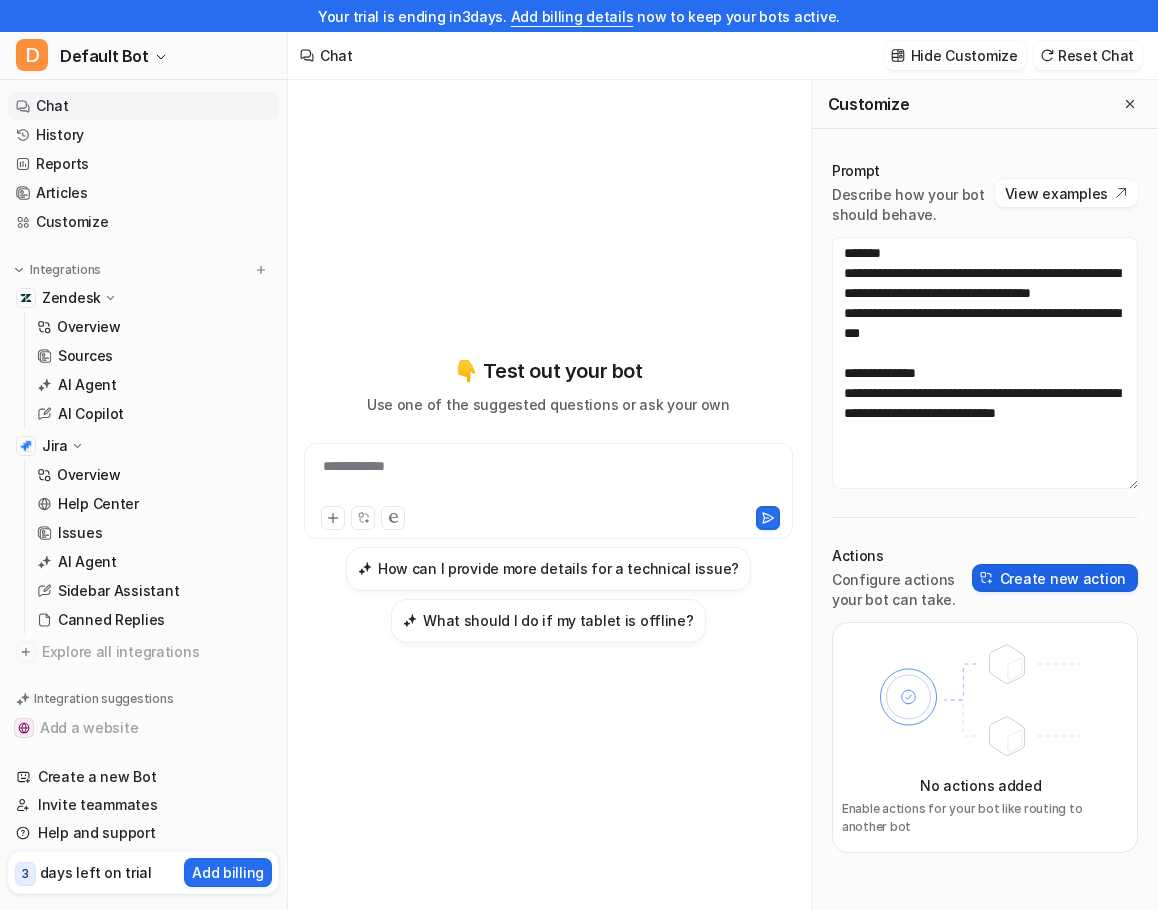 click on "Create new action" at bounding box center [1055, 578] 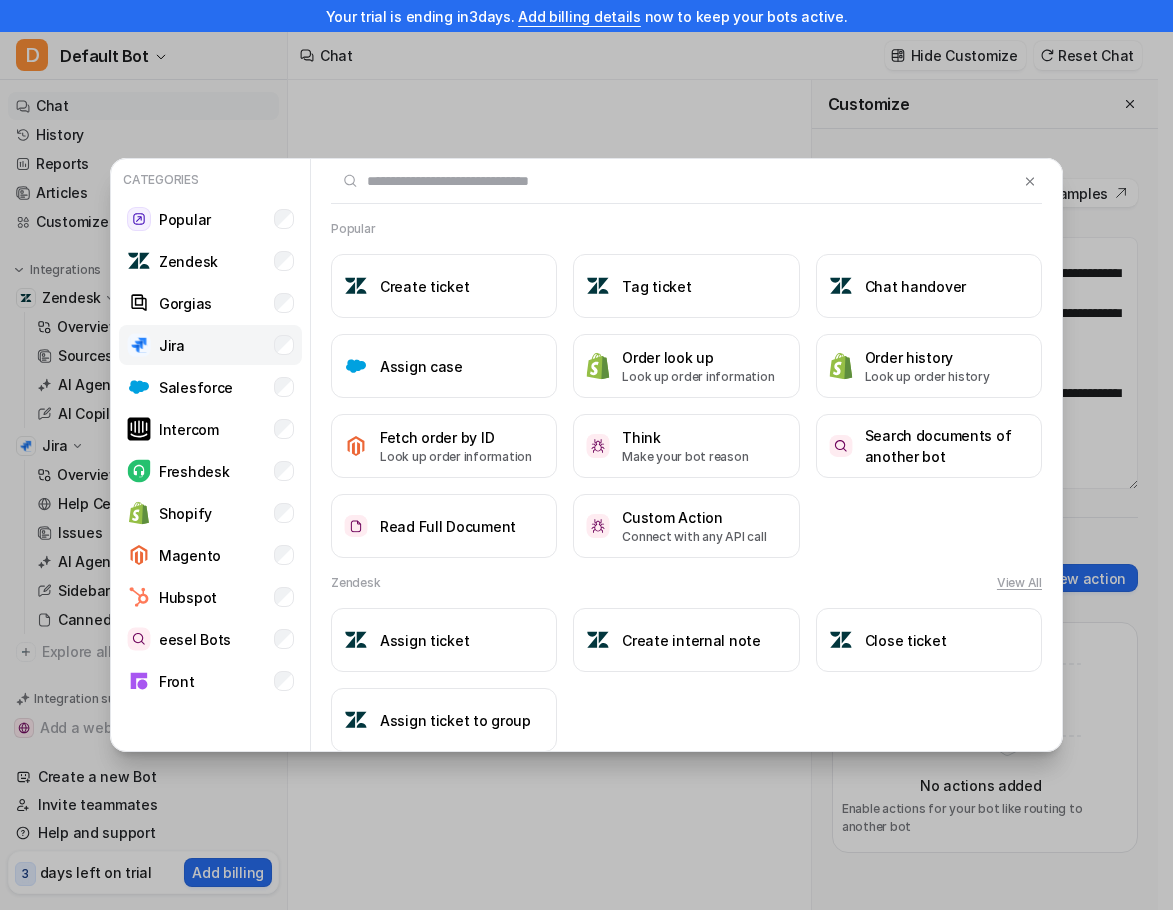 click on "Jira" at bounding box center (210, 345) 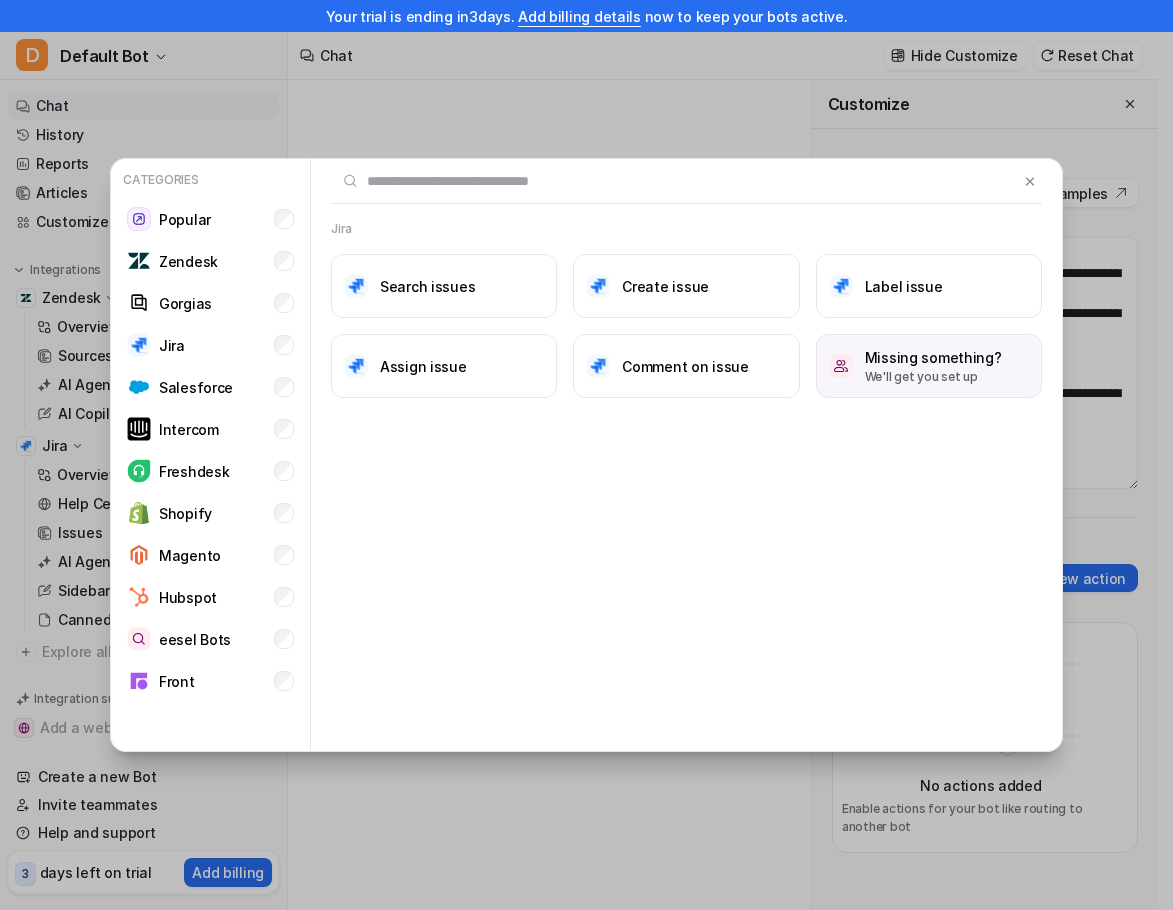 click on "We'll get you set up" at bounding box center [933, 377] 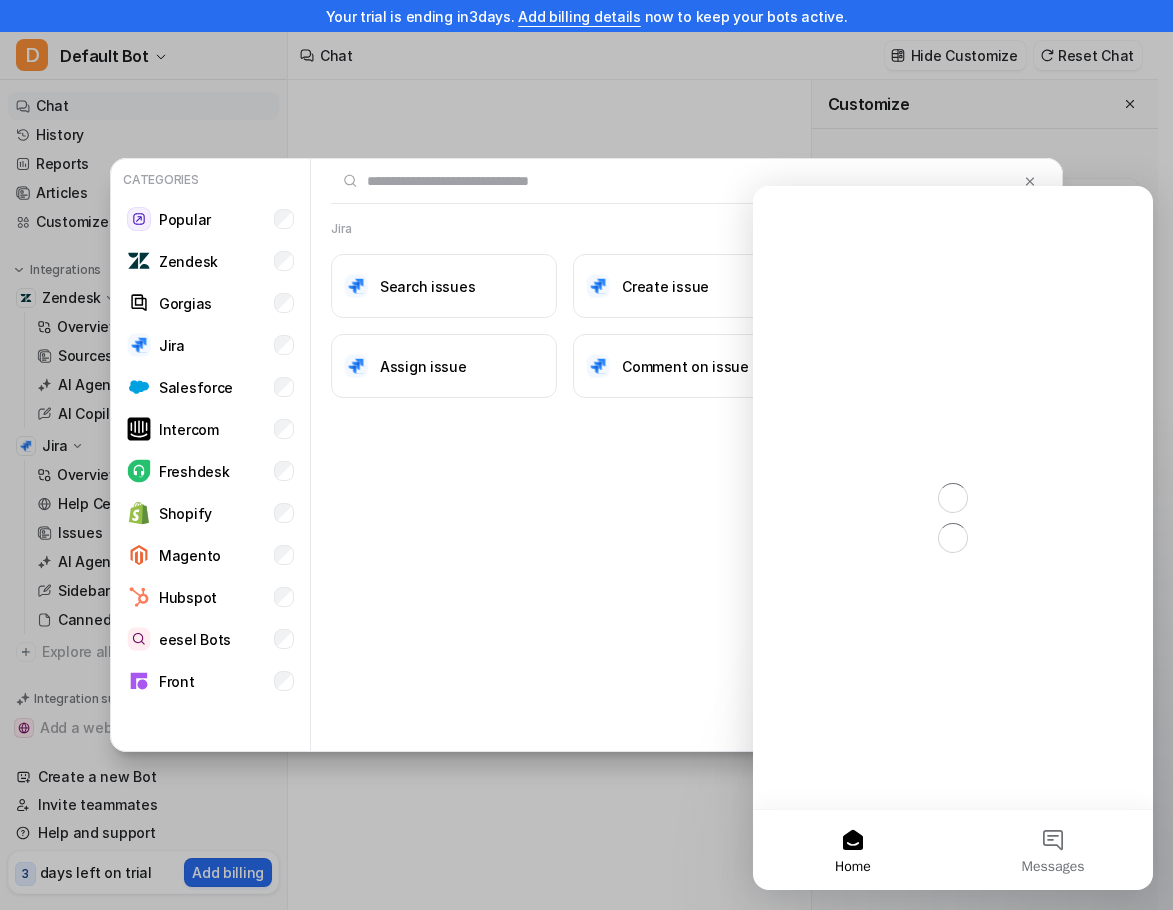 scroll, scrollTop: 0, scrollLeft: 0, axis: both 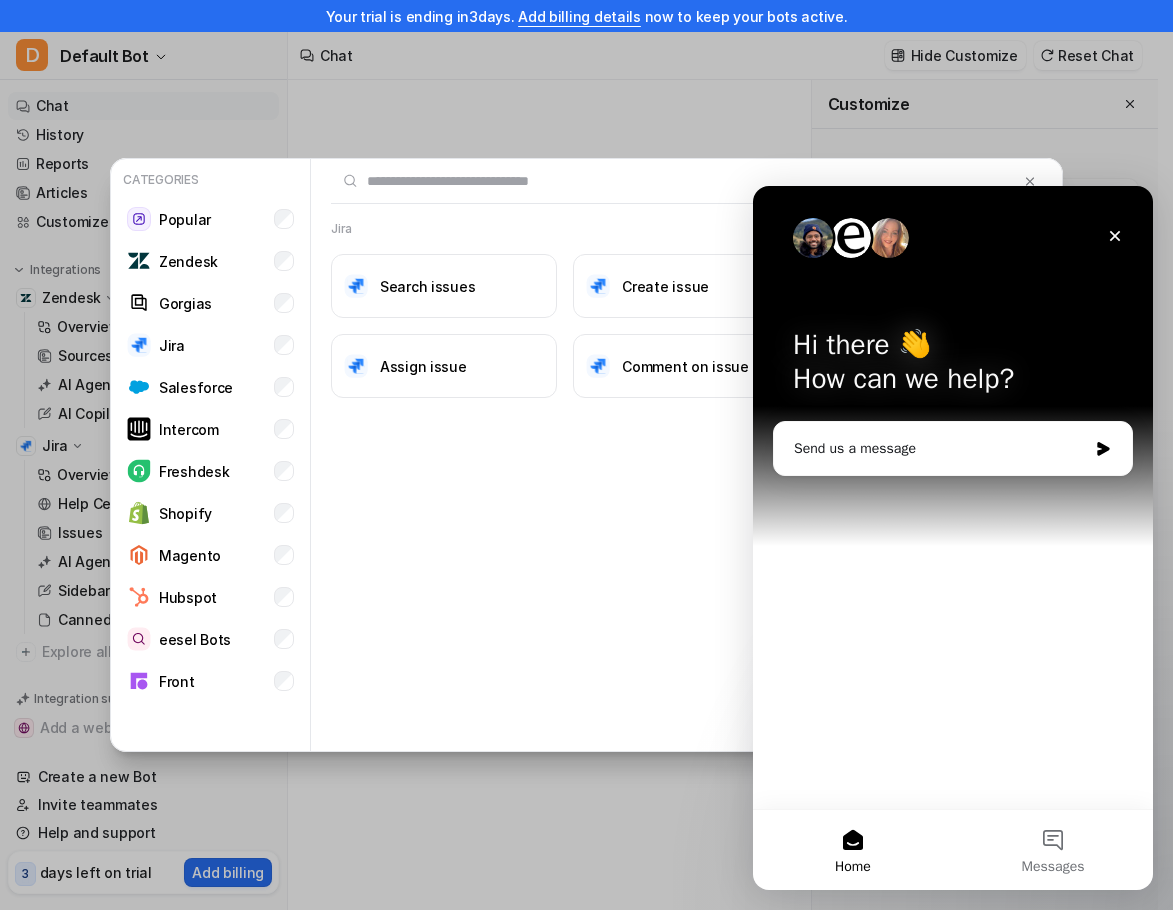 click at bounding box center (813, 238) 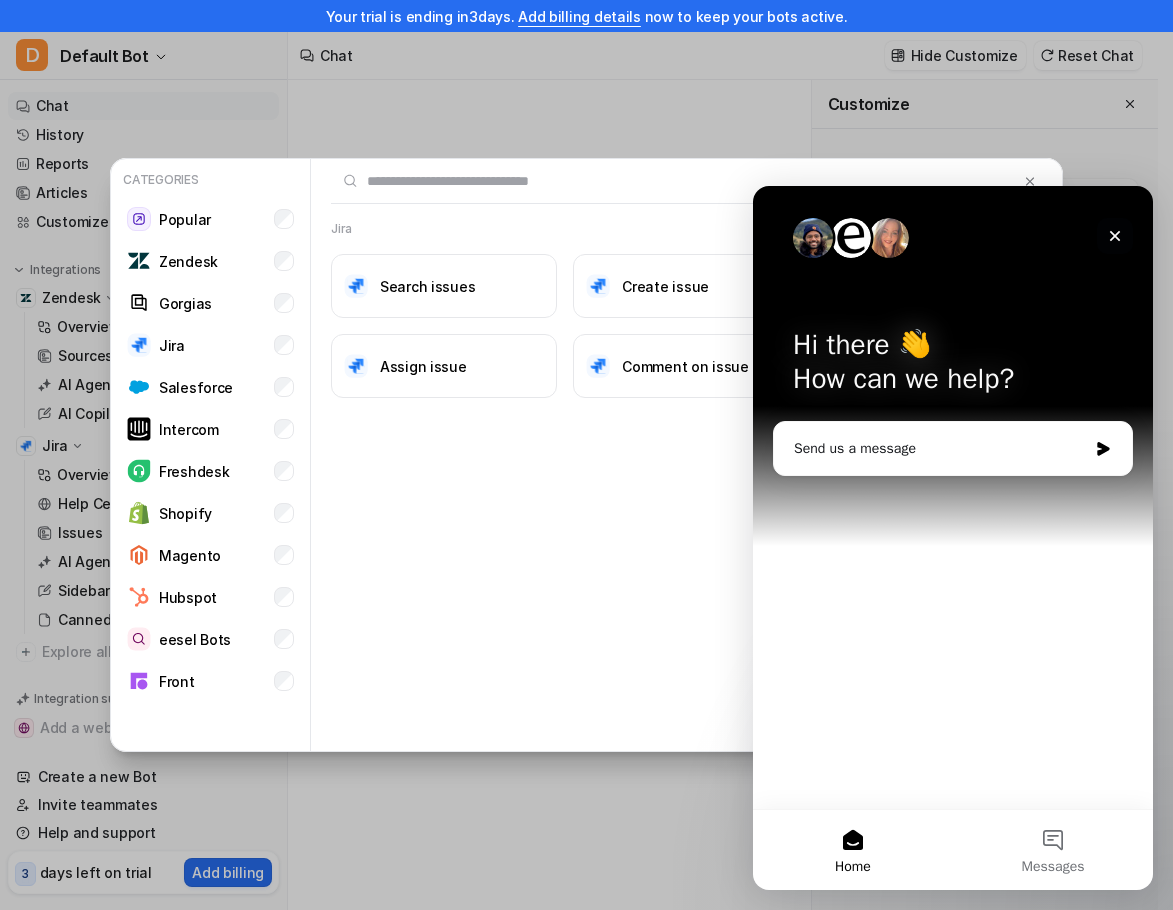 click 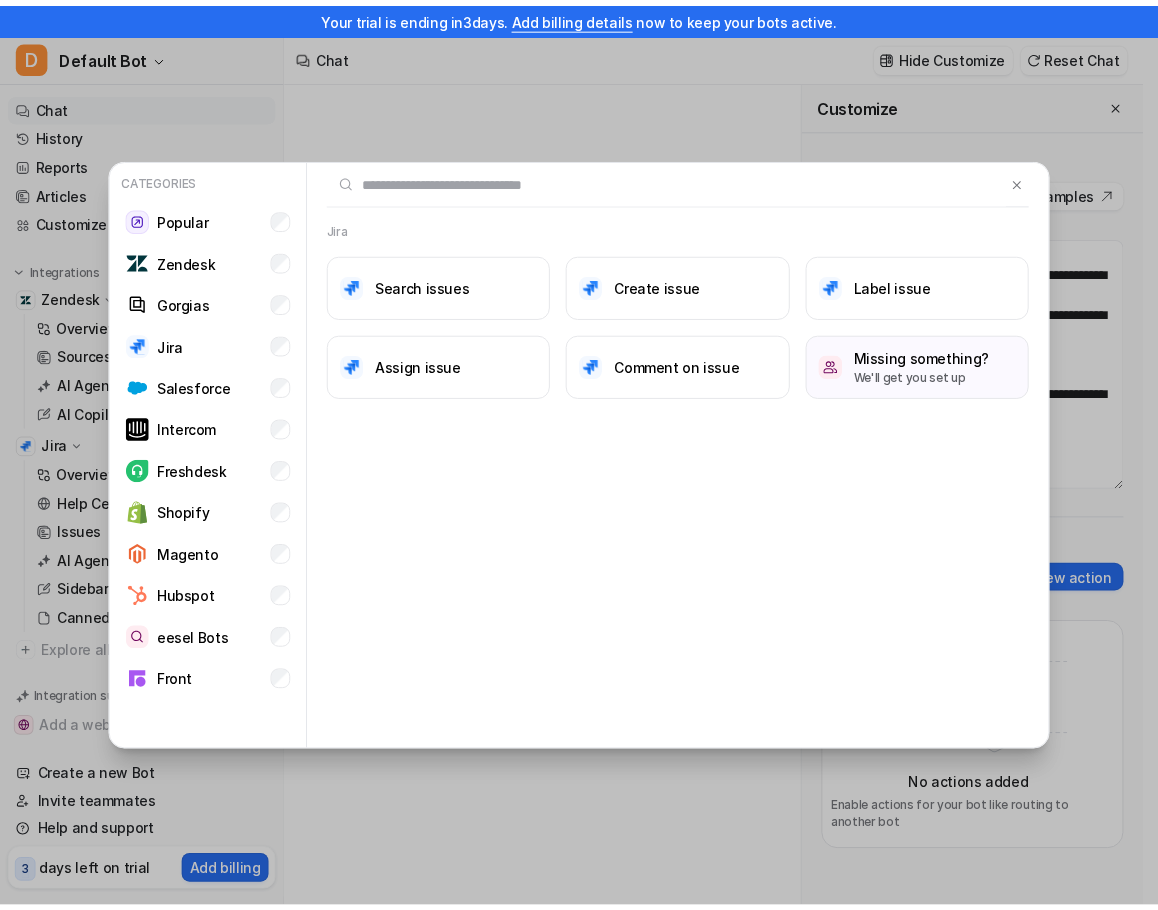 scroll, scrollTop: 0, scrollLeft: 0, axis: both 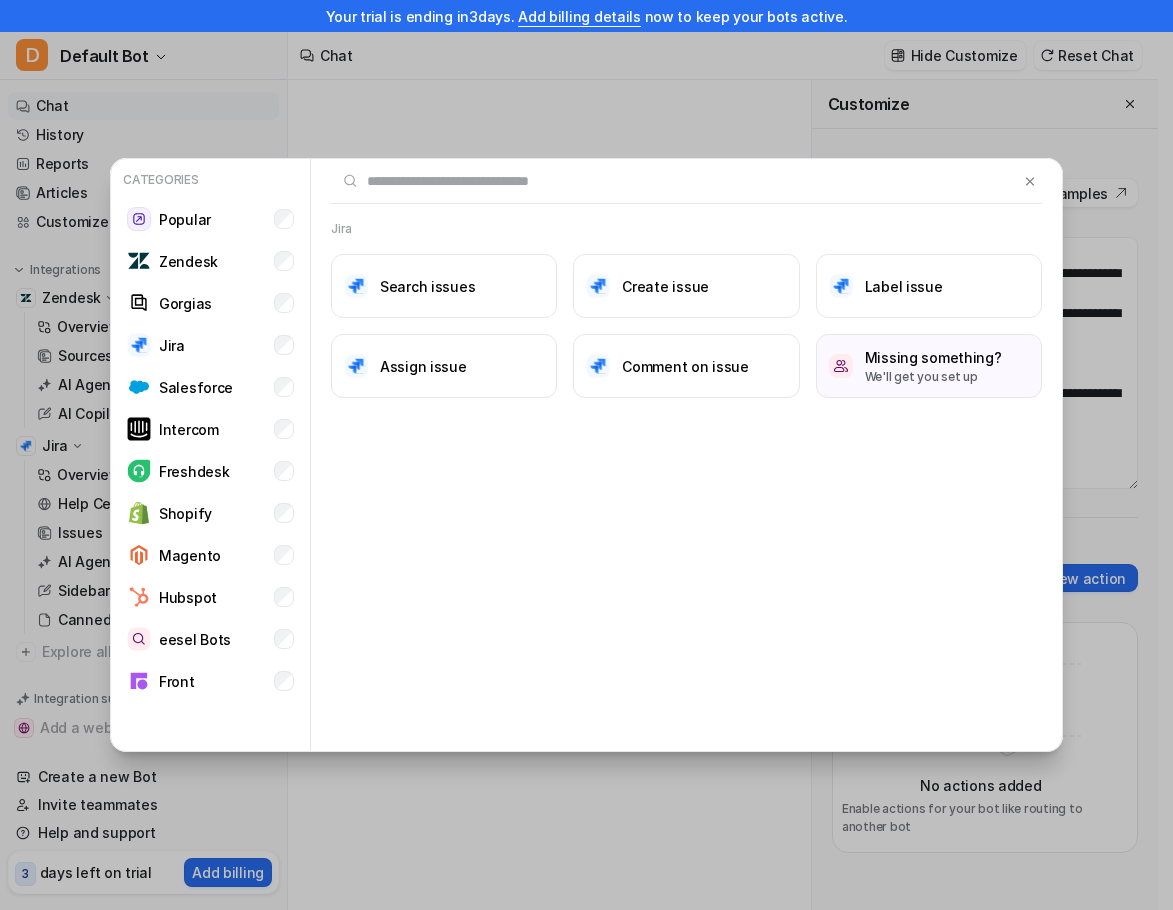 click on "Jira Search issues Create issue Label issue Assign issue Comment on issue Missing something? We'll get you set up" at bounding box center (686, 456) 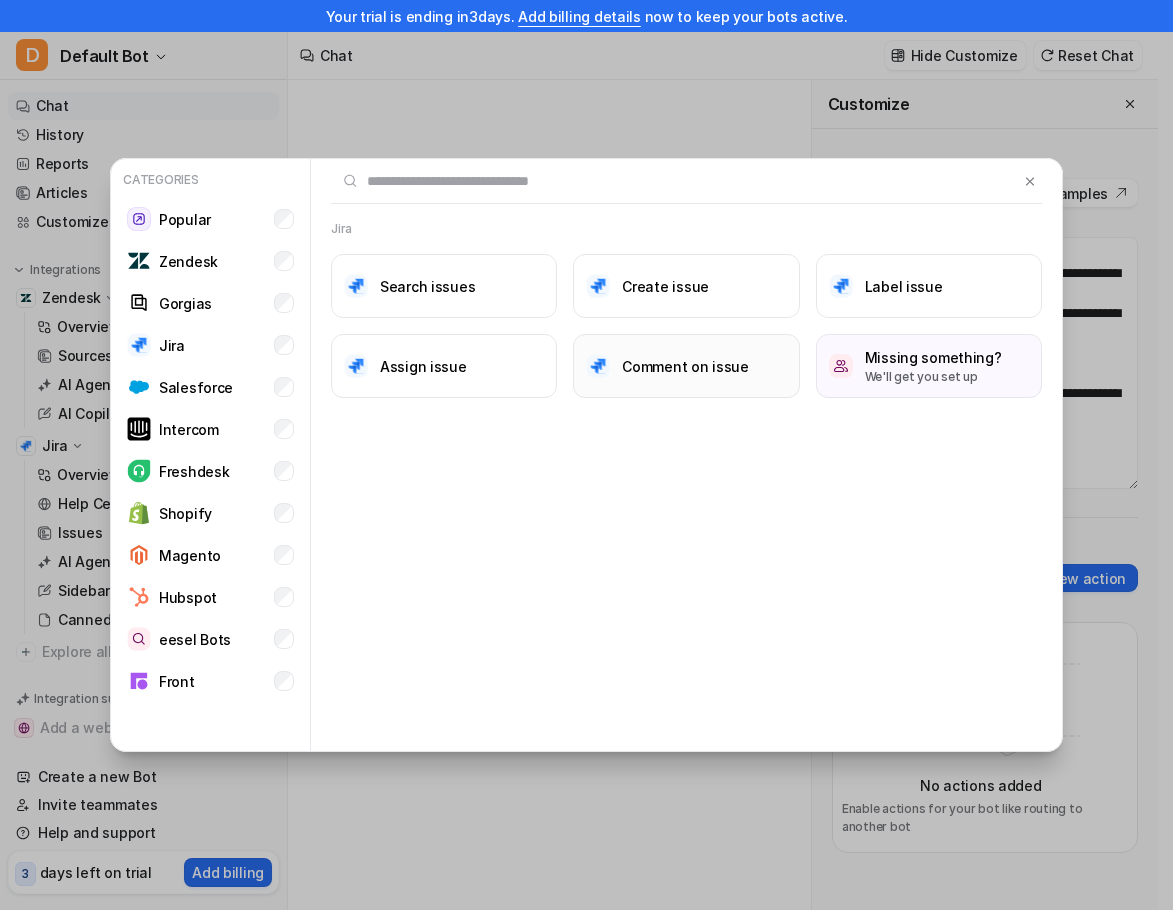 click on "Comment on issue" at bounding box center [686, 366] 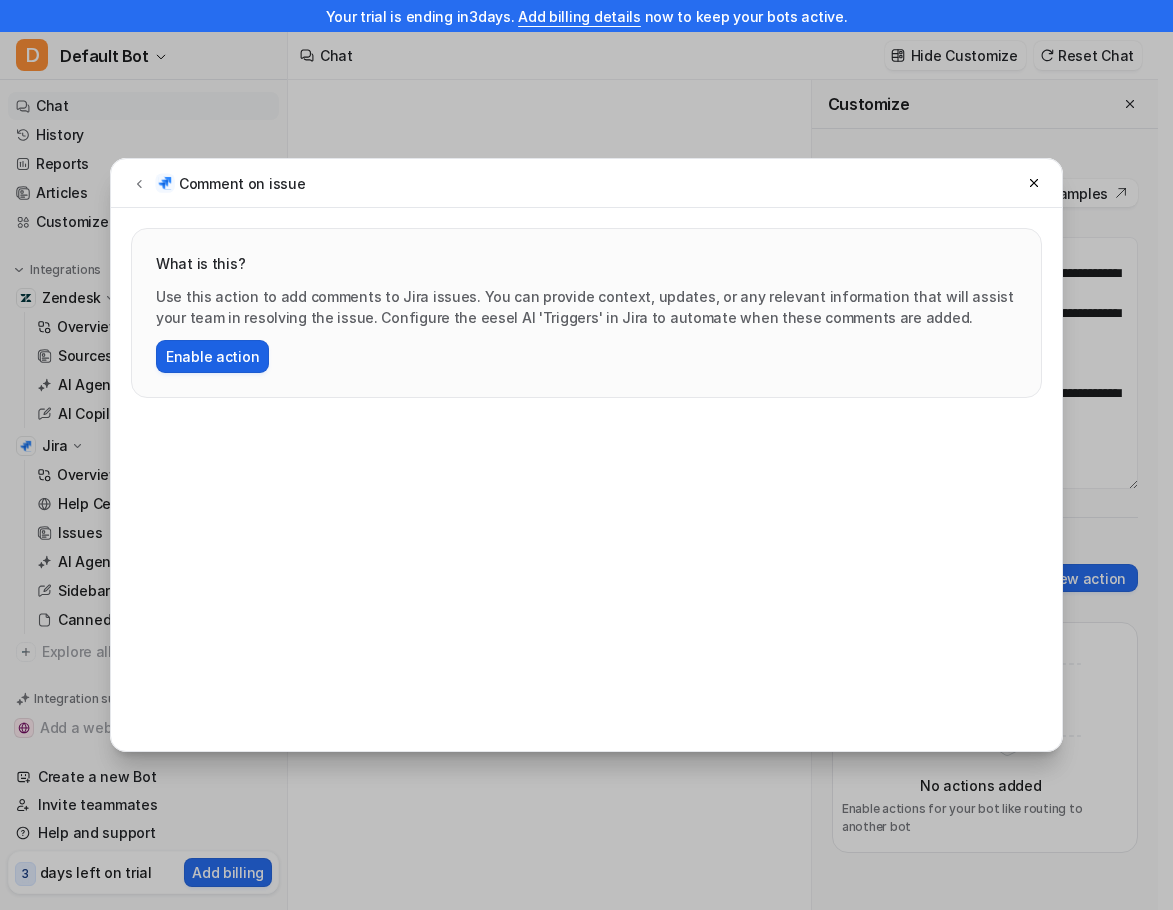 click on "Enable action" at bounding box center [212, 356] 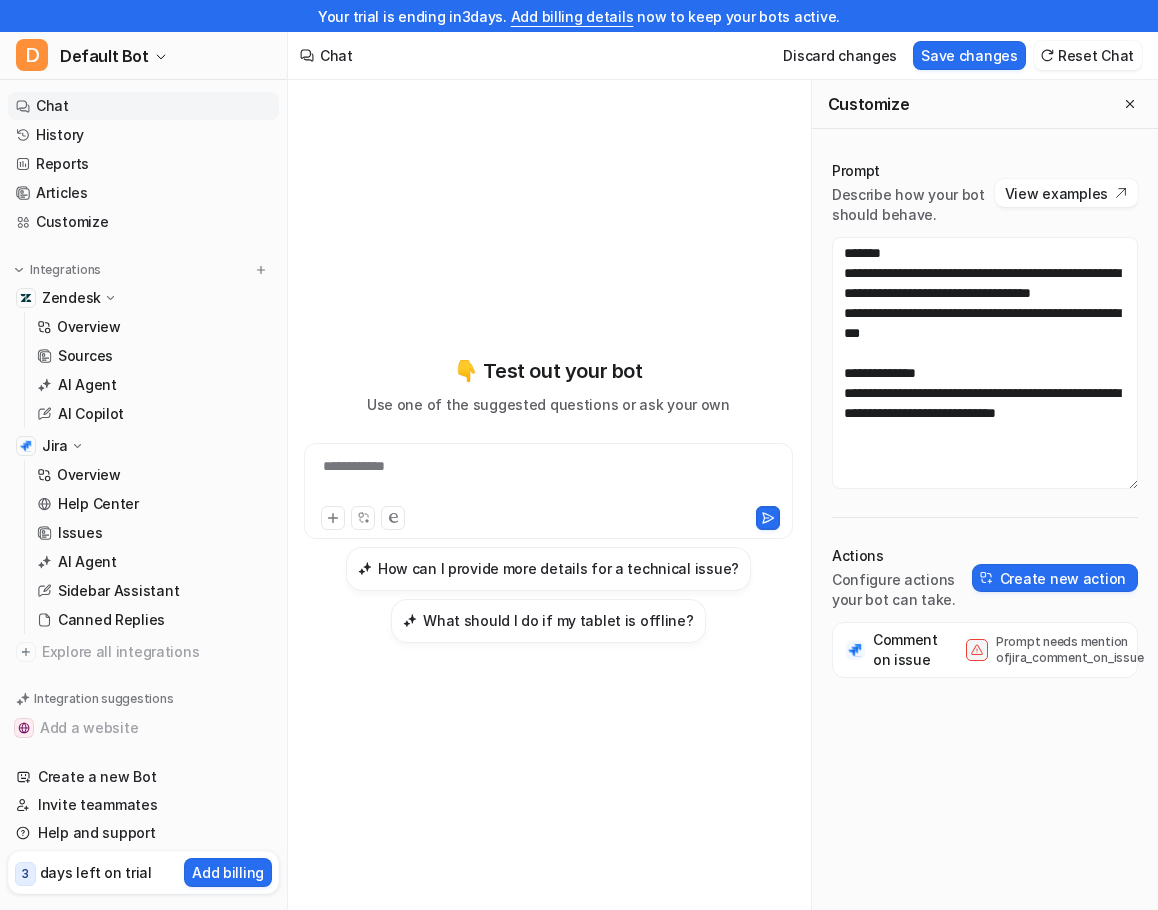 click on "Prompt needs mention of  jira_comment_on_issue" at bounding box center (1076, 650) 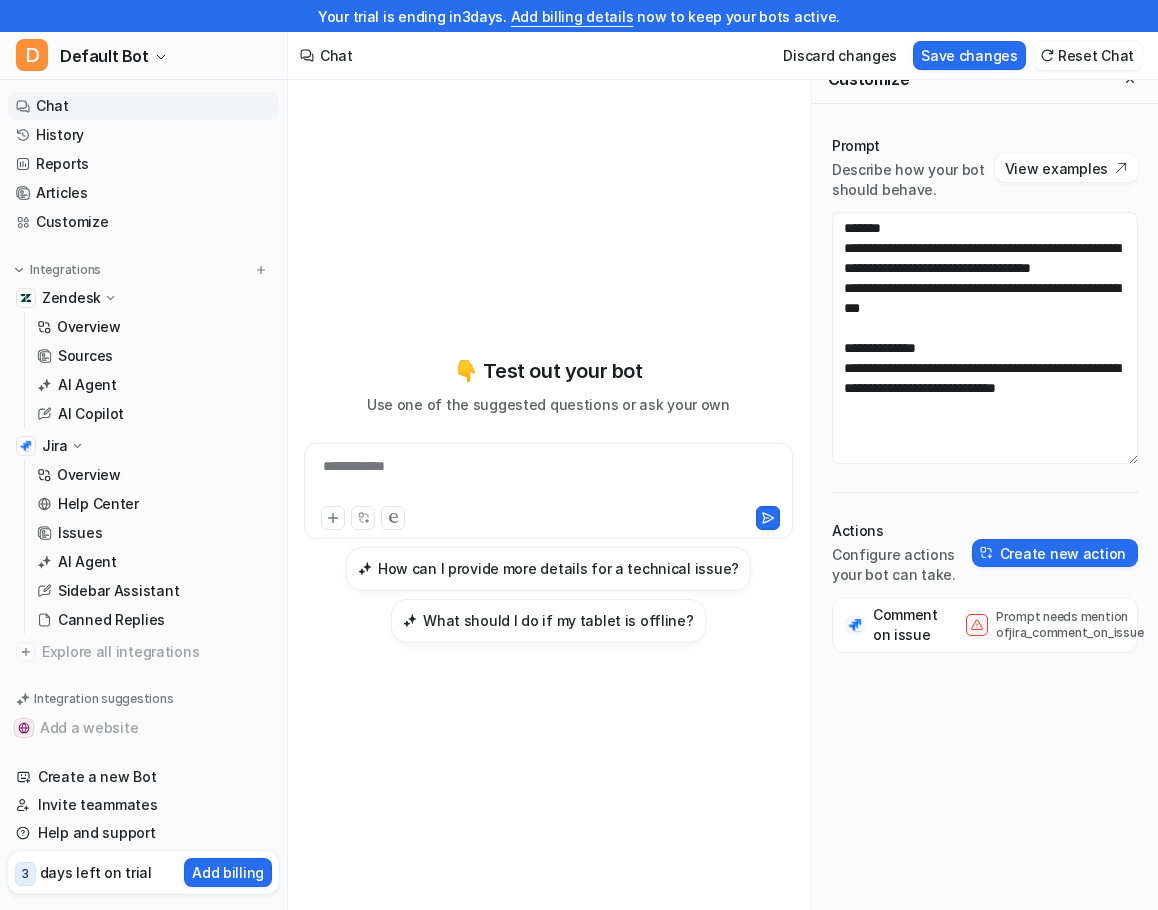 scroll, scrollTop: 0, scrollLeft: 0, axis: both 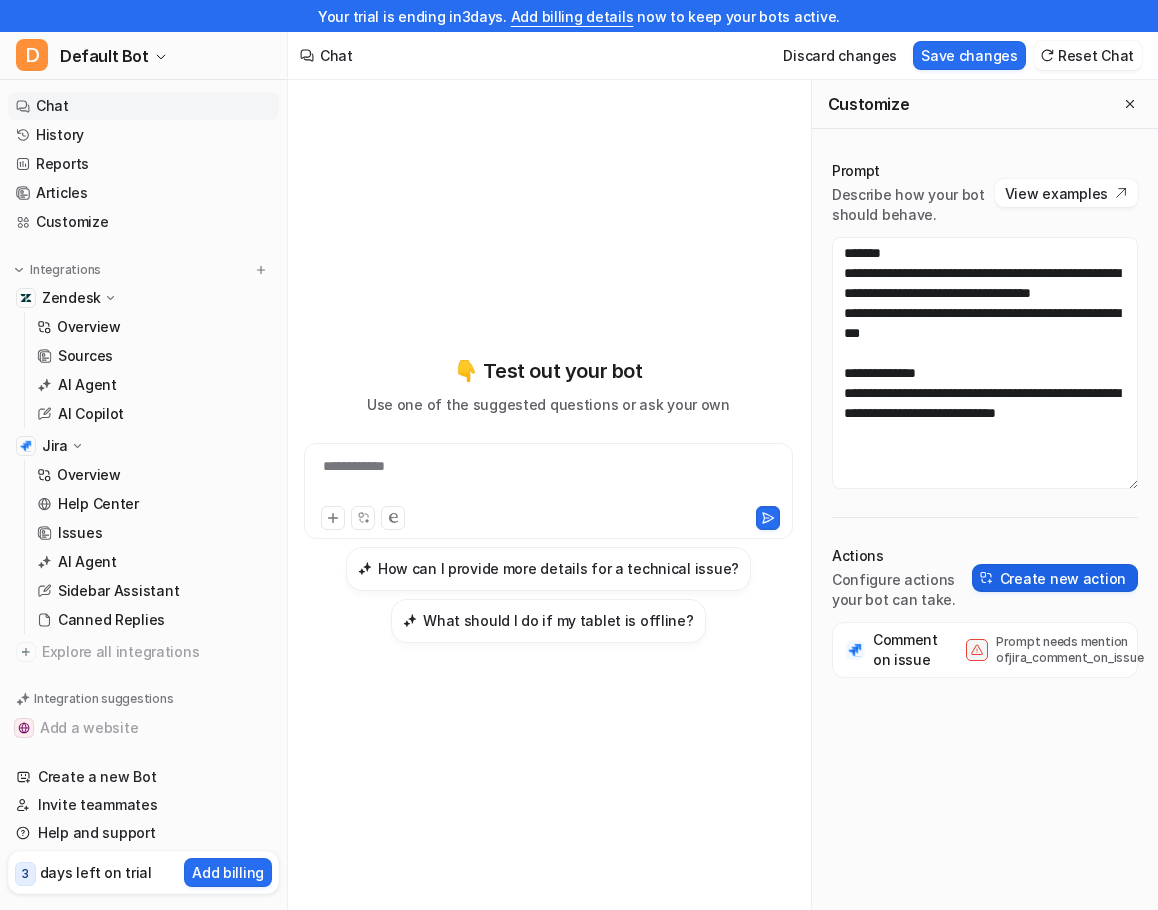 click on "Create new action" at bounding box center [1055, 578] 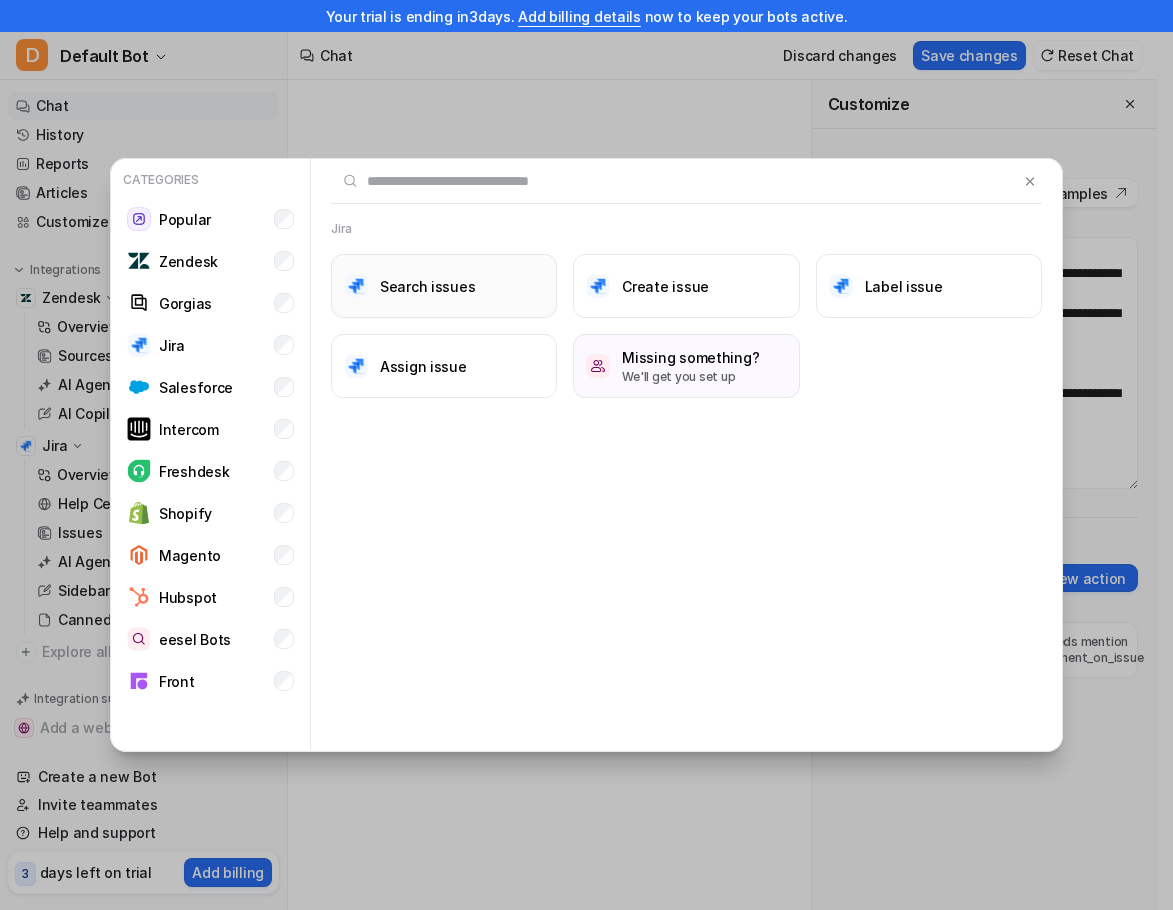 click on "Search issues" at bounding box center (444, 286) 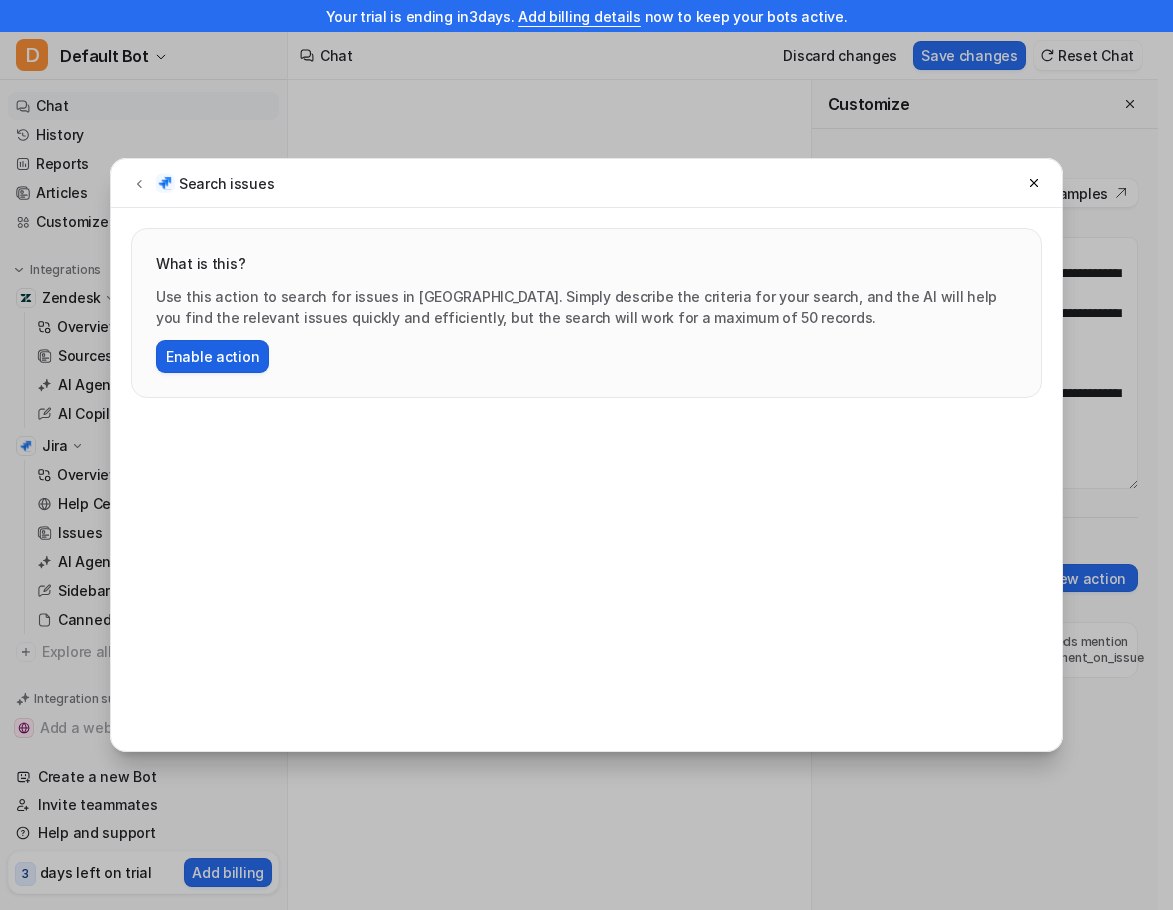 click on "Enable action" at bounding box center [212, 356] 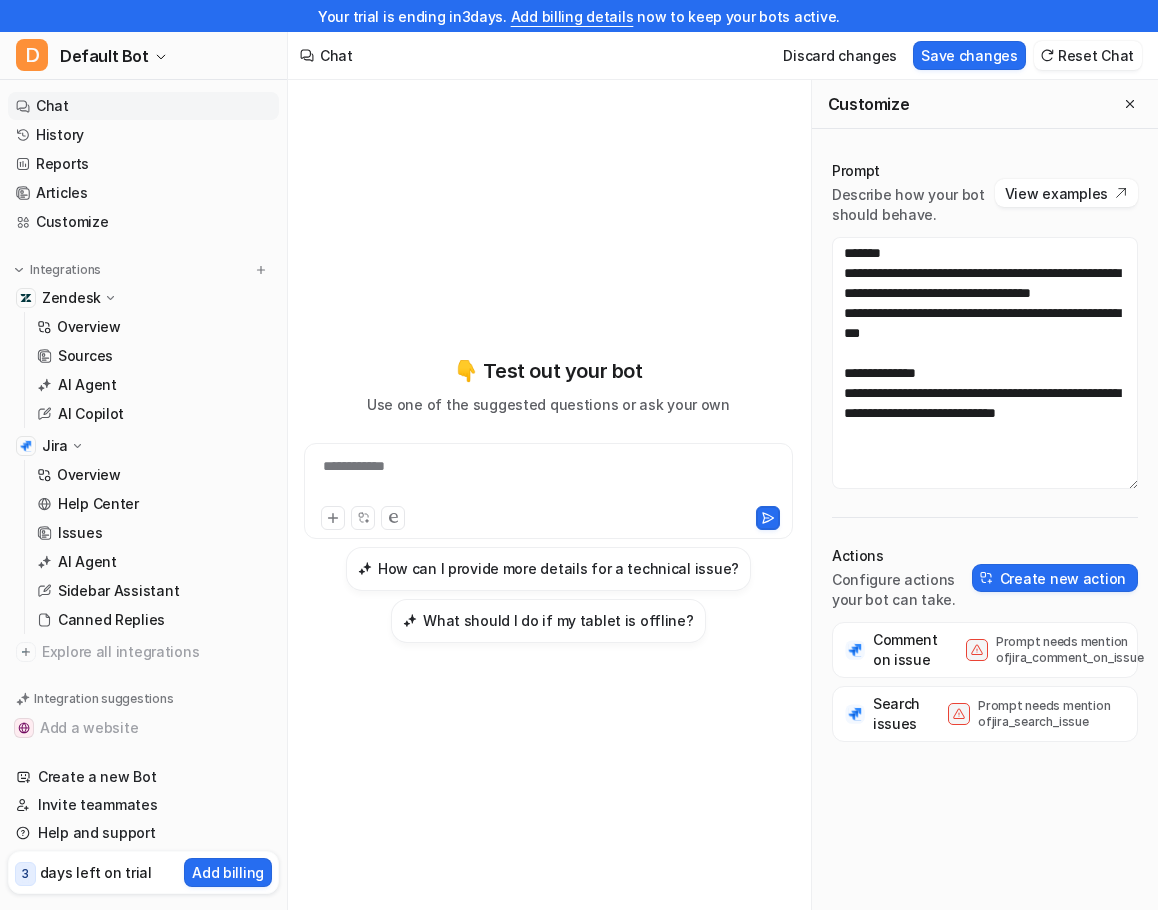 click on "Comment on issue Prompt needs mention of  jira_comment_on_issue Search issues Prompt needs mention of  jira_search_issue" at bounding box center (985, 802) 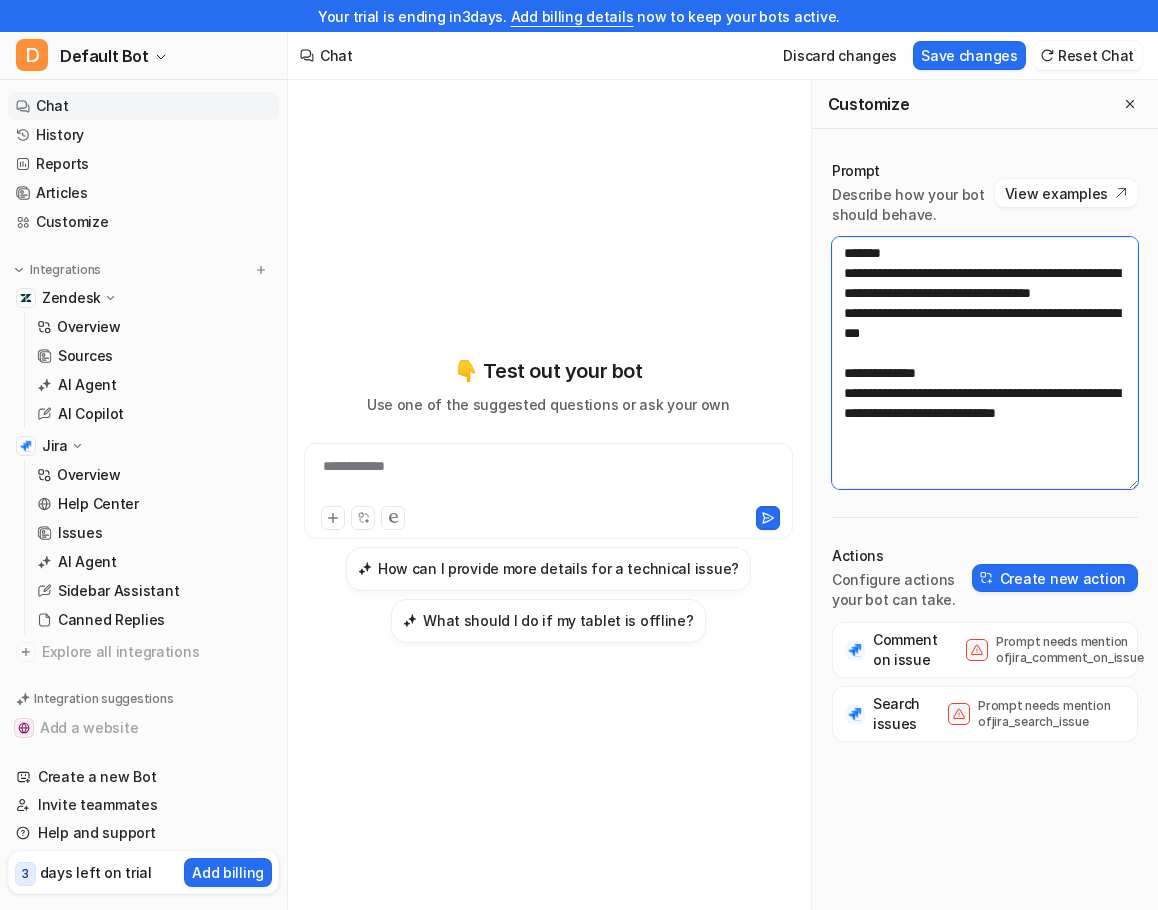 click on "**********" at bounding box center (985, 363) 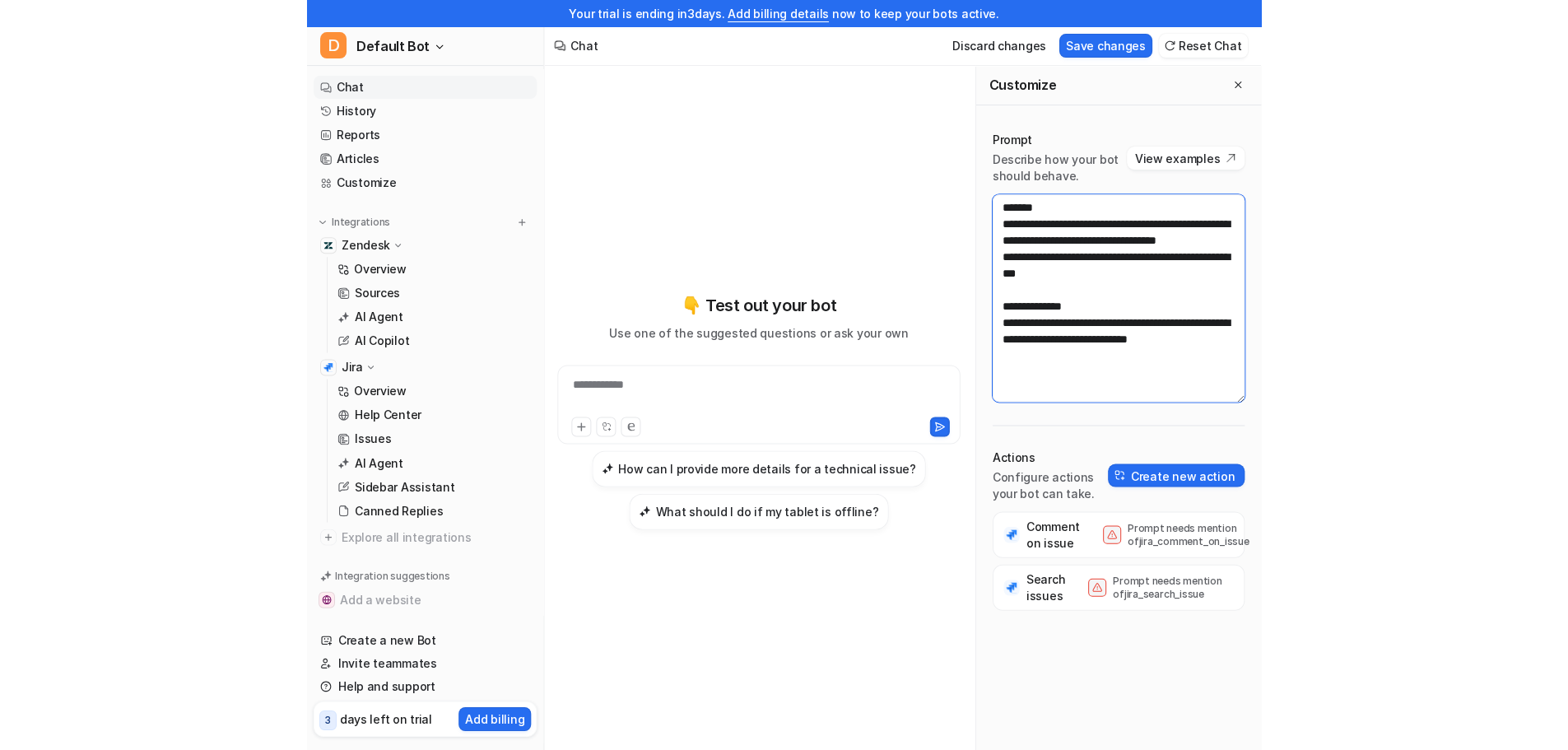 scroll, scrollTop: 0, scrollLeft: 0, axis: both 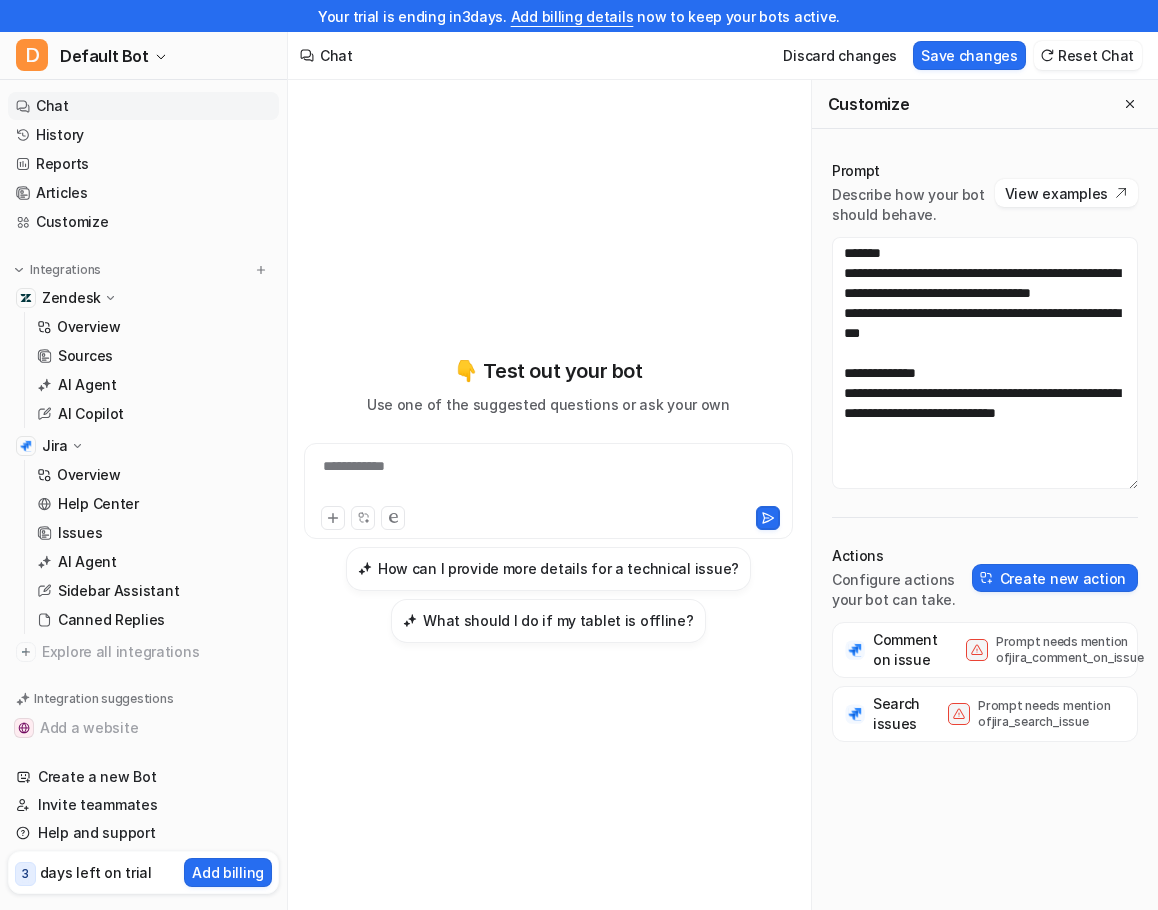 click on "**********" at bounding box center [548, 499] 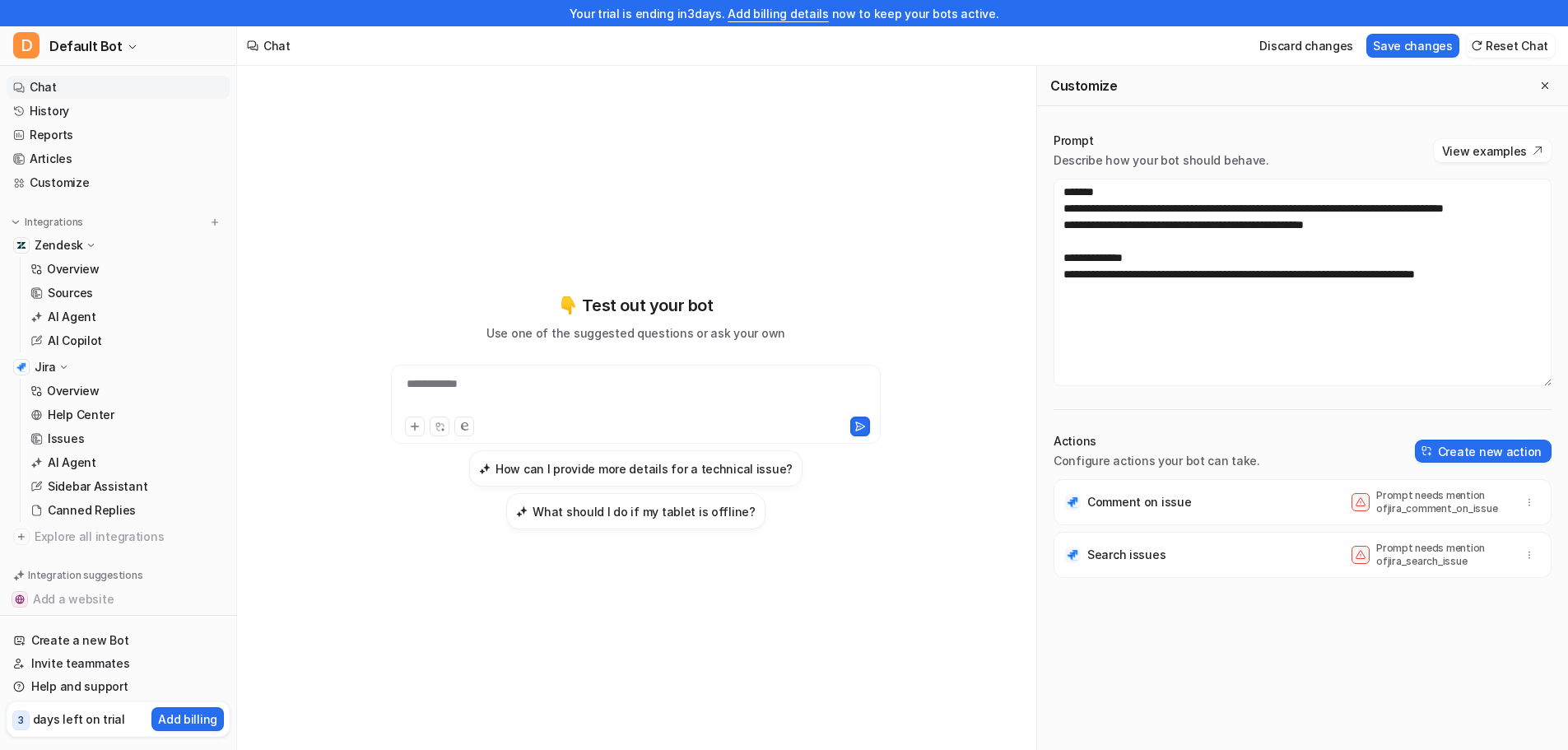 drag, startPoint x: 874, startPoint y: 227, endPoint x: 972, endPoint y: 358, distance: 163.6001 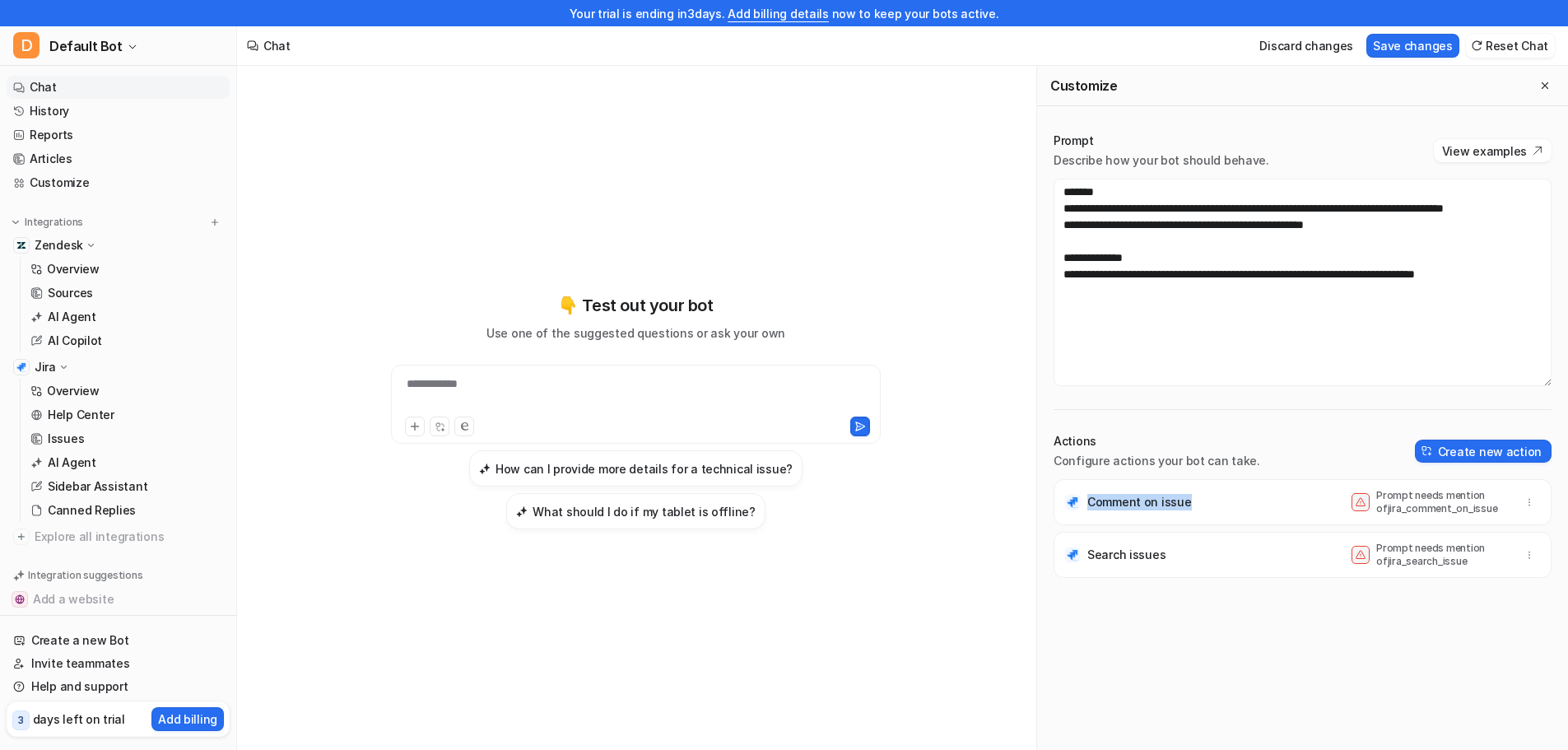 drag, startPoint x: 1197, startPoint y: 504, endPoint x: 1084, endPoint y: 505, distance: 113.00442 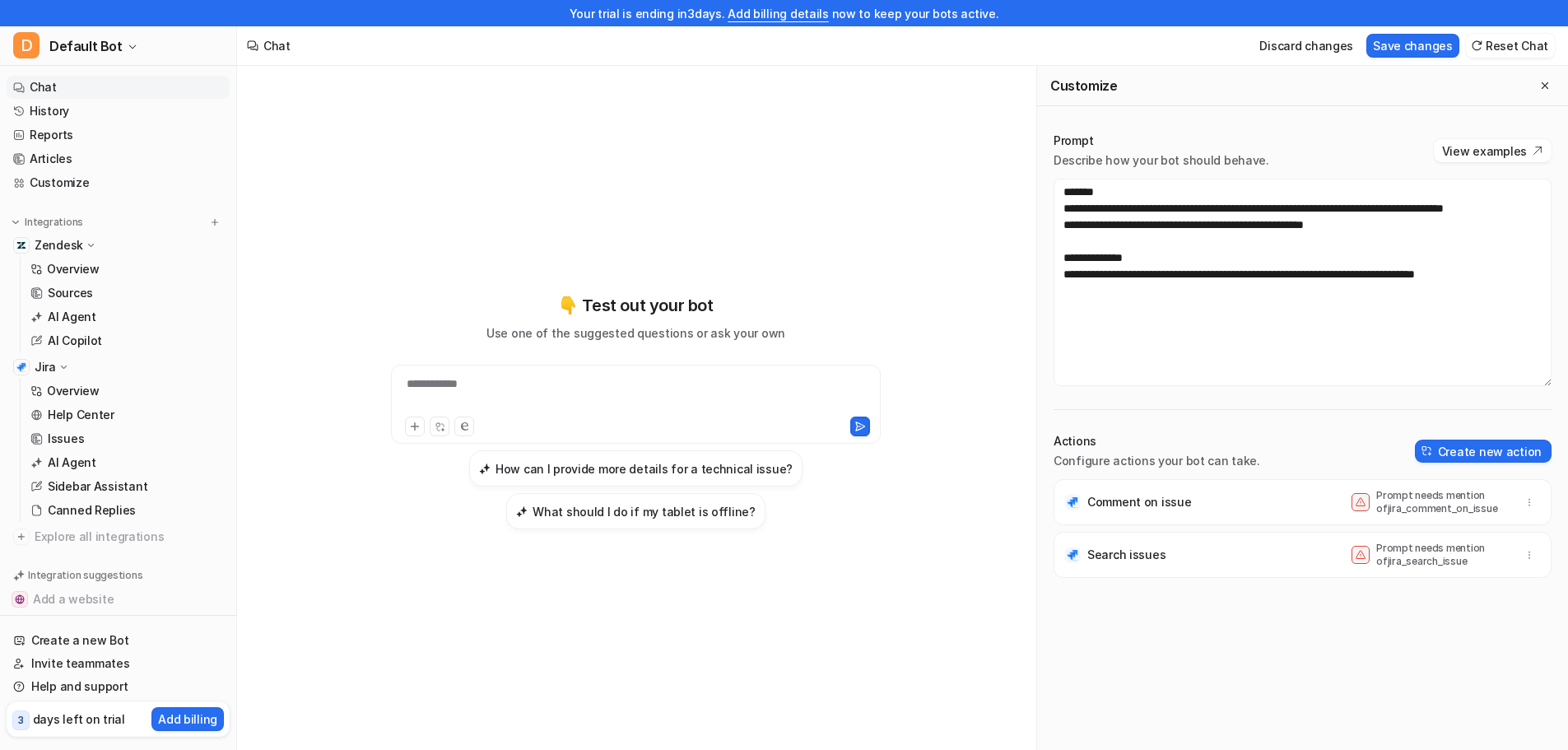 click on "Comment on issue Prompt needs mention of  jira_comment_on_issue Search issues Prompt needs mention of  jira_search_issue" at bounding box center (1302, 627) 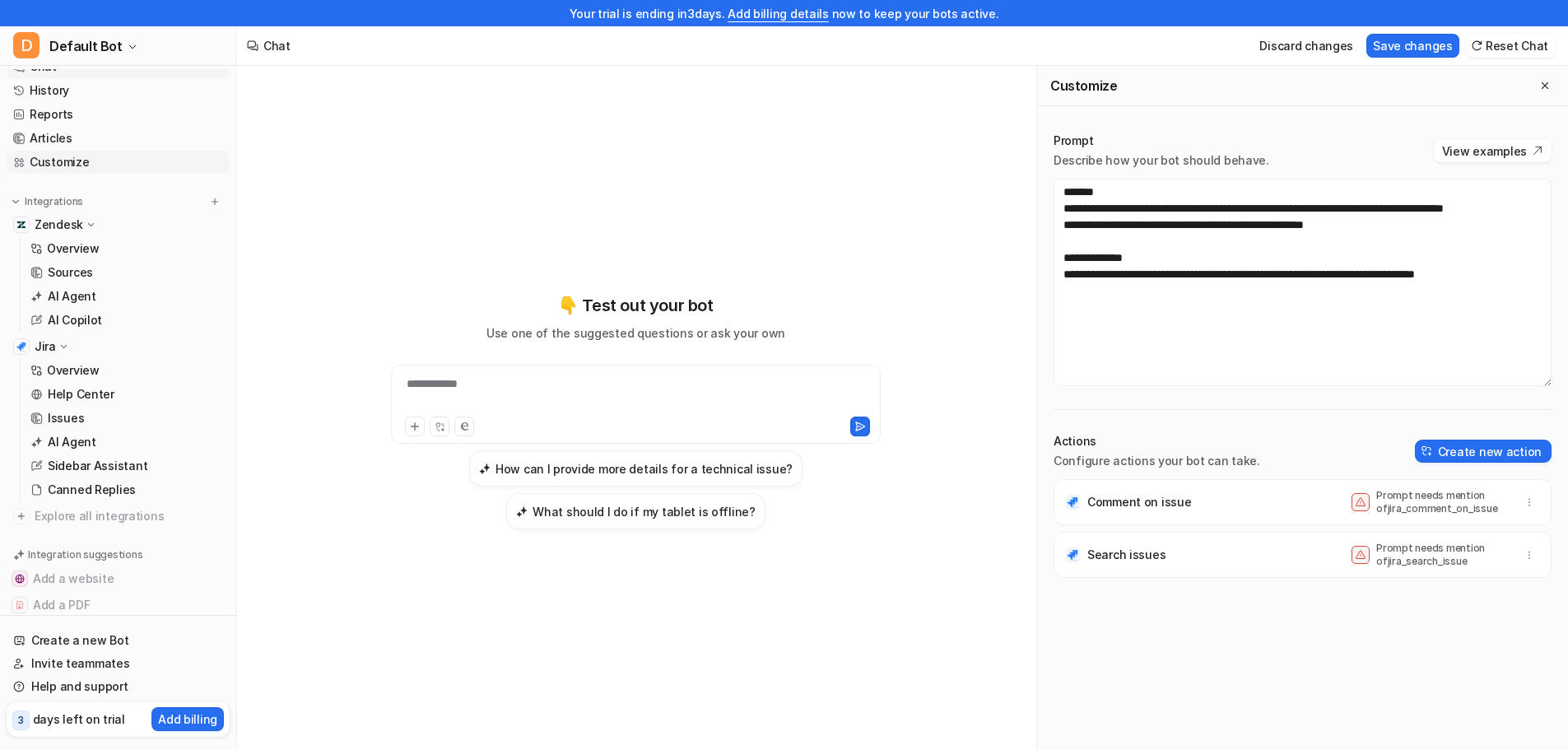 scroll, scrollTop: 0, scrollLeft: 0, axis: both 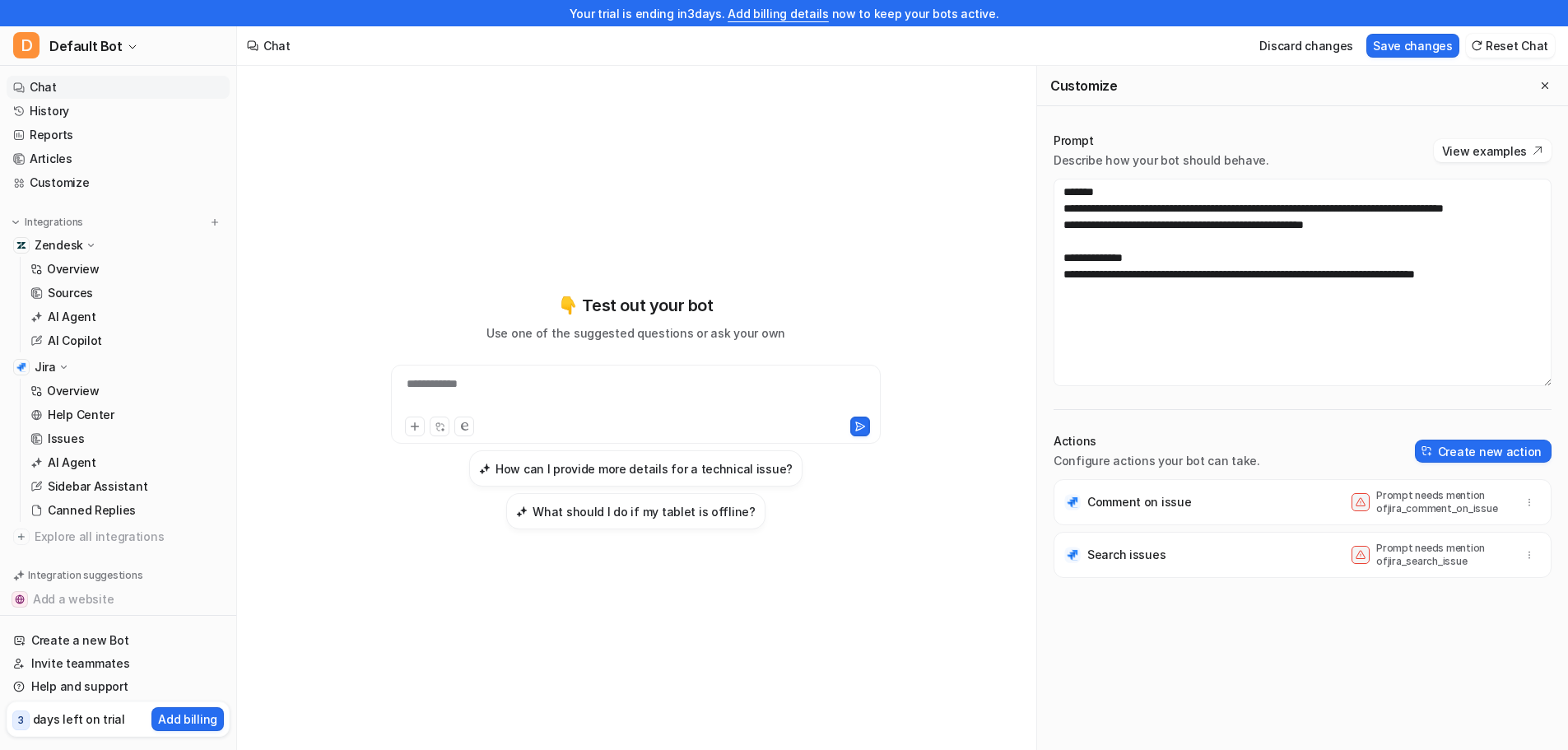 click on "Prompt Describe how your bot should behave. View examples" at bounding box center [1302, 151] 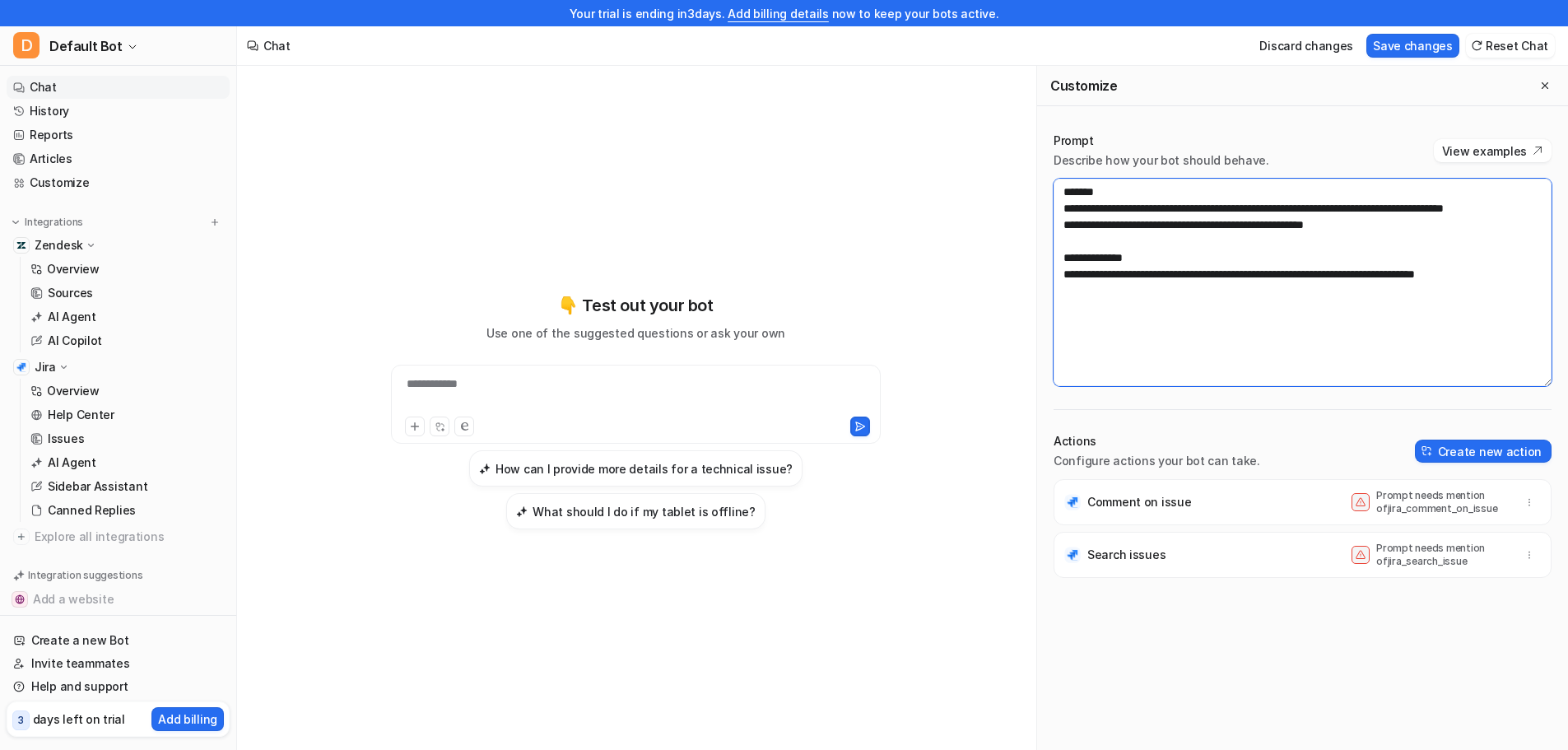 click on "**********" at bounding box center (1302, 282) 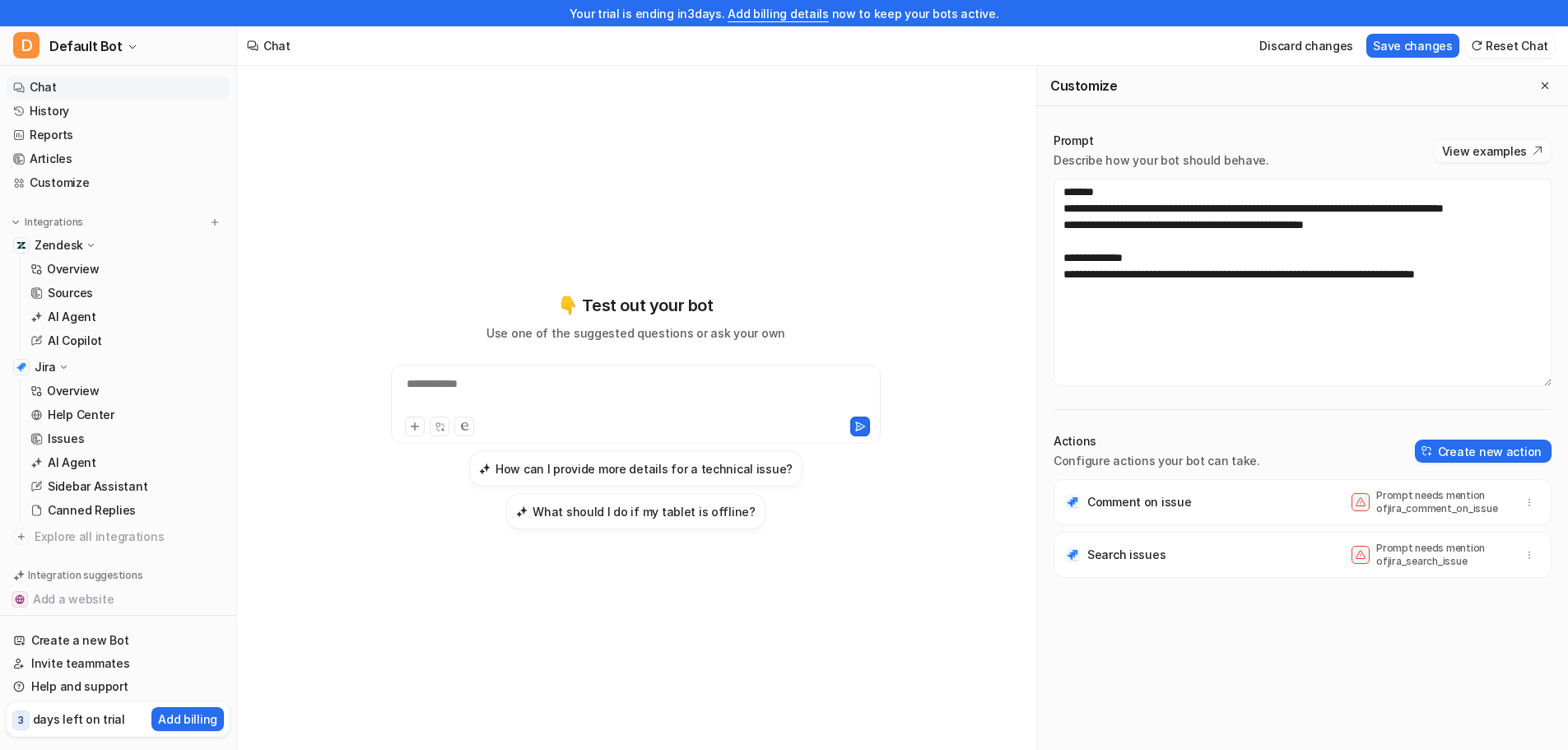 click on "View examples" at bounding box center [1492, 151] 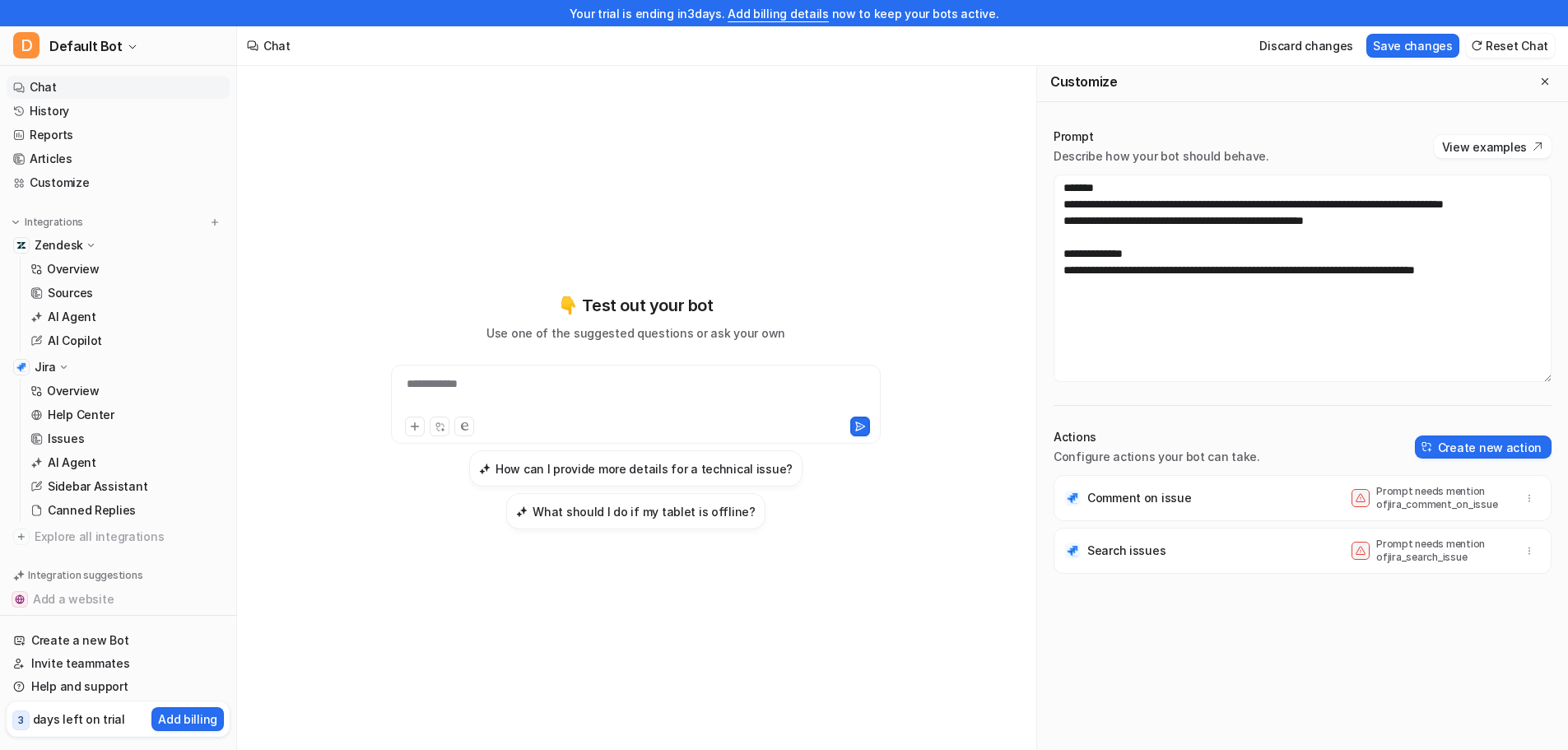 scroll, scrollTop: 0, scrollLeft: 0, axis: both 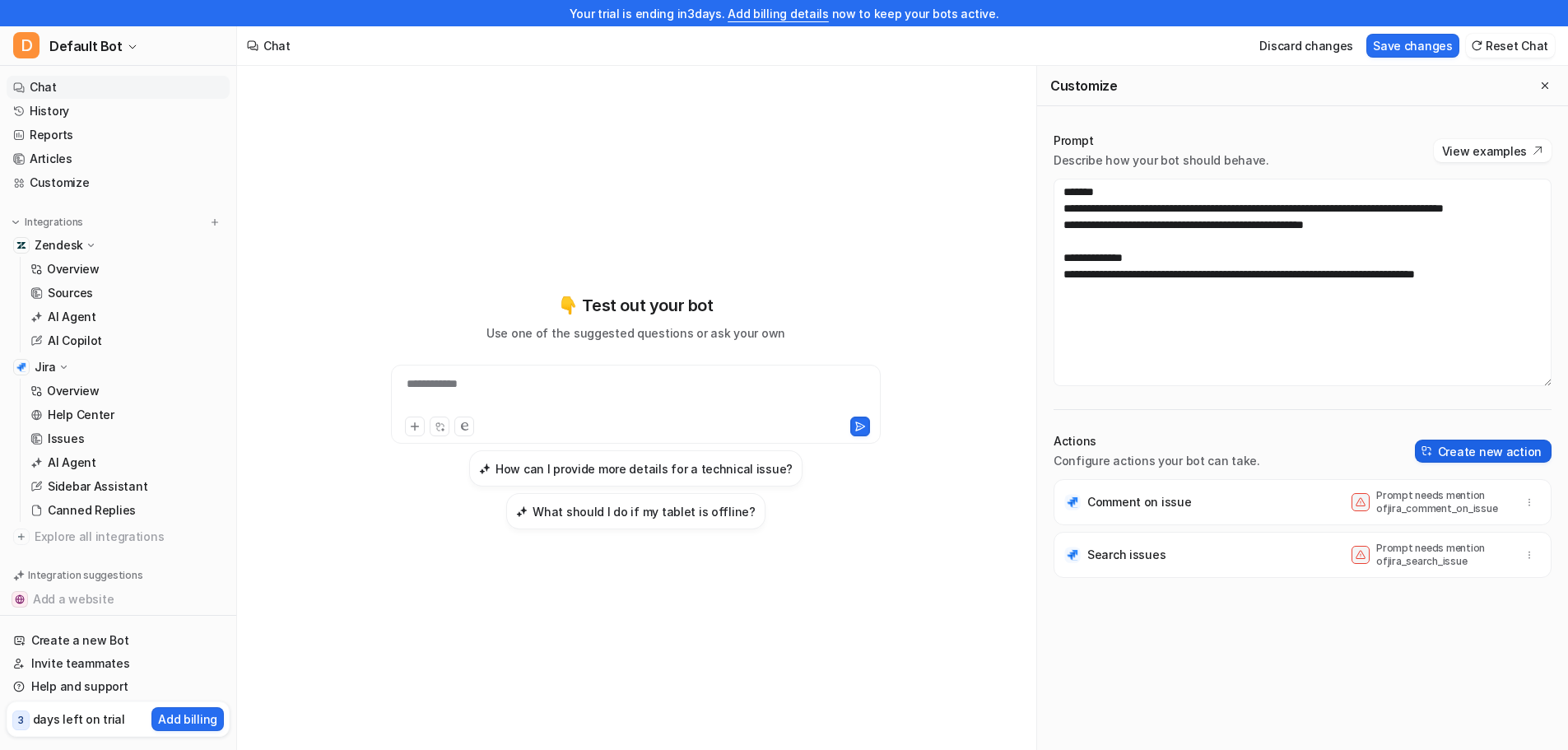 click on "Create new action" at bounding box center [1483, 451] 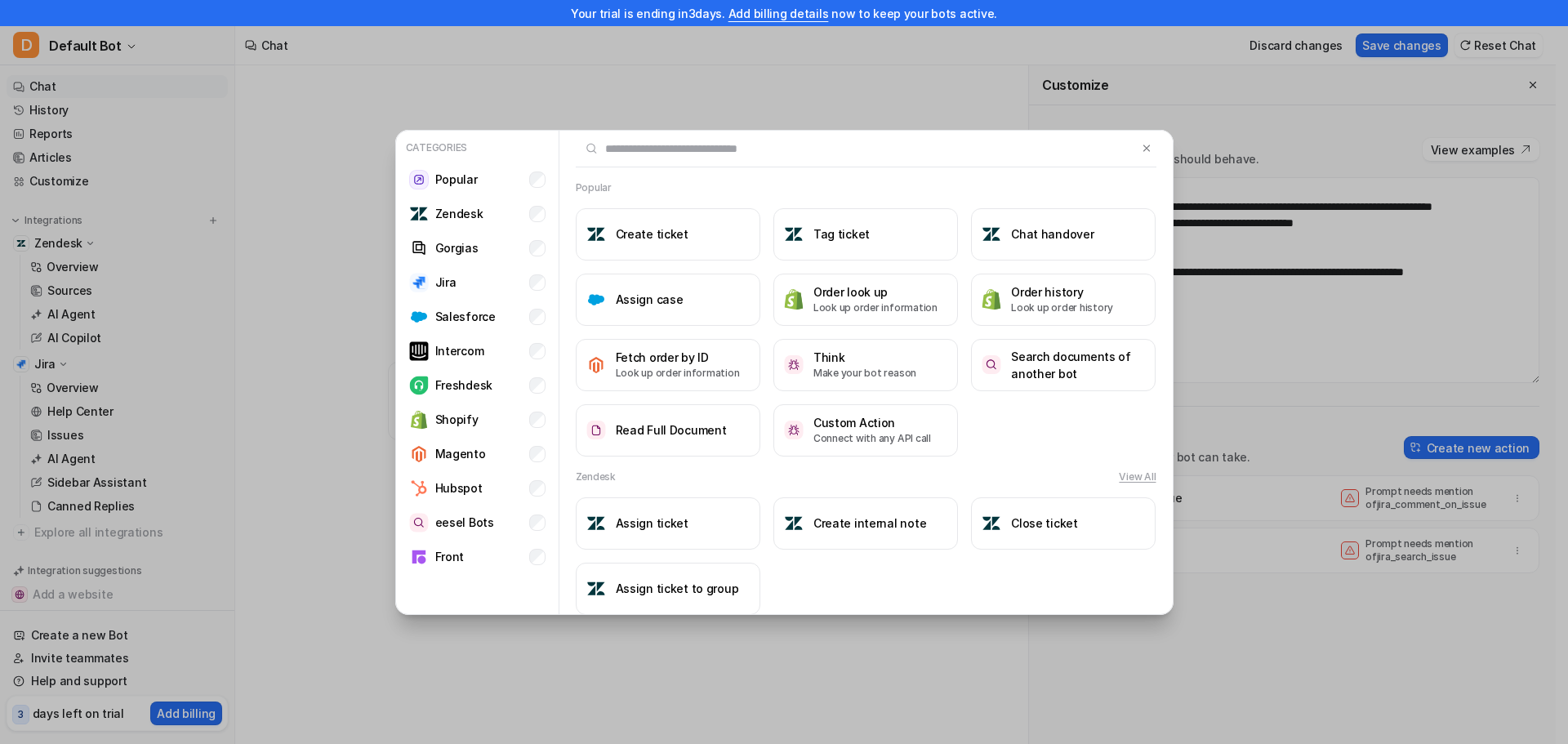 click on "Categories Popular Zendesk Gorgias Jira Salesforce Intercom Freshdesk Shopify Magento Hubspot eesel Bots Front Popular Create ticket Tag ticket Chat handover Assign case Order look up Look up order information Order history Look up order history Fetch order by ID Look up order information Think Make your bot reason Search documents of another bot Read Full Document Custom Action Connect with any API call Zendesk View All Assign ticket Create internal note Close ticket Assign ticket to group Gorgias Create ticket Assign ticket Tag ticket Jira Create issue Label issue Assign issue Salesforce Create case Label case Intercom Assign conversation Tag conversation Close conversation Create internal note Get ticket fields Get conversation fields Unassign conversation User lookup Update conversation Freshdesk Tag ticket Create internal note Create ticket Assign ticket Close ticket Update ticket status Magento Fetch orders by email Hubspot Change ticket priority Update ticket Add note to ticket Add comment to ticket" at bounding box center (784, 372) 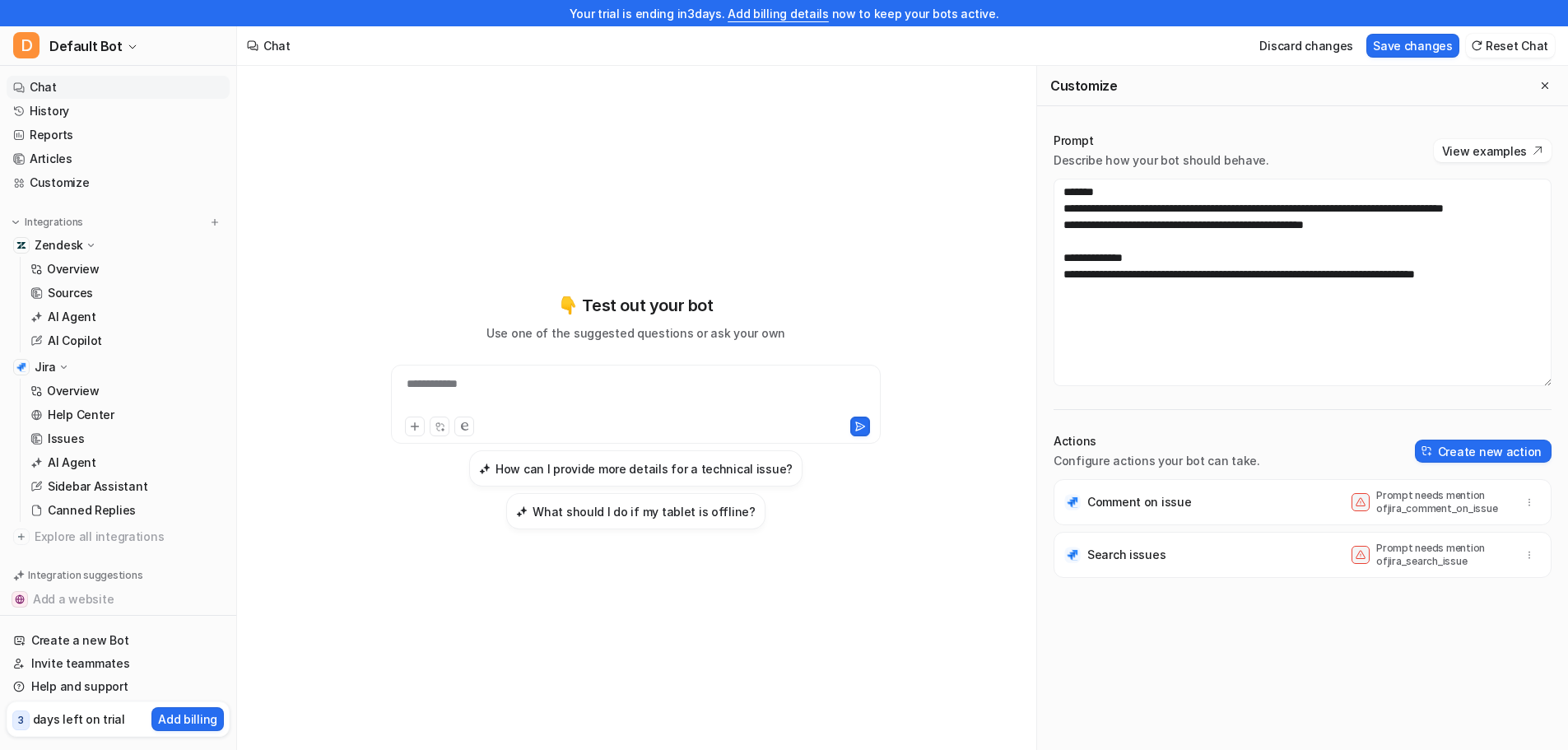 click on "**********" at bounding box center [636, 412] 